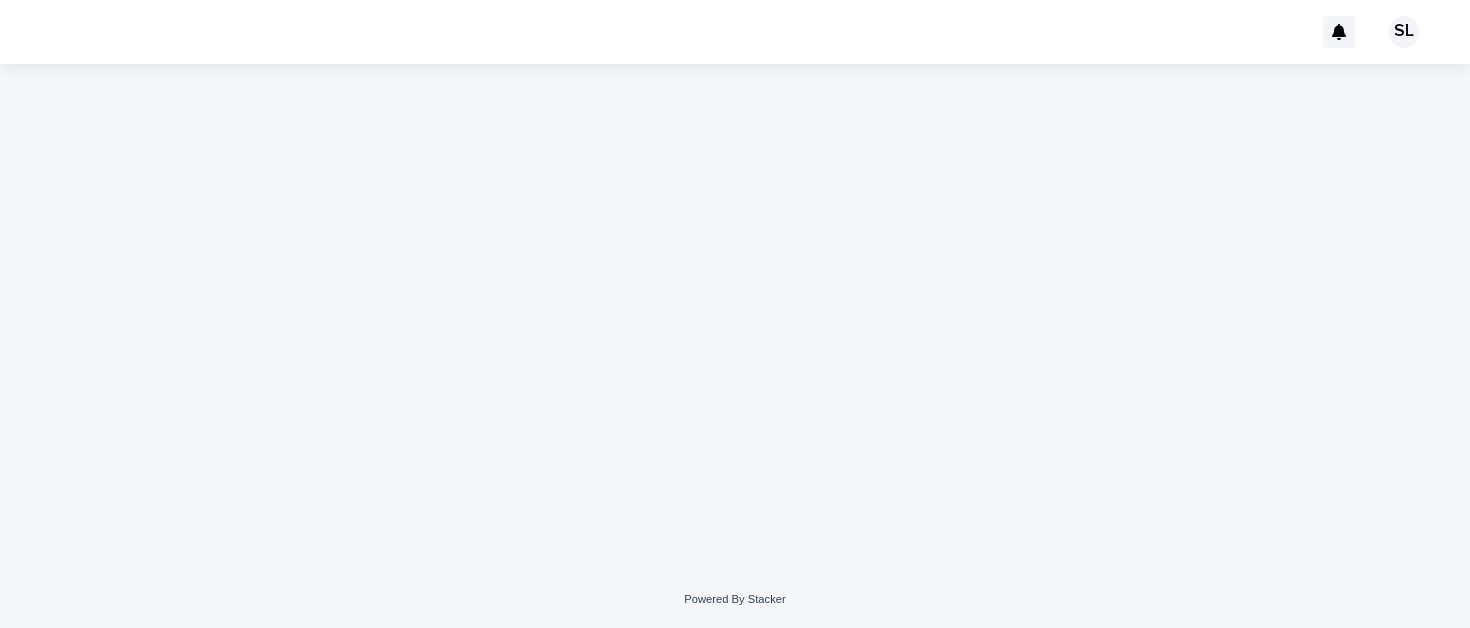 scroll, scrollTop: 0, scrollLeft: 0, axis: both 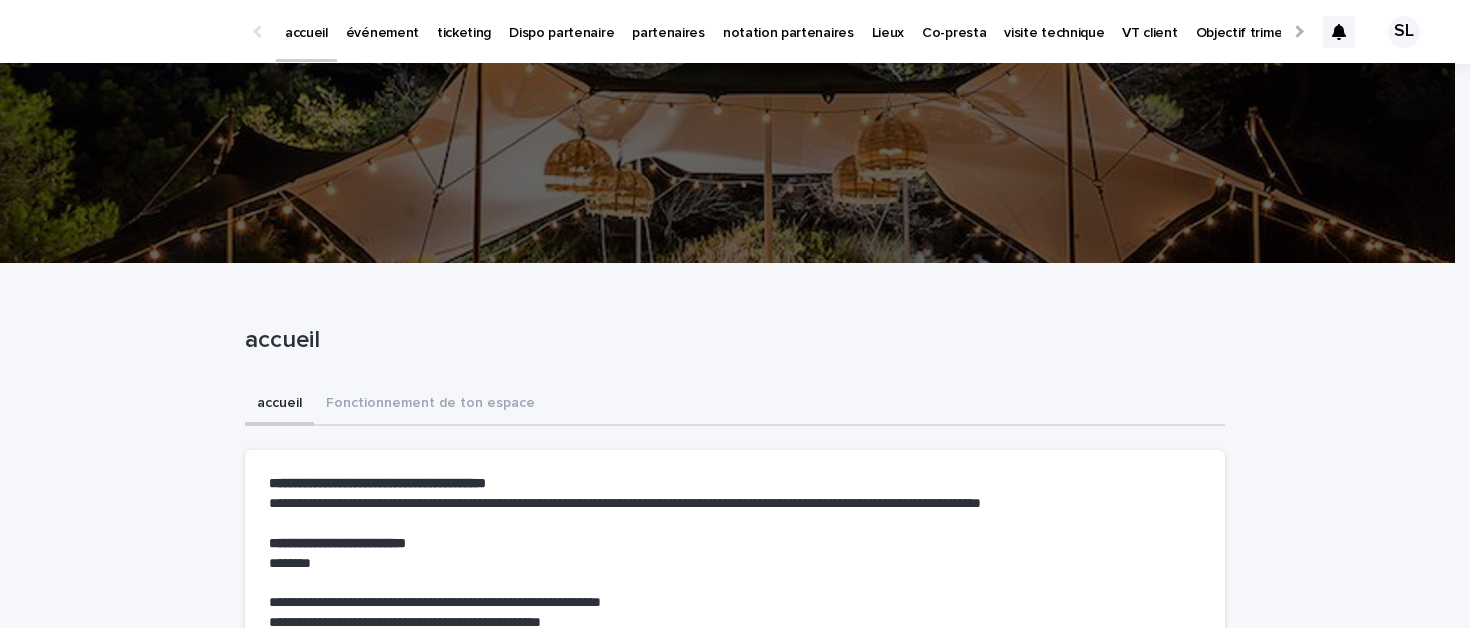 click on "événement" at bounding box center [382, 21] 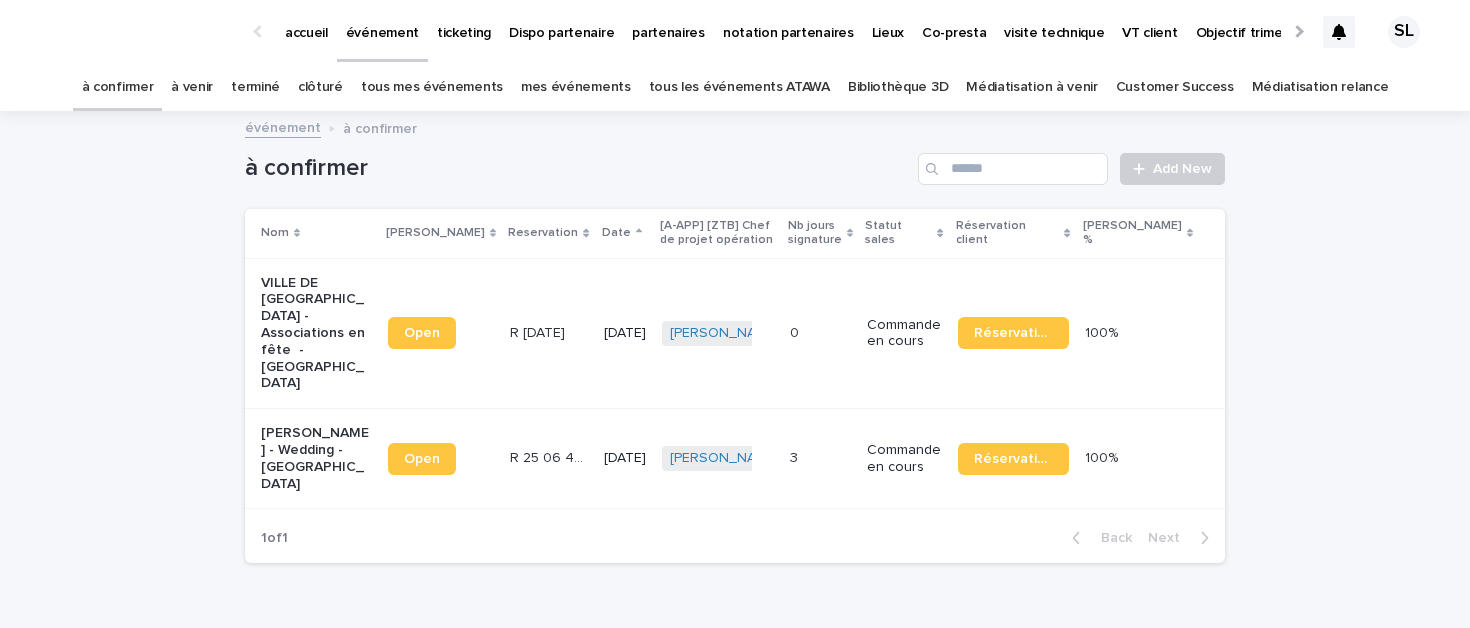 click on "VILLE DE [GEOGRAPHIC_DATA] - Associations en fête  - [GEOGRAPHIC_DATA]" at bounding box center (316, 334) 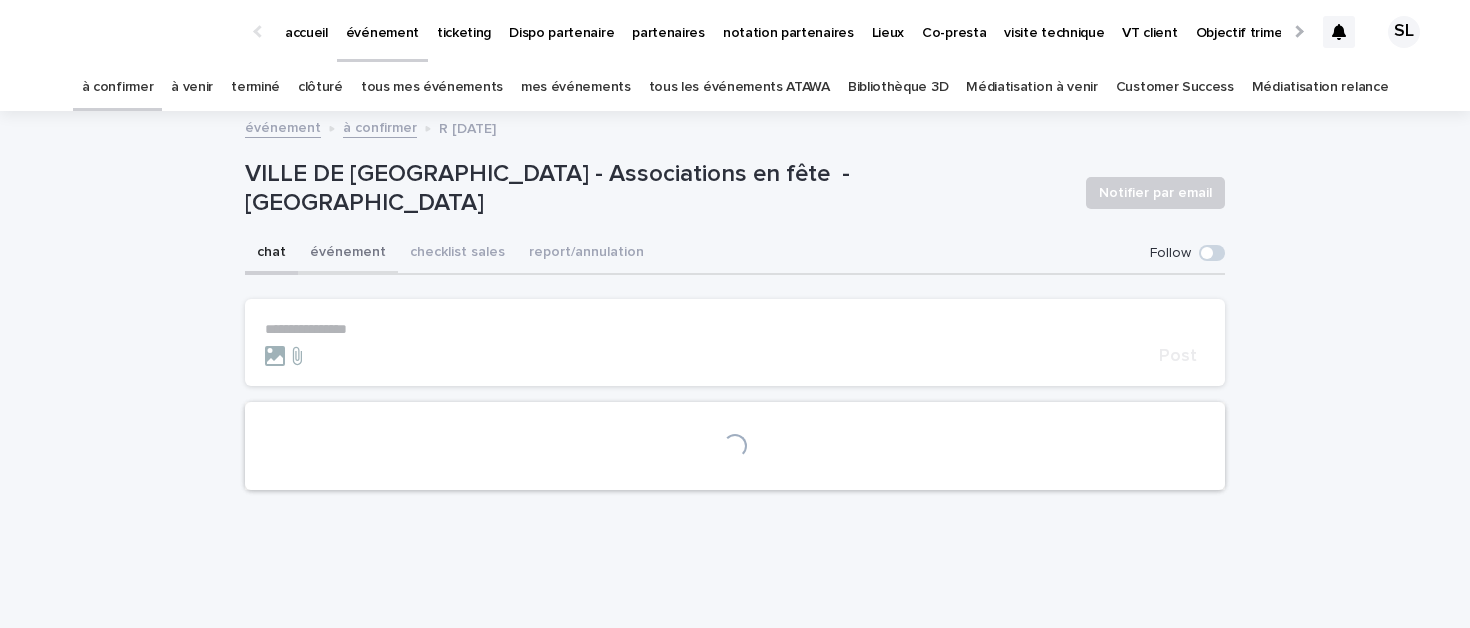 click on "événement" at bounding box center (348, 254) 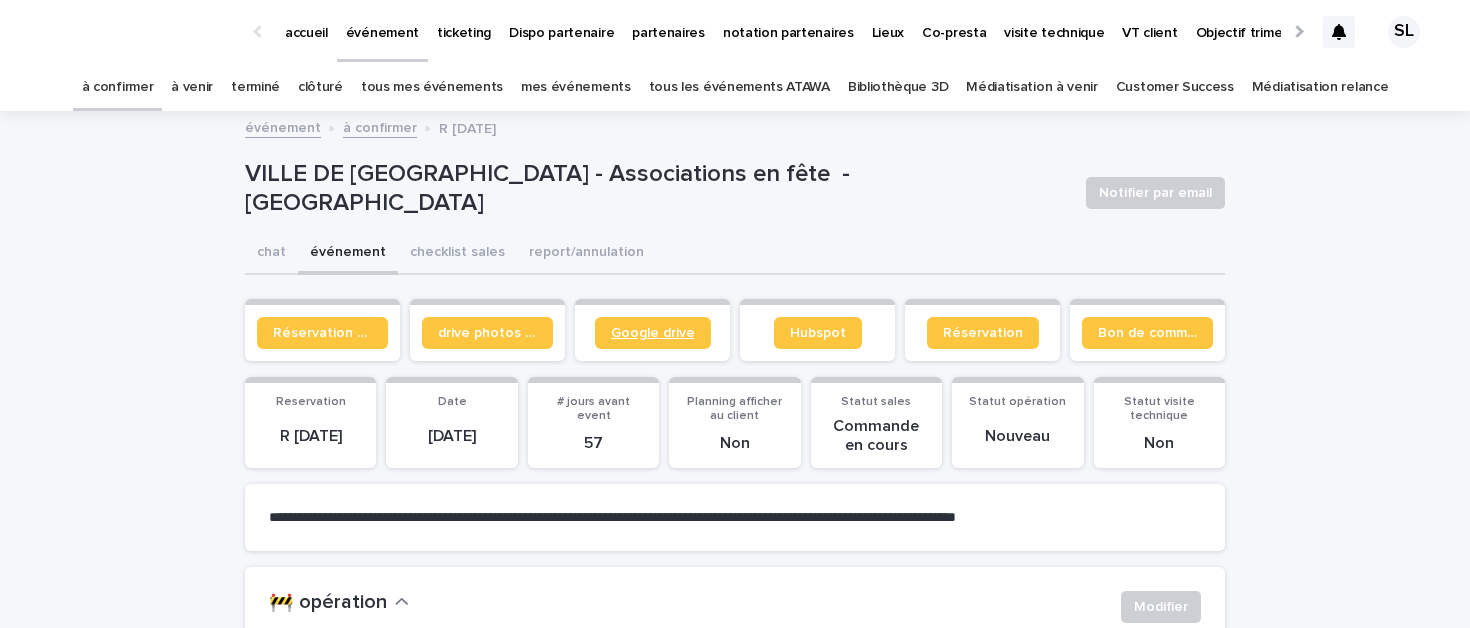 click on "Google drive" at bounding box center (653, 333) 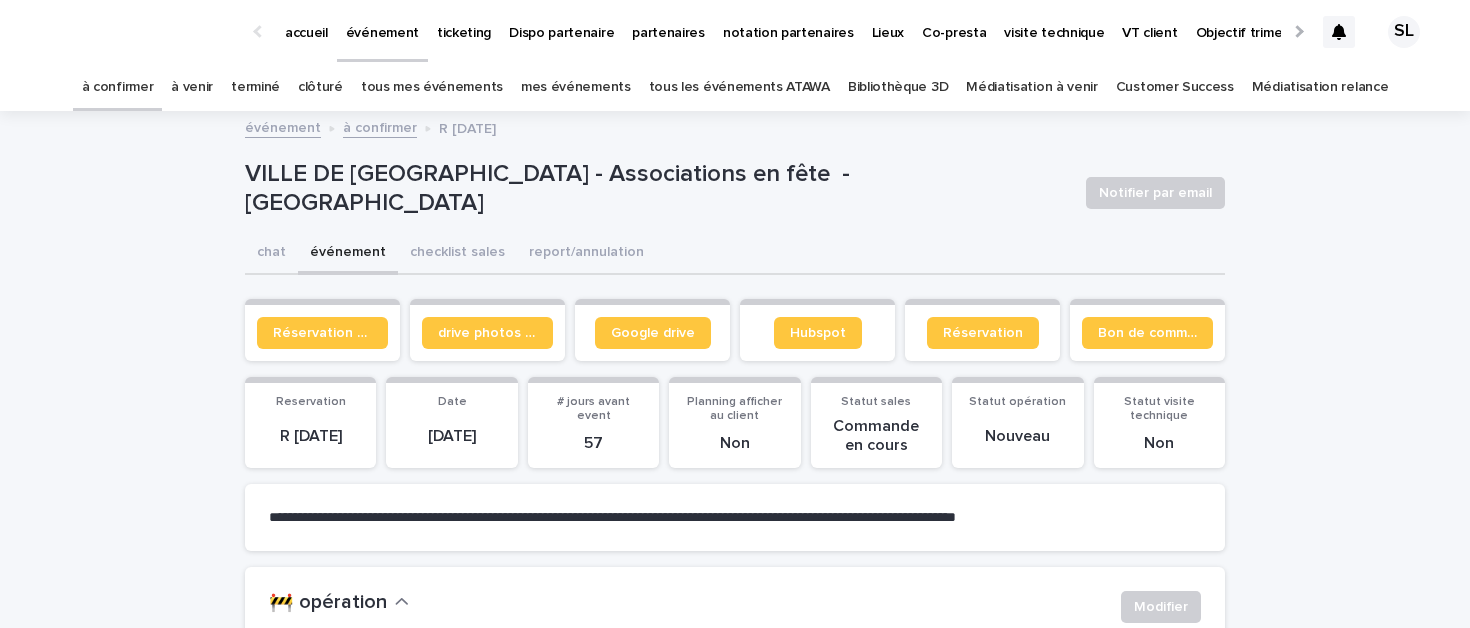 click on "à confirmer" at bounding box center [118, 87] 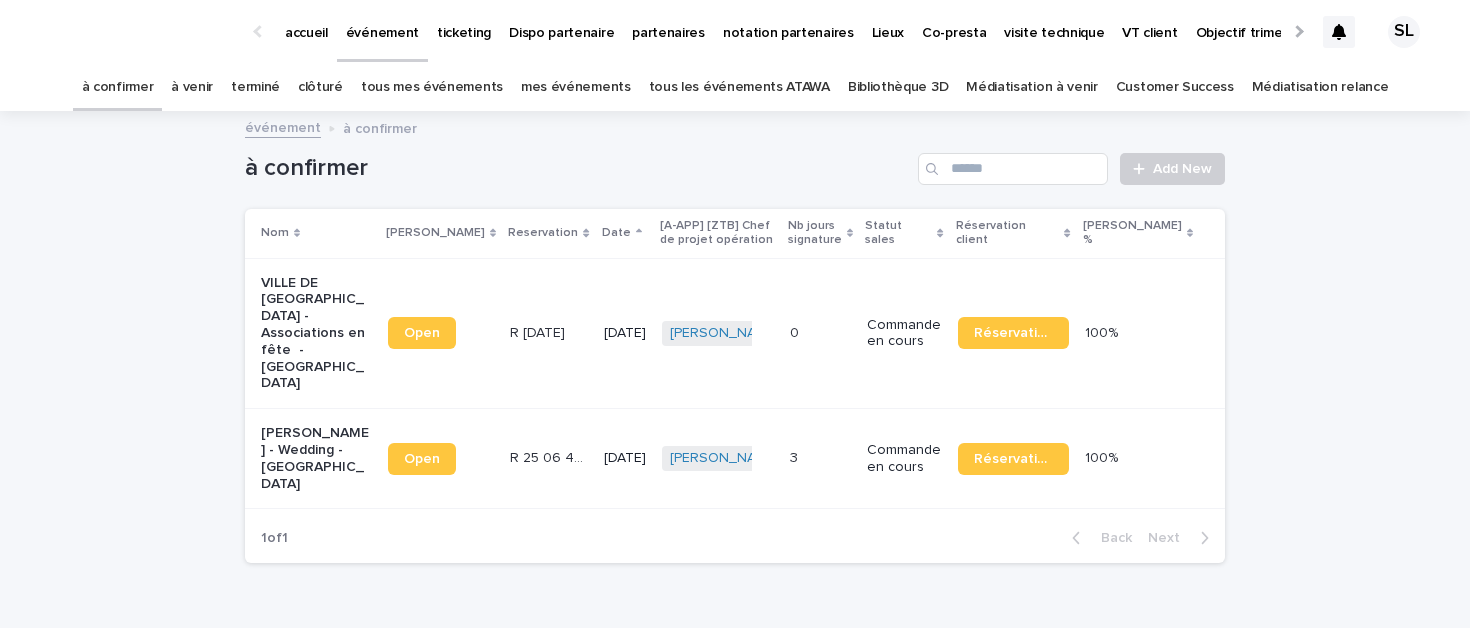 click on "à venir" at bounding box center [192, 87] 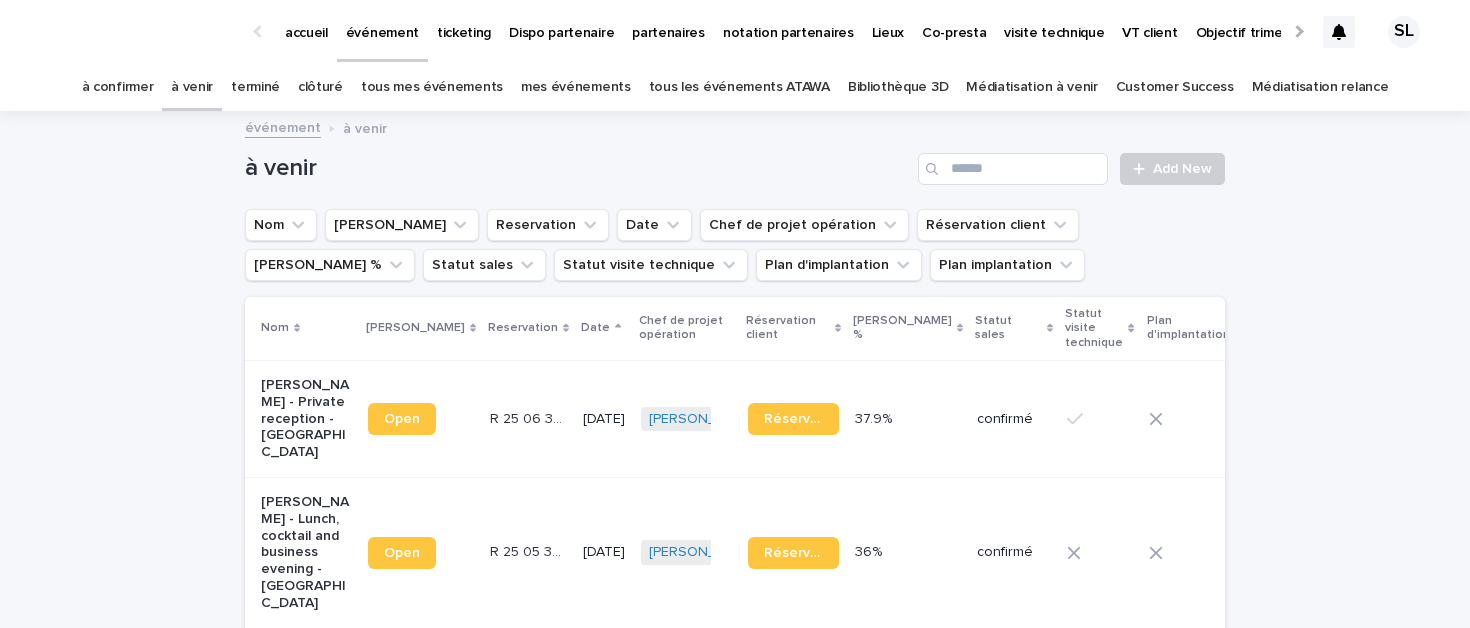 click on "à confirmer" at bounding box center [118, 87] 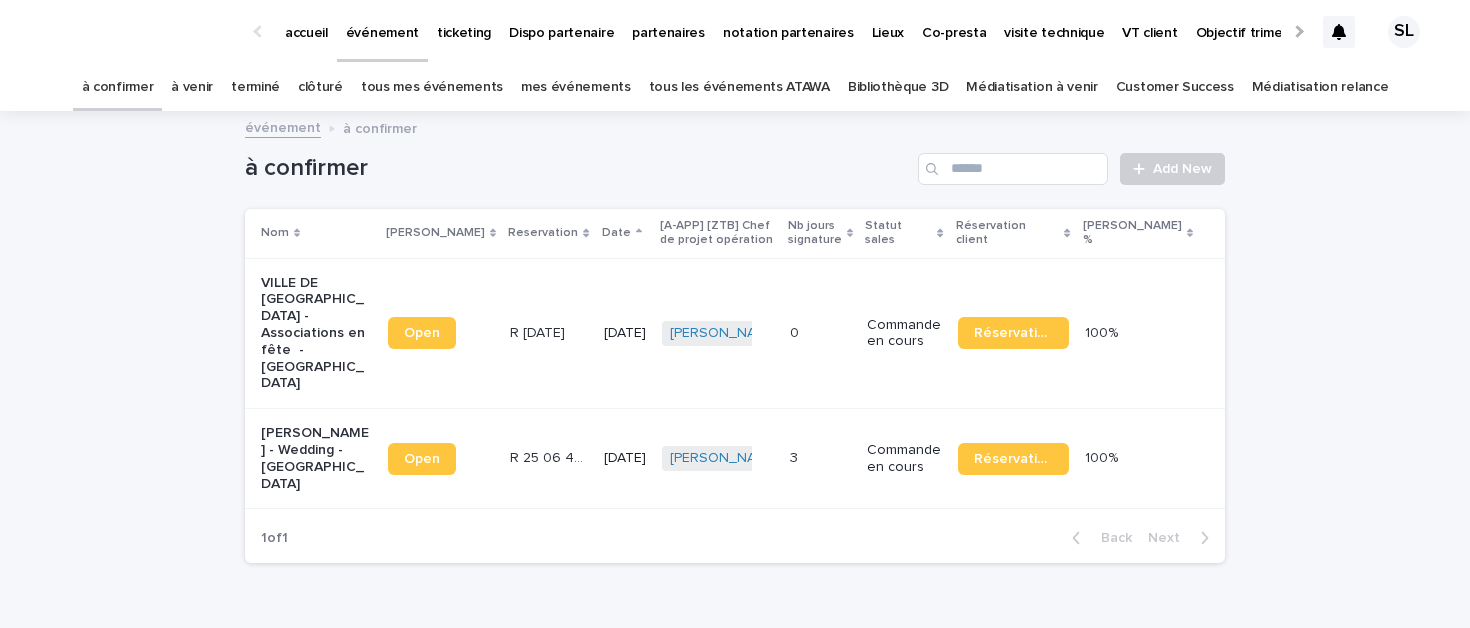 click on "[PERSON_NAME] - Wedding - [GEOGRAPHIC_DATA]" at bounding box center [316, 458] 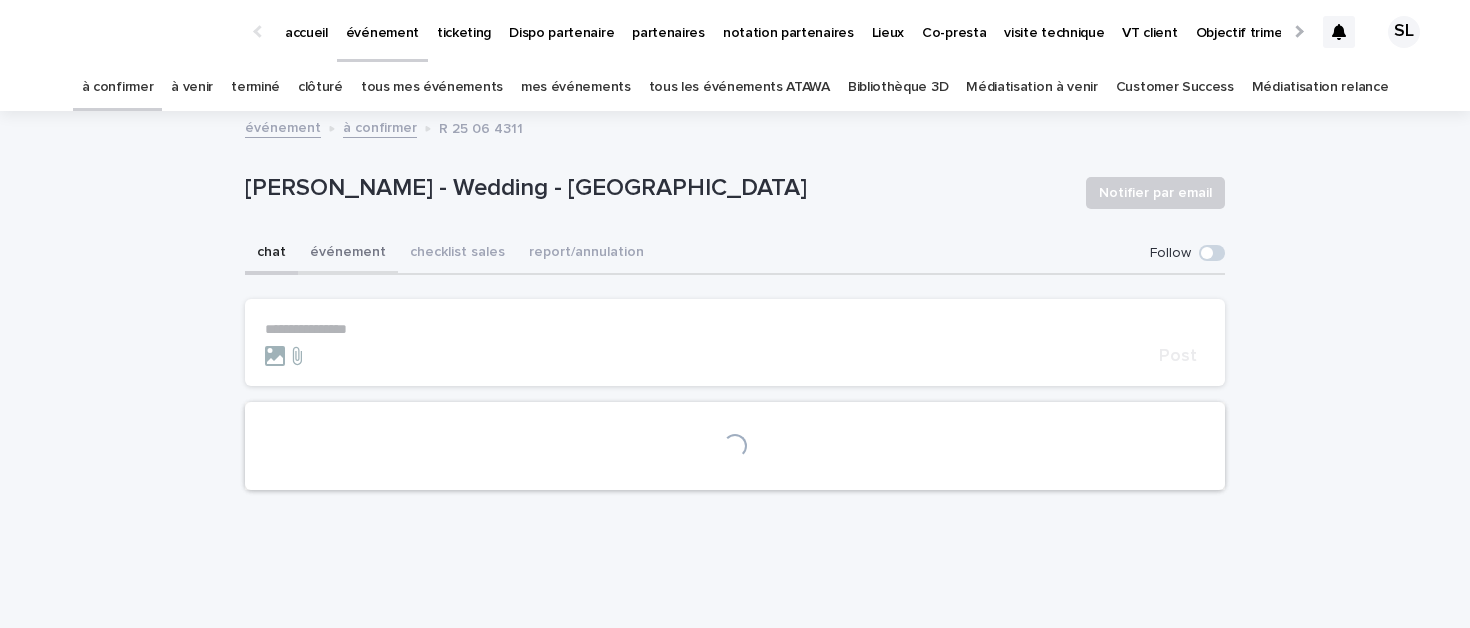 click on "événement" at bounding box center (348, 254) 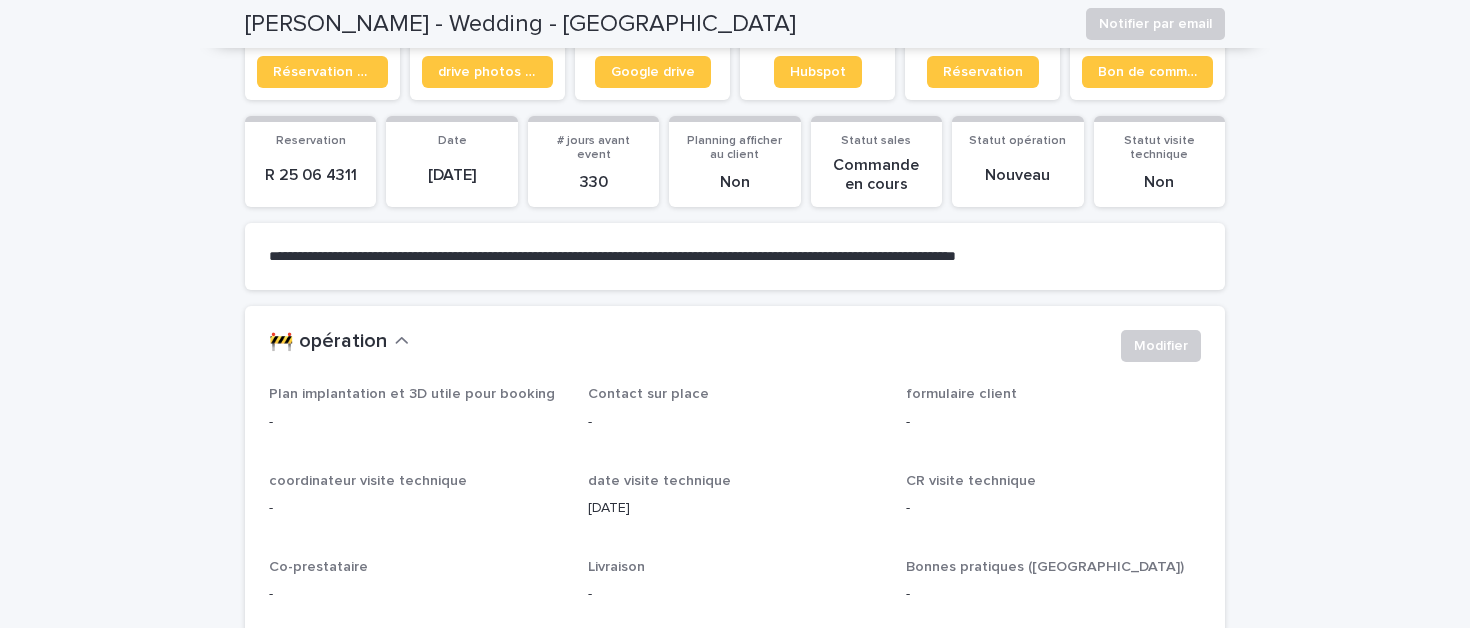 scroll, scrollTop: 259, scrollLeft: 0, axis: vertical 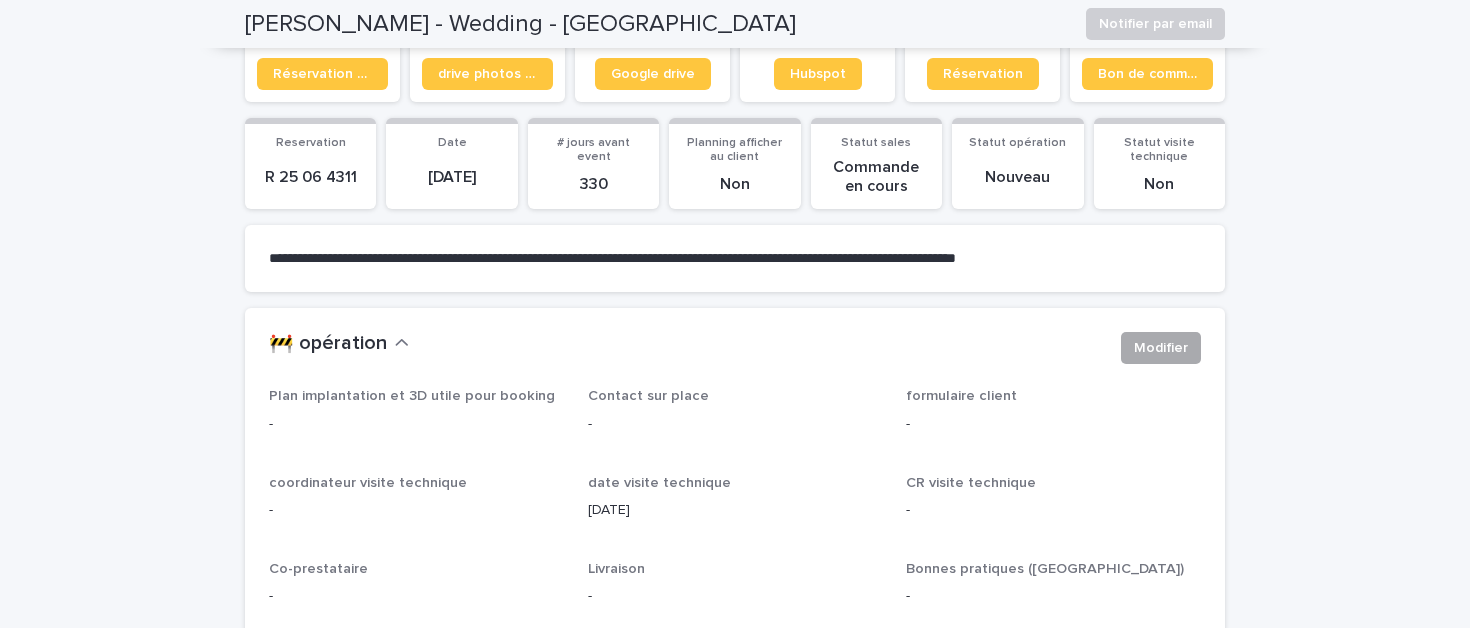 click on "Modifier" at bounding box center [1161, 348] 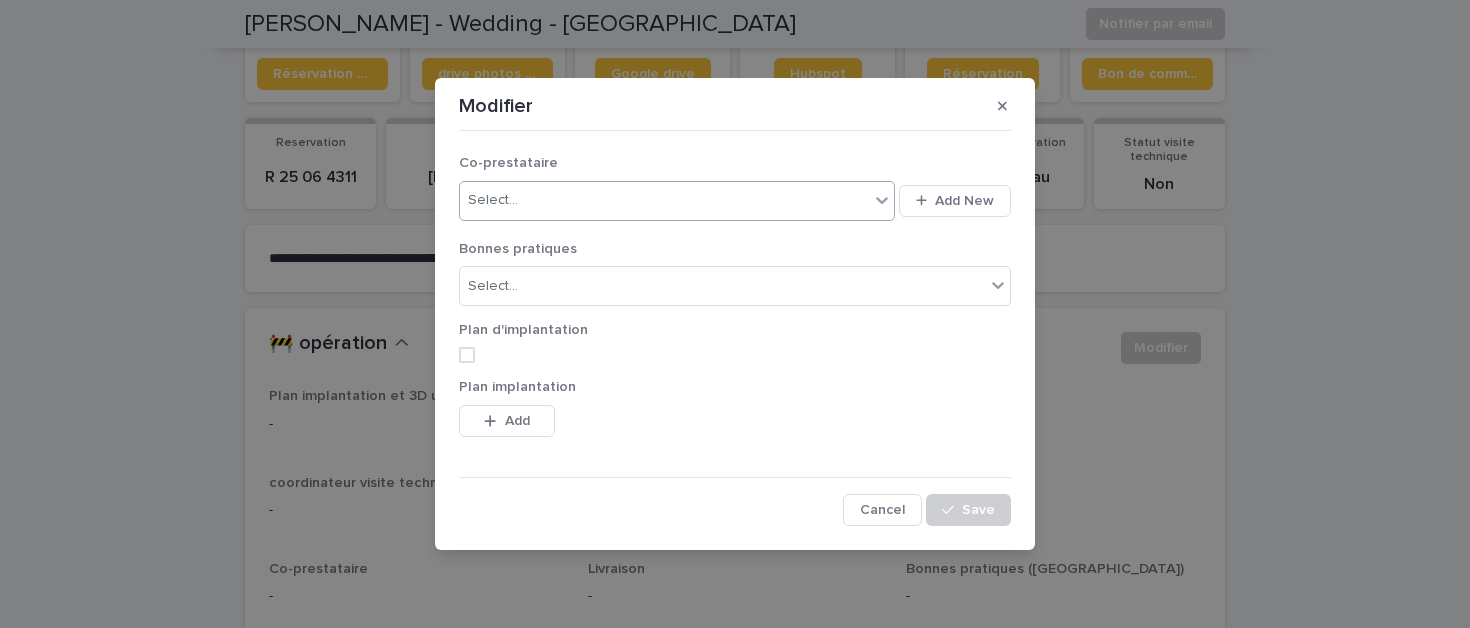 click on "Select..." at bounding box center [664, 200] 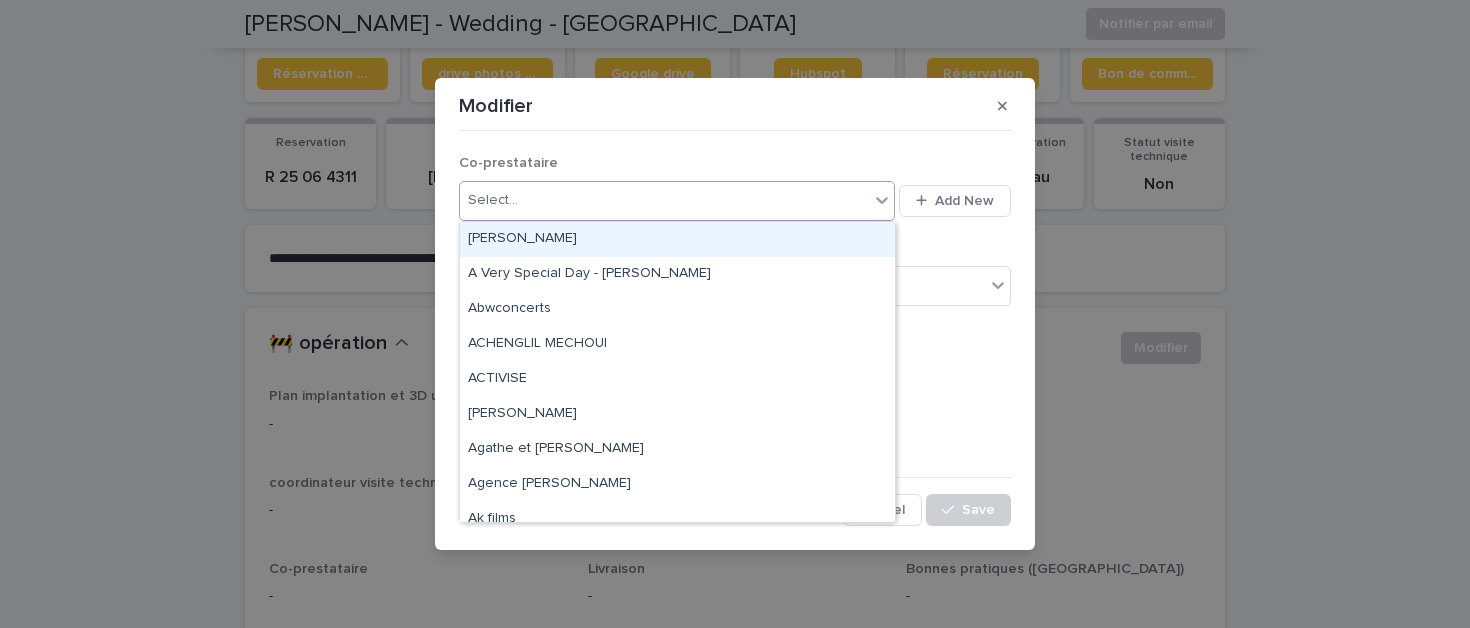click on "Select..." at bounding box center (664, 200) 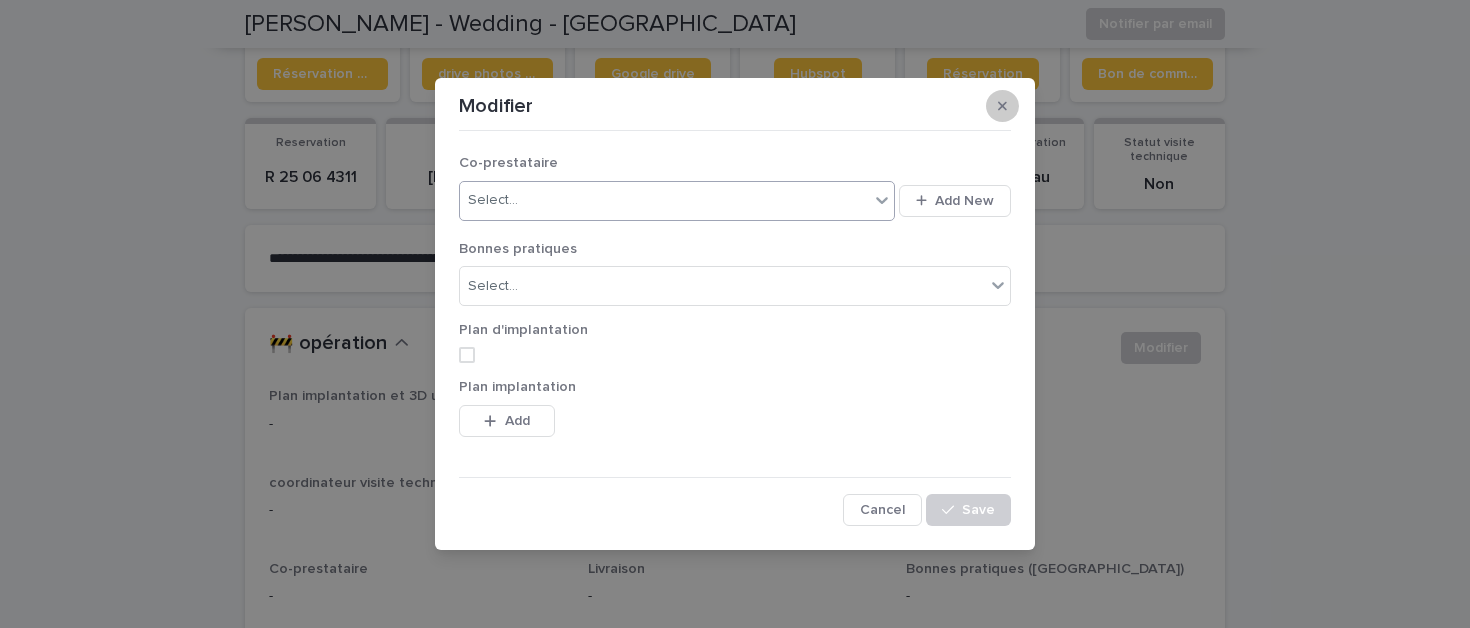 click 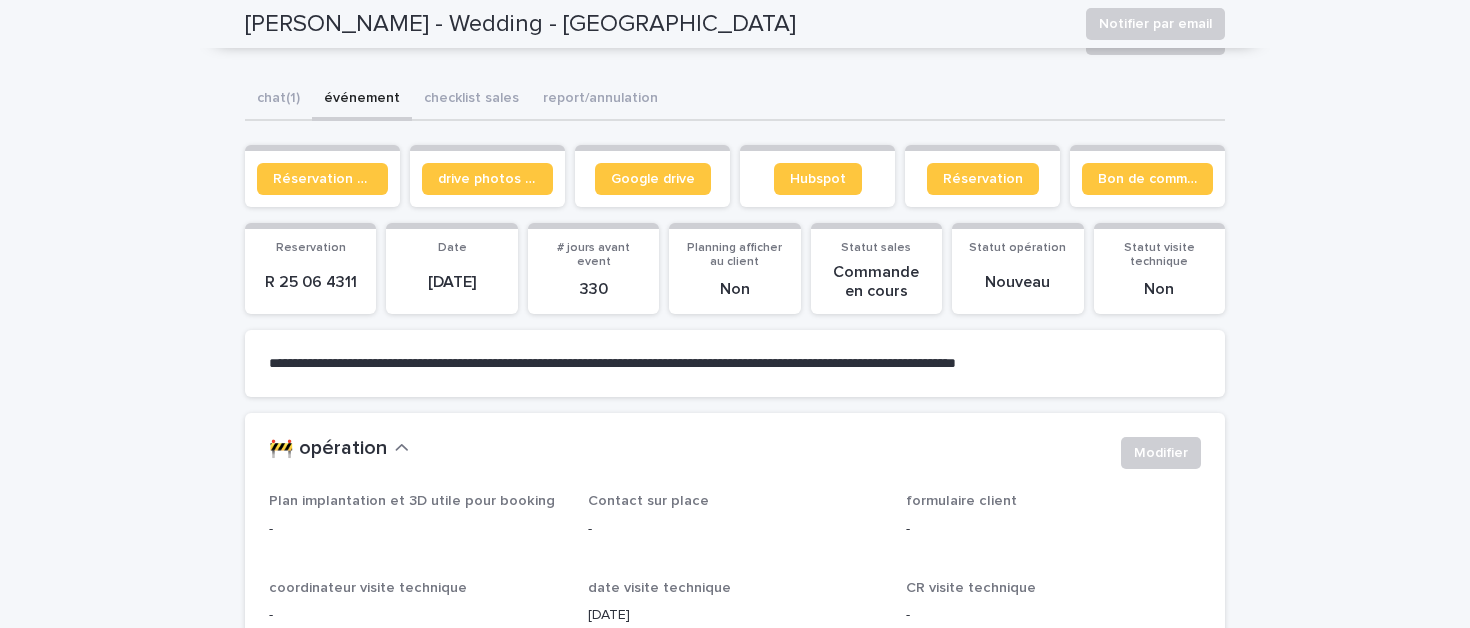 scroll, scrollTop: 153, scrollLeft: 0, axis: vertical 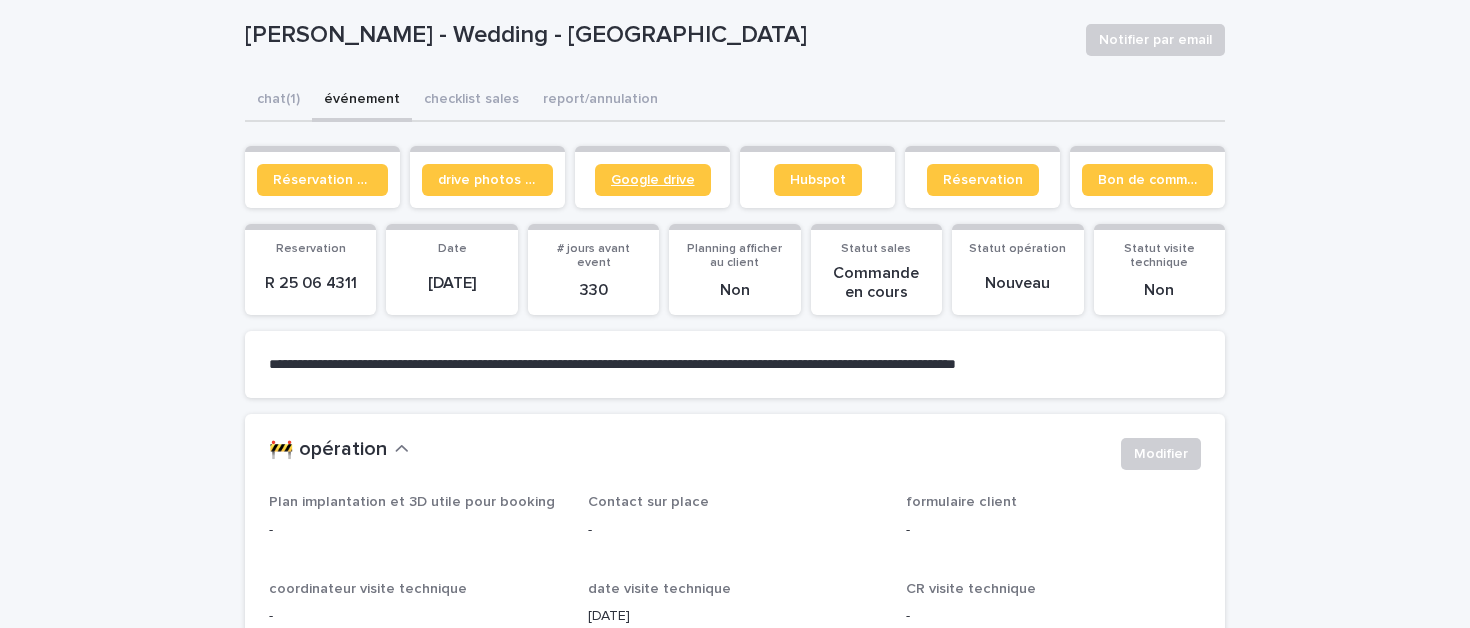 click on "Google drive" at bounding box center [653, 180] 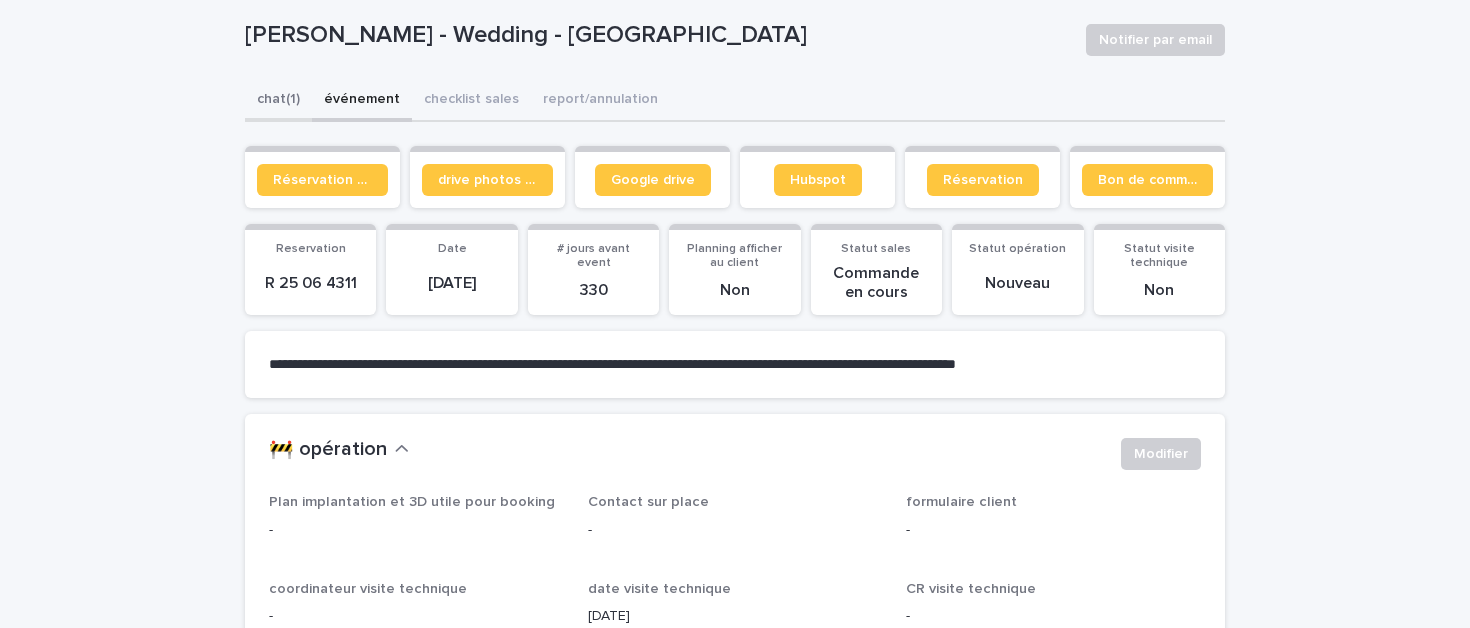click on "**********" at bounding box center (735, 2735) 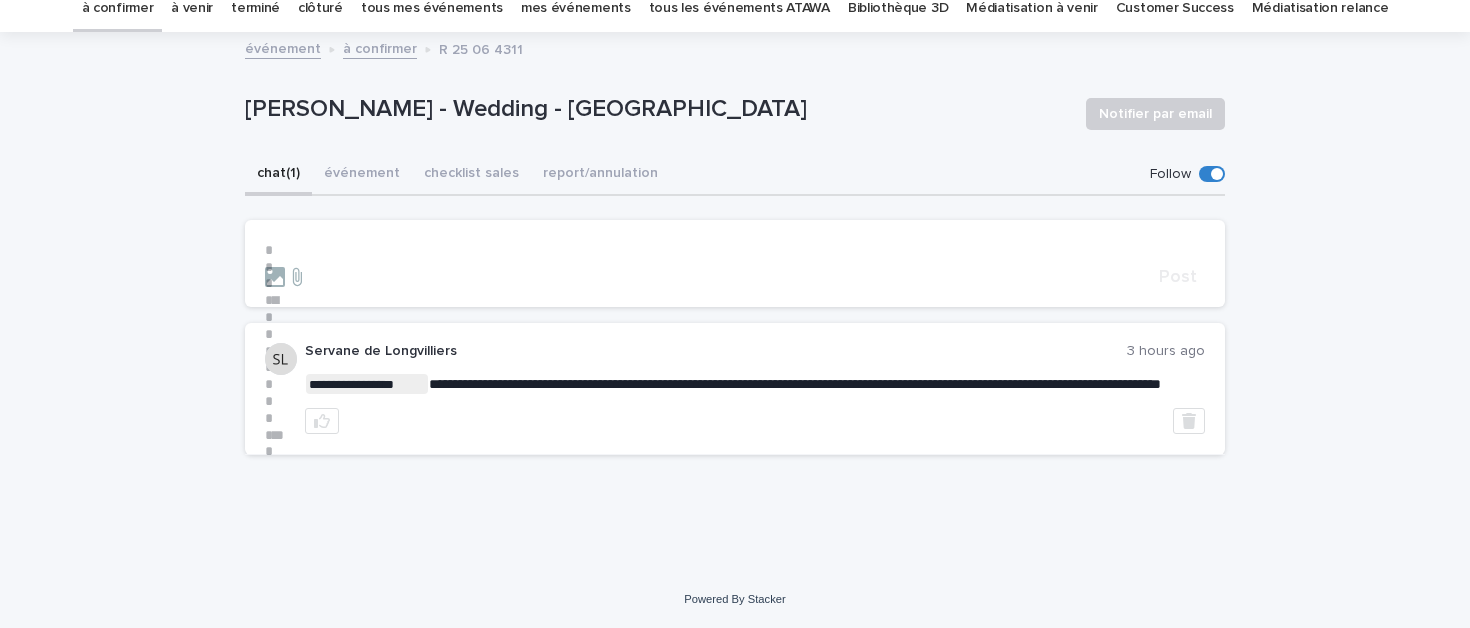 scroll, scrollTop: 95, scrollLeft: 0, axis: vertical 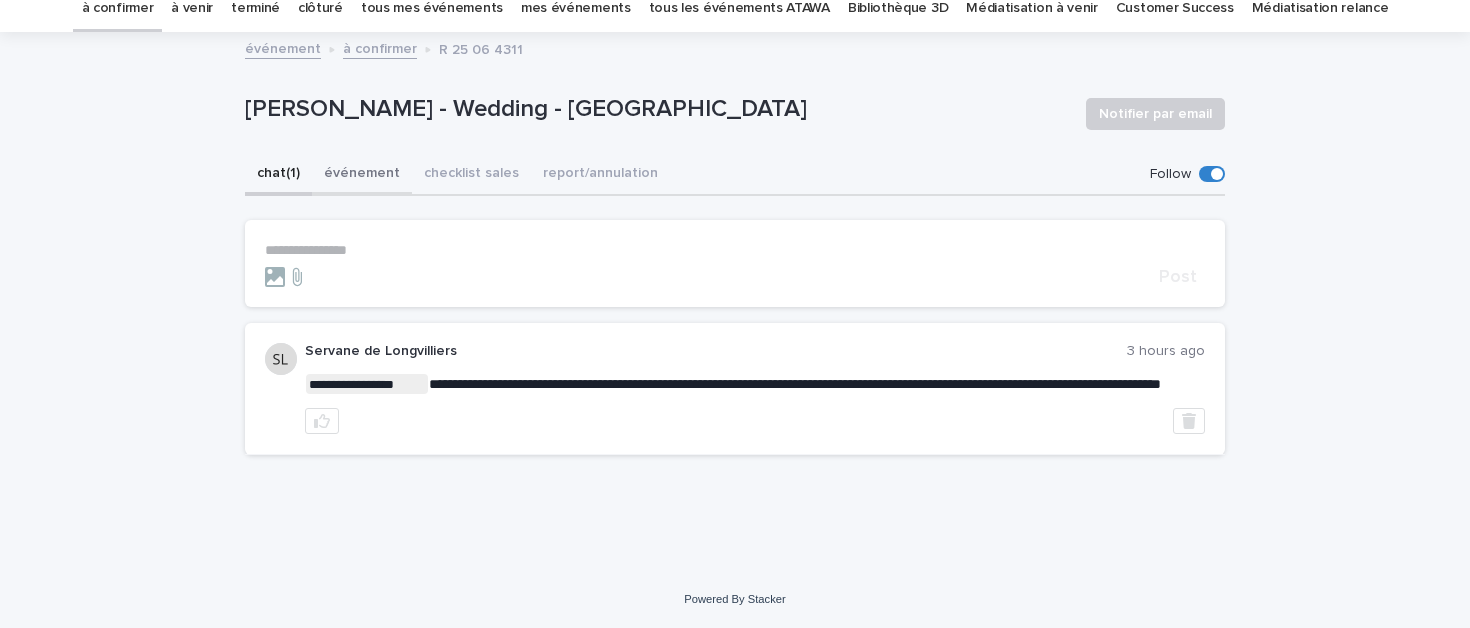 click on "événement" at bounding box center (362, 175) 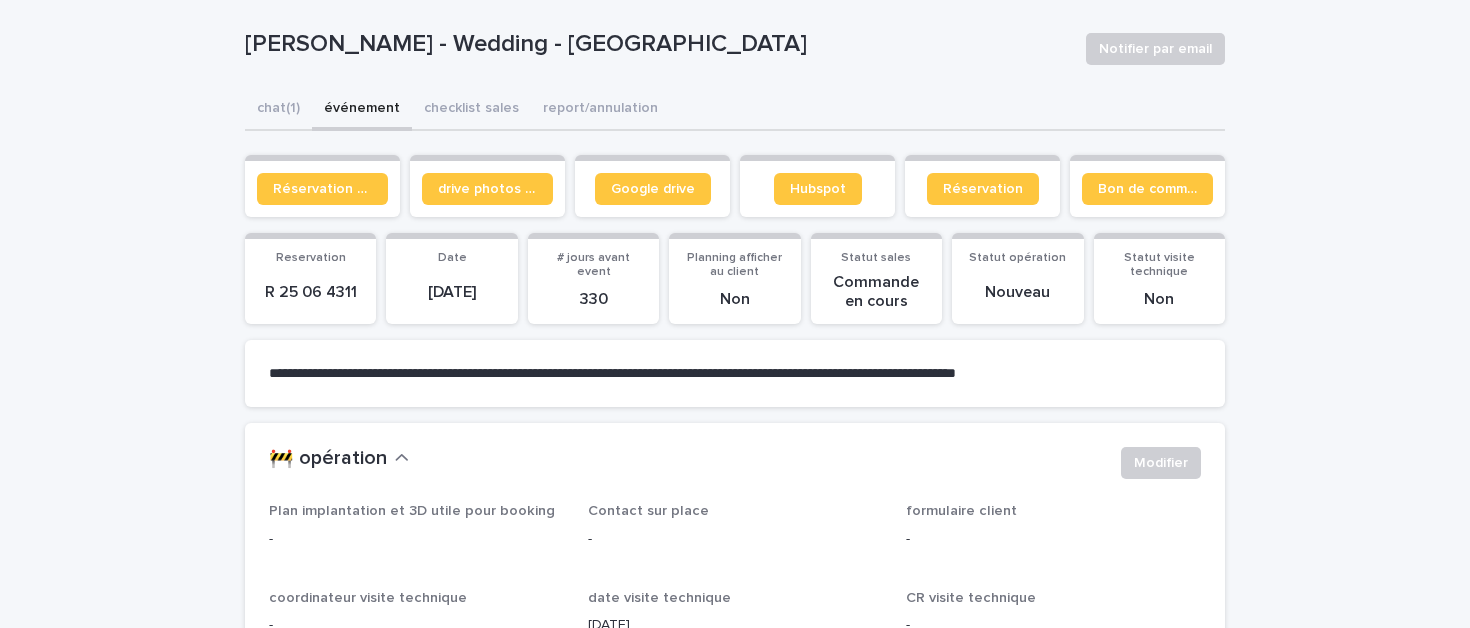 scroll, scrollTop: 145, scrollLeft: 0, axis: vertical 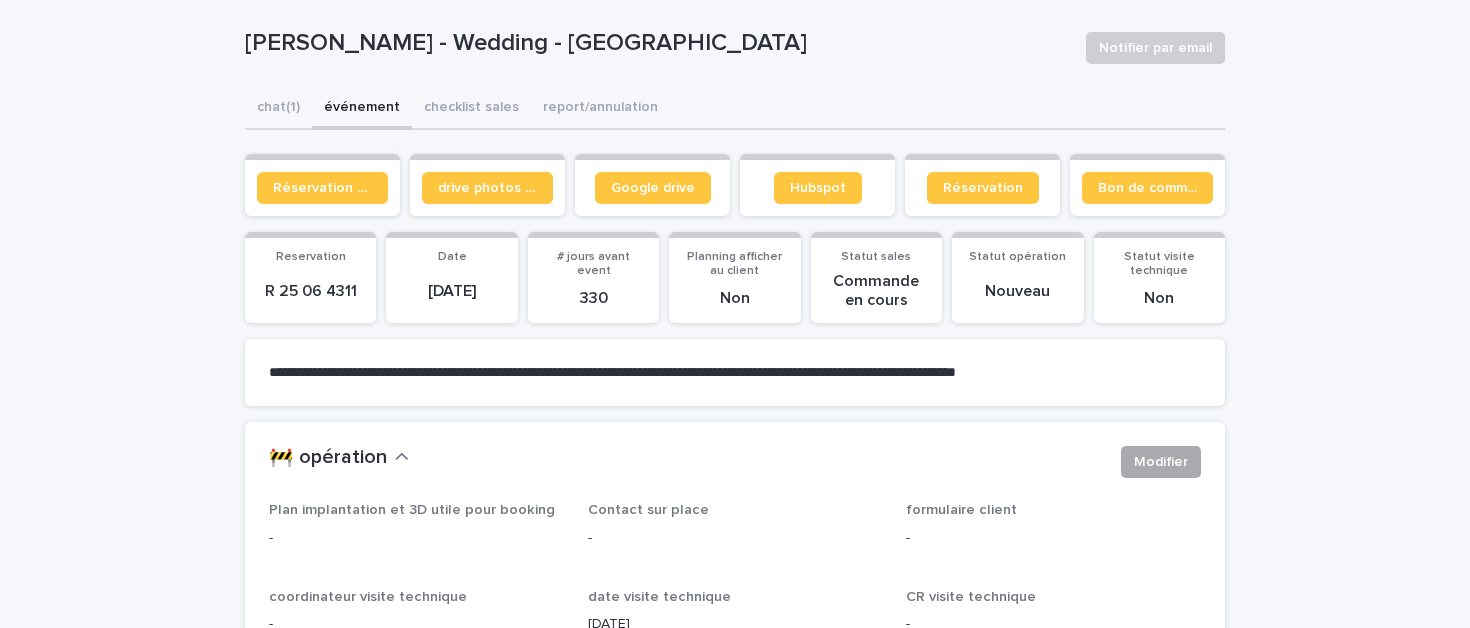 click on "Modifier" at bounding box center (1161, 462) 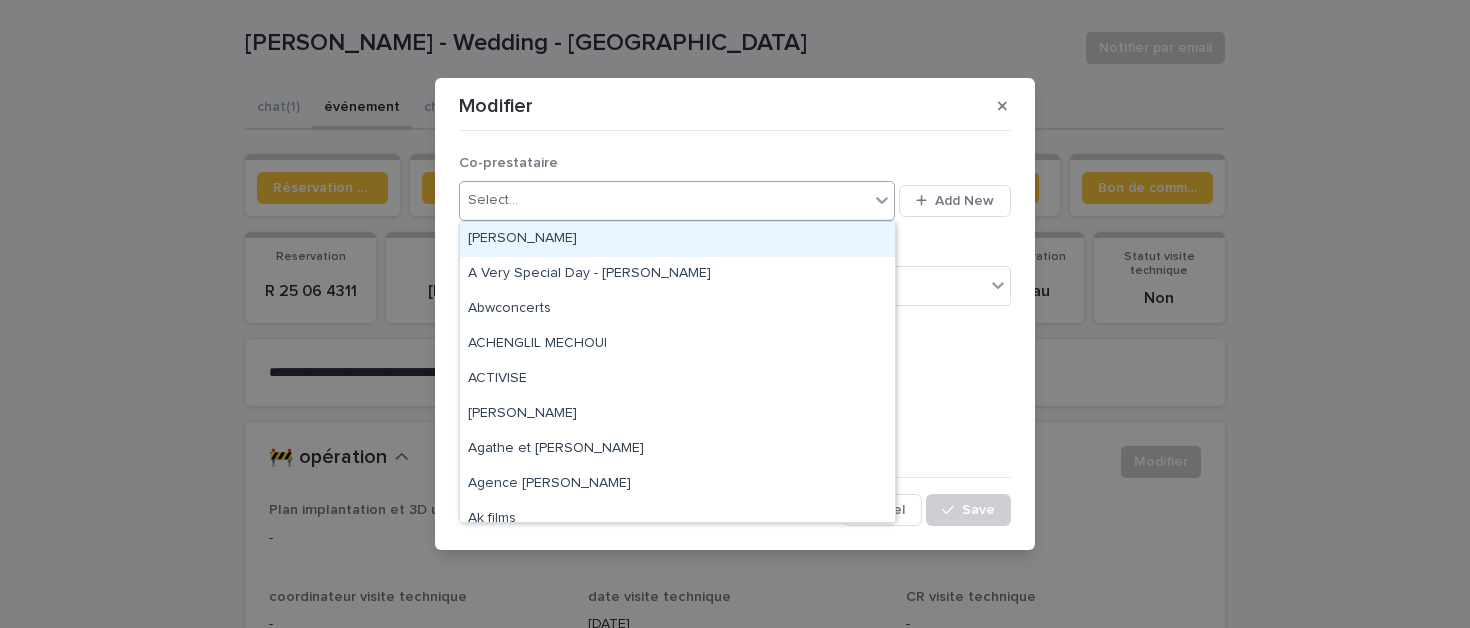 click on "Select..." at bounding box center (664, 200) 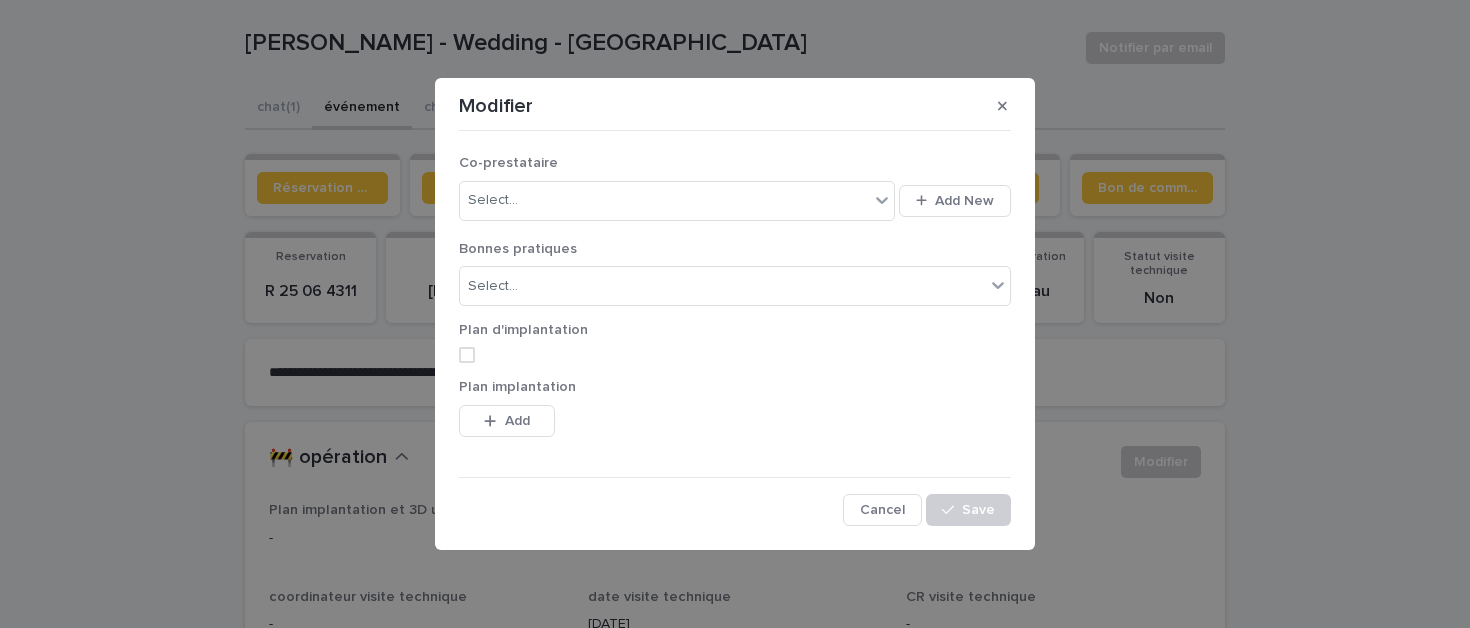 click on "Modifier" at bounding box center [735, 106] 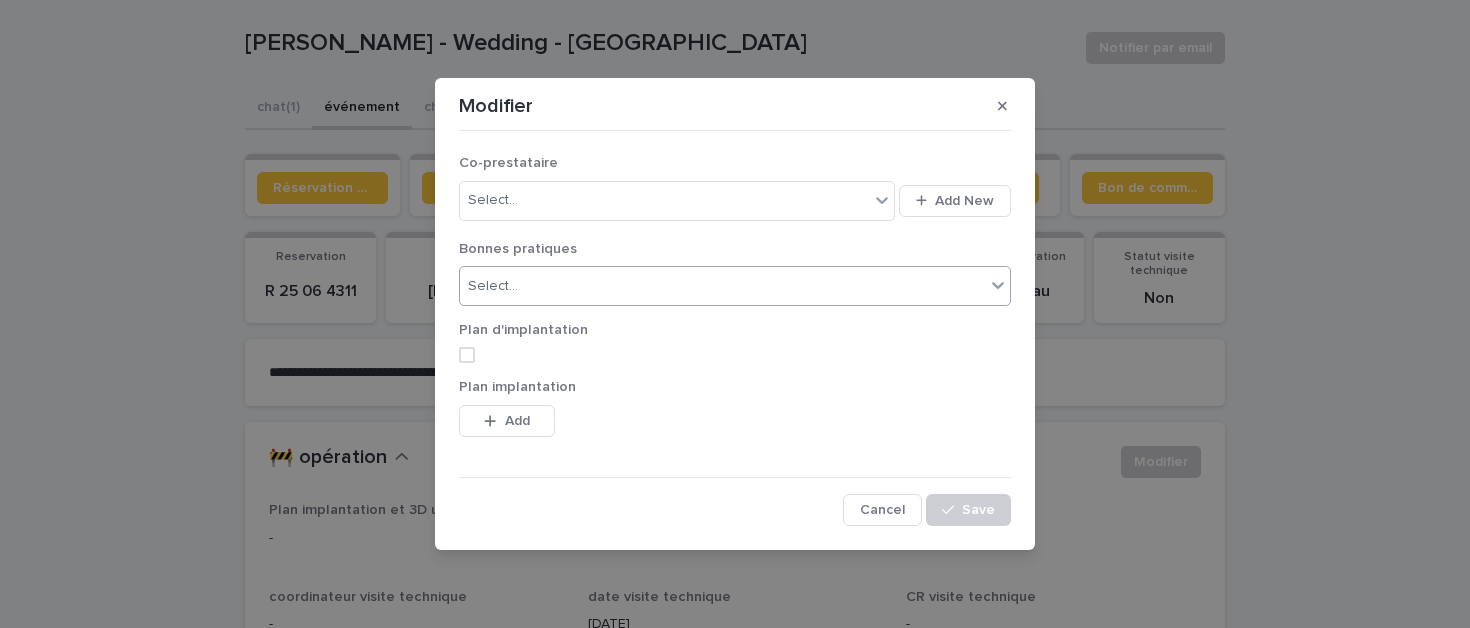 click on "Select..." at bounding box center (722, 286) 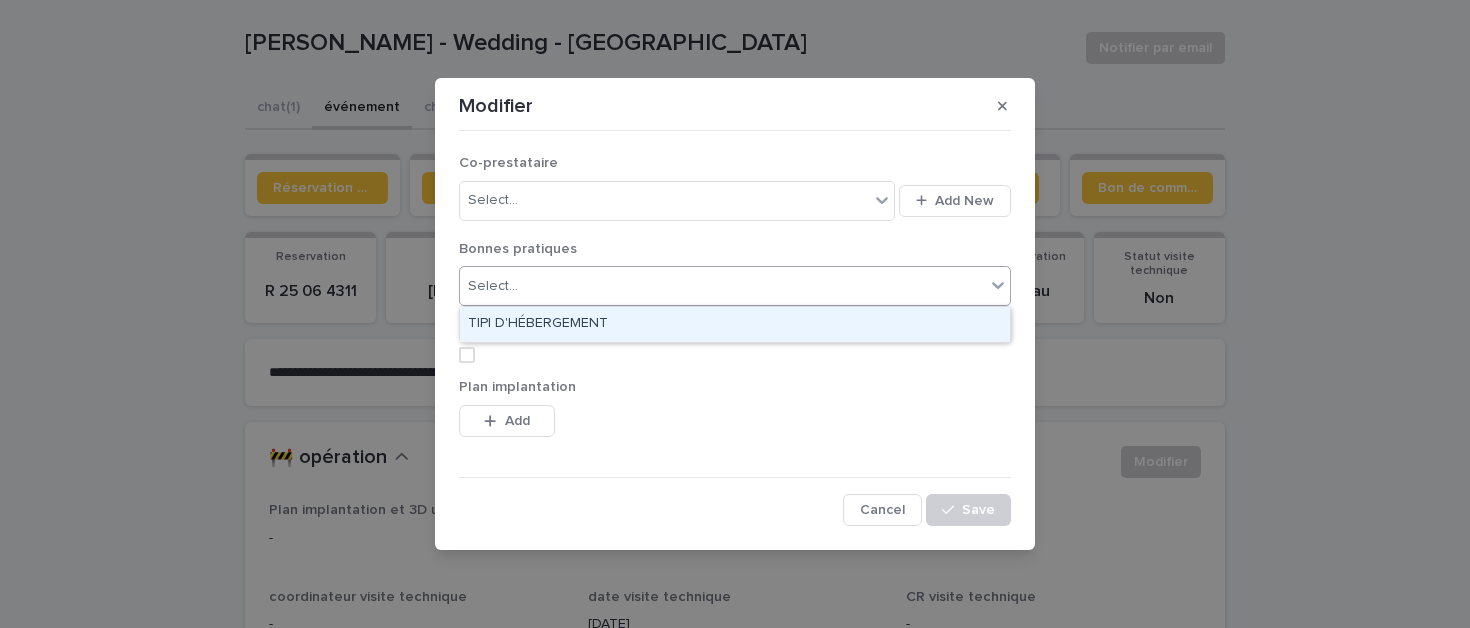 click on "Select..." at bounding box center [722, 286] 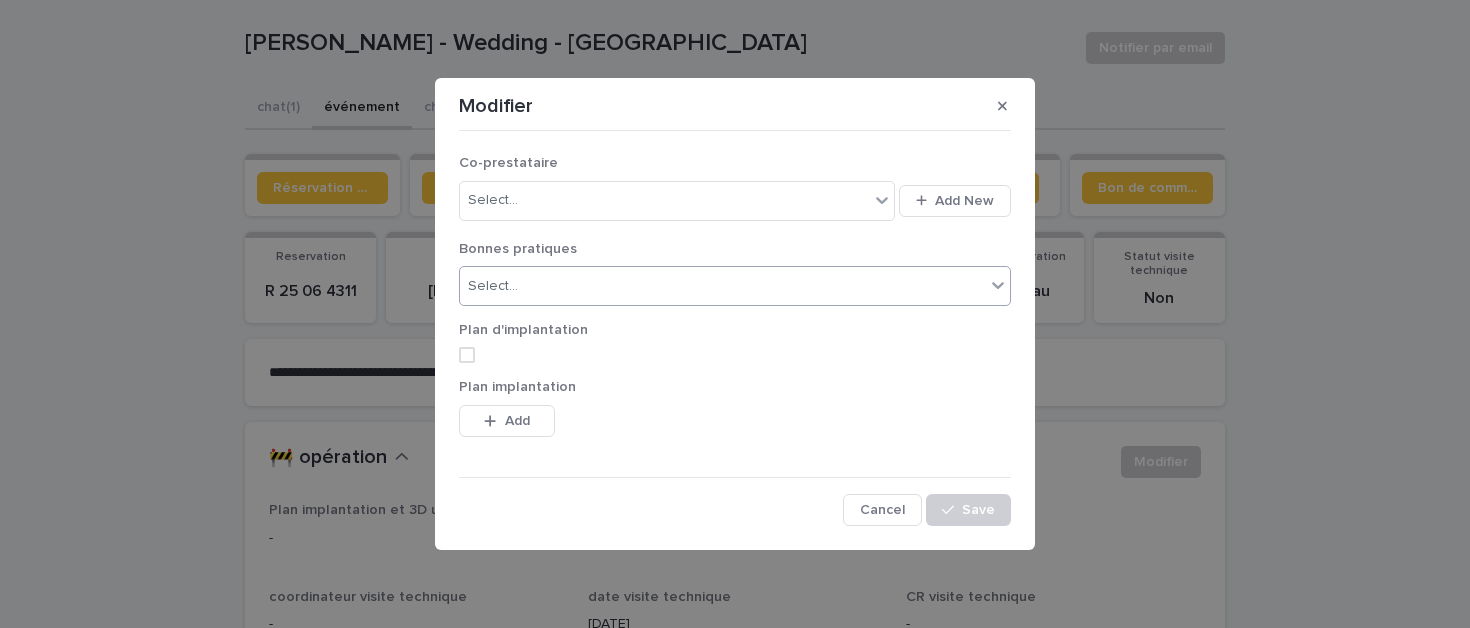 click at bounding box center (735, 355) 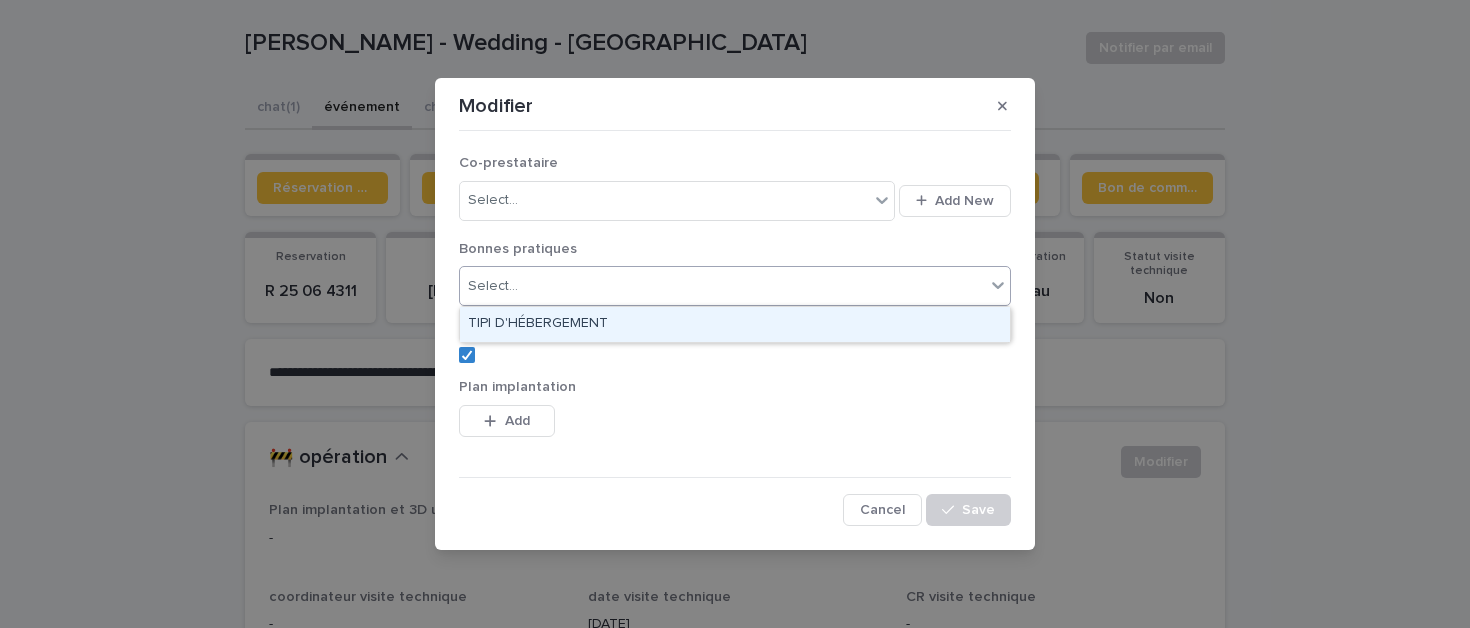 click on "Select..." at bounding box center (722, 286) 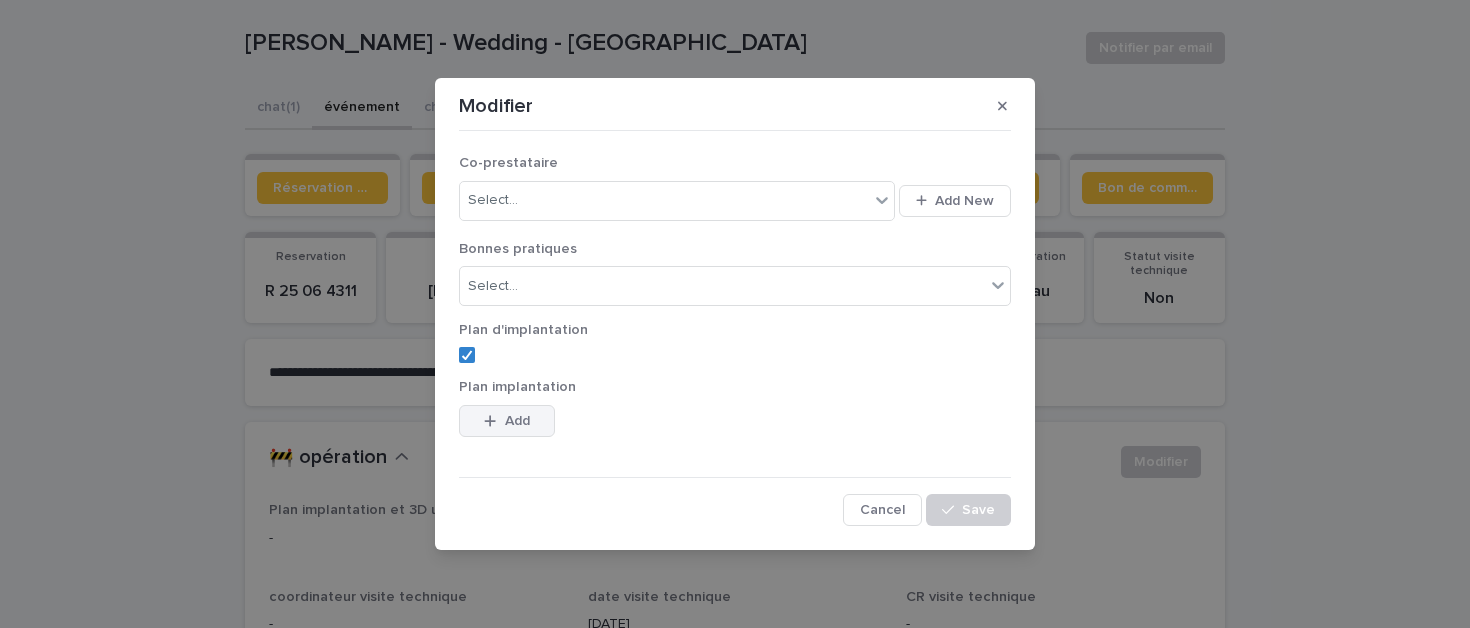 click on "Add" at bounding box center (507, 421) 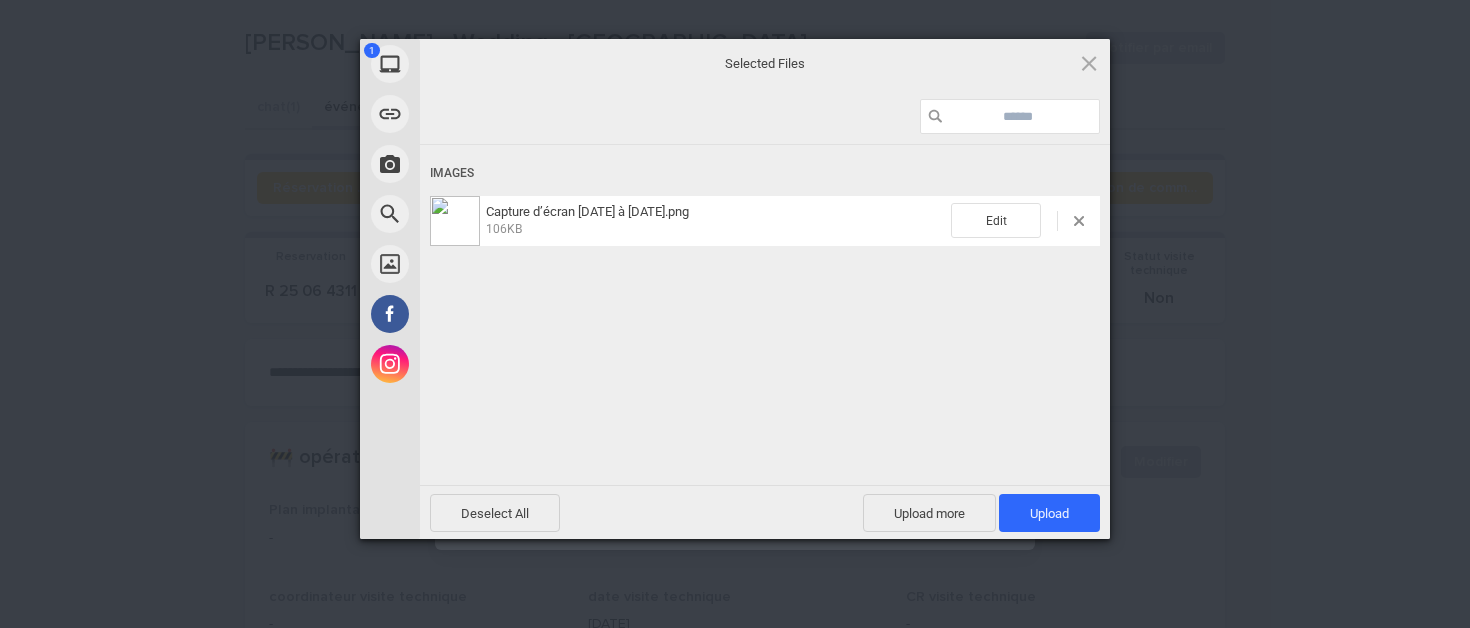 click on "Images
Capture d’écran [DATE] à [DATE].png          106KB
Edit" at bounding box center (765, 313) 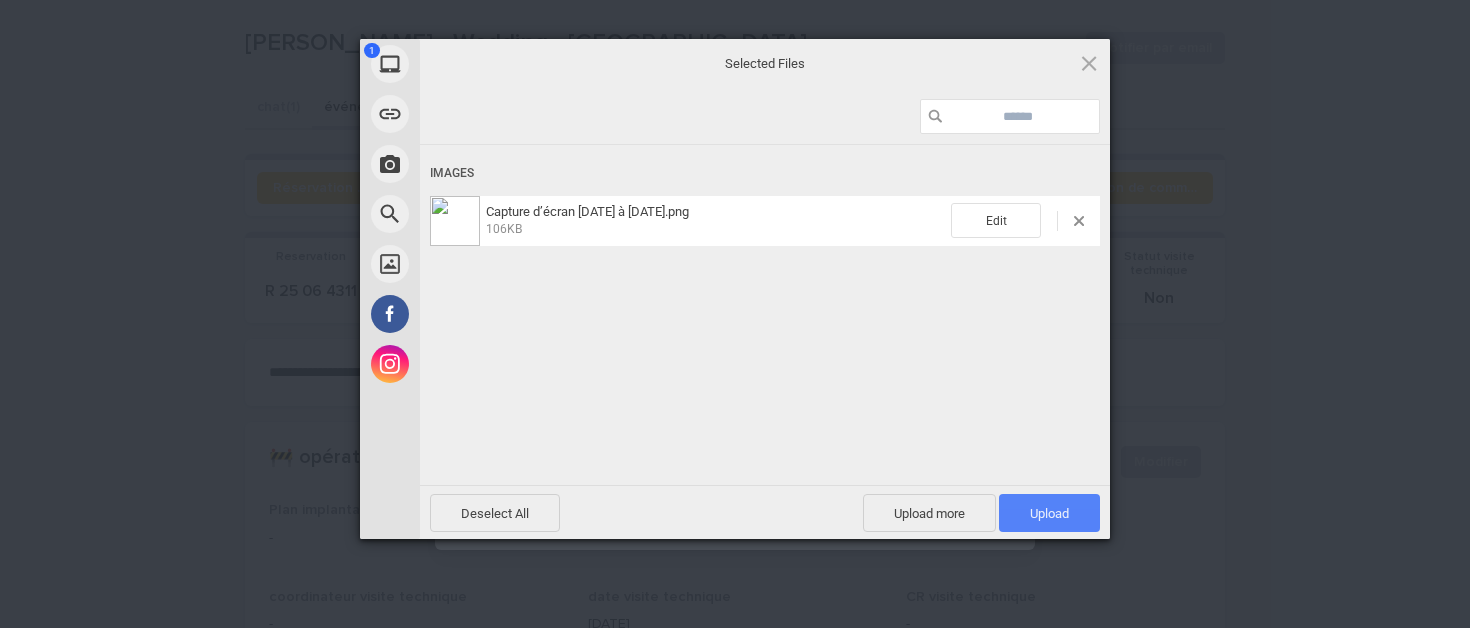 click on "Upload
1" at bounding box center [1049, 513] 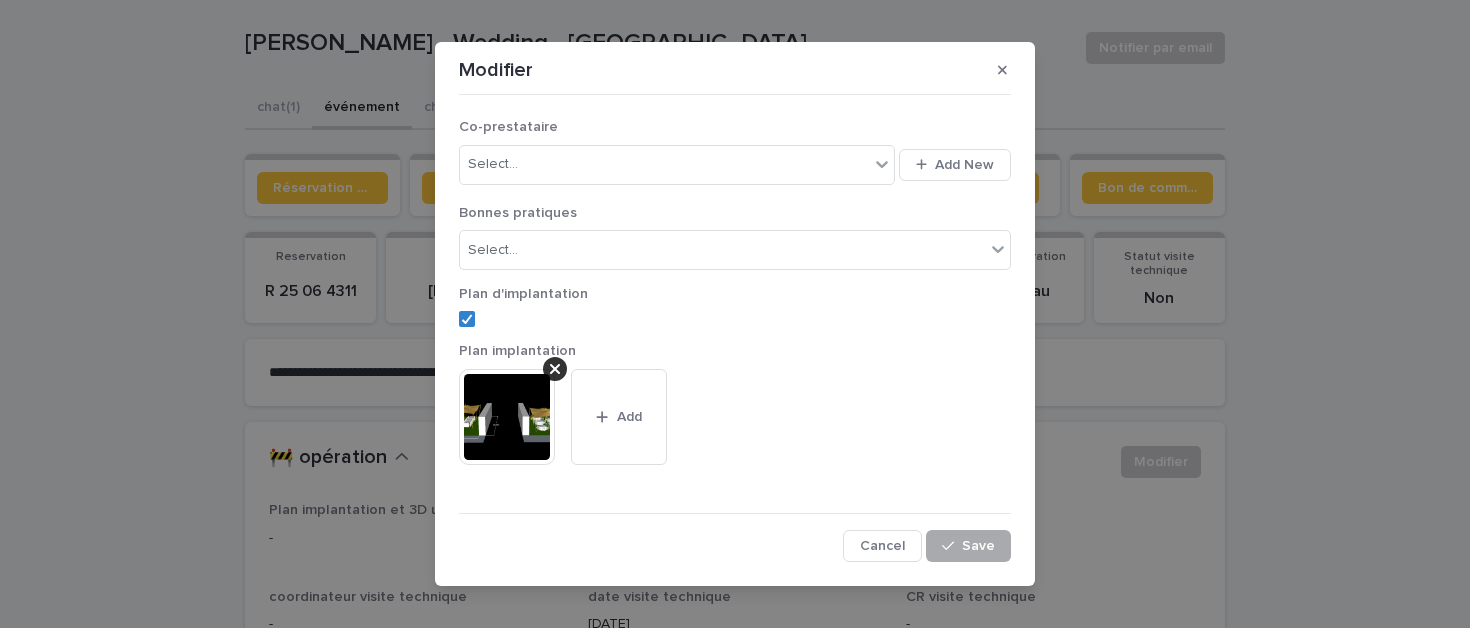 click on "Save" at bounding box center (978, 546) 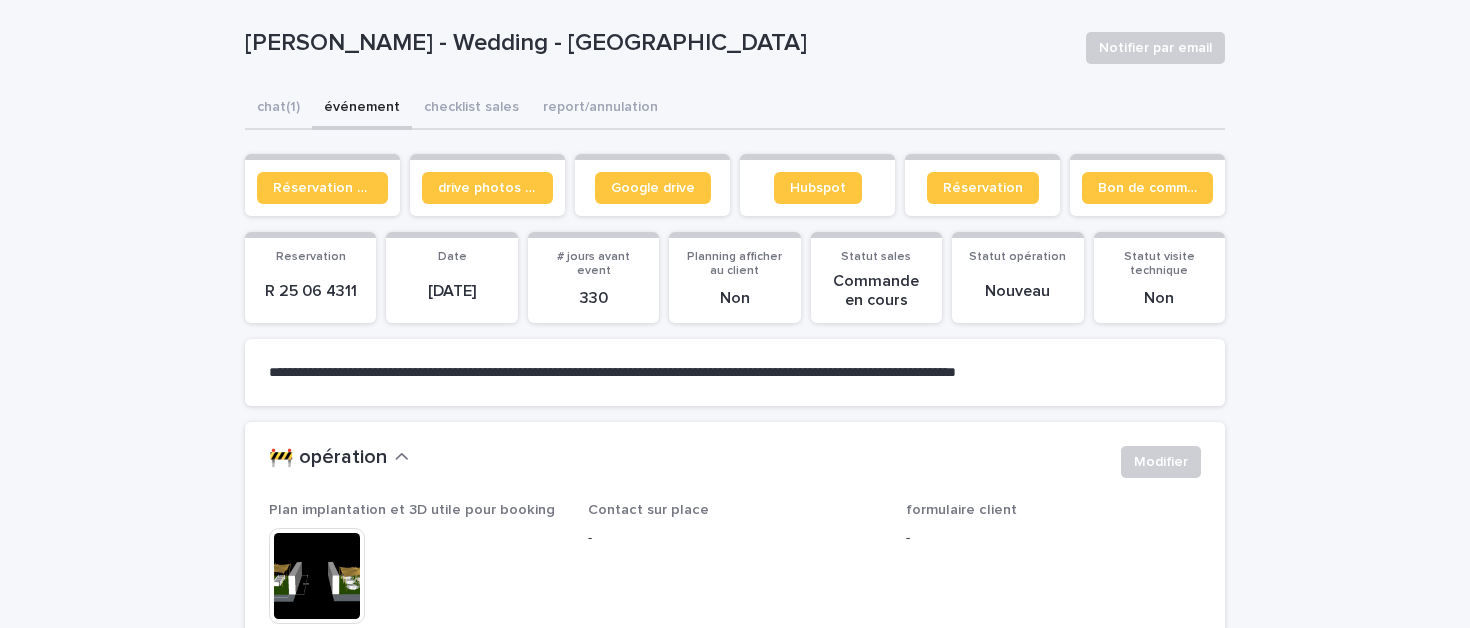click on "**********" at bounding box center [735, 2808] 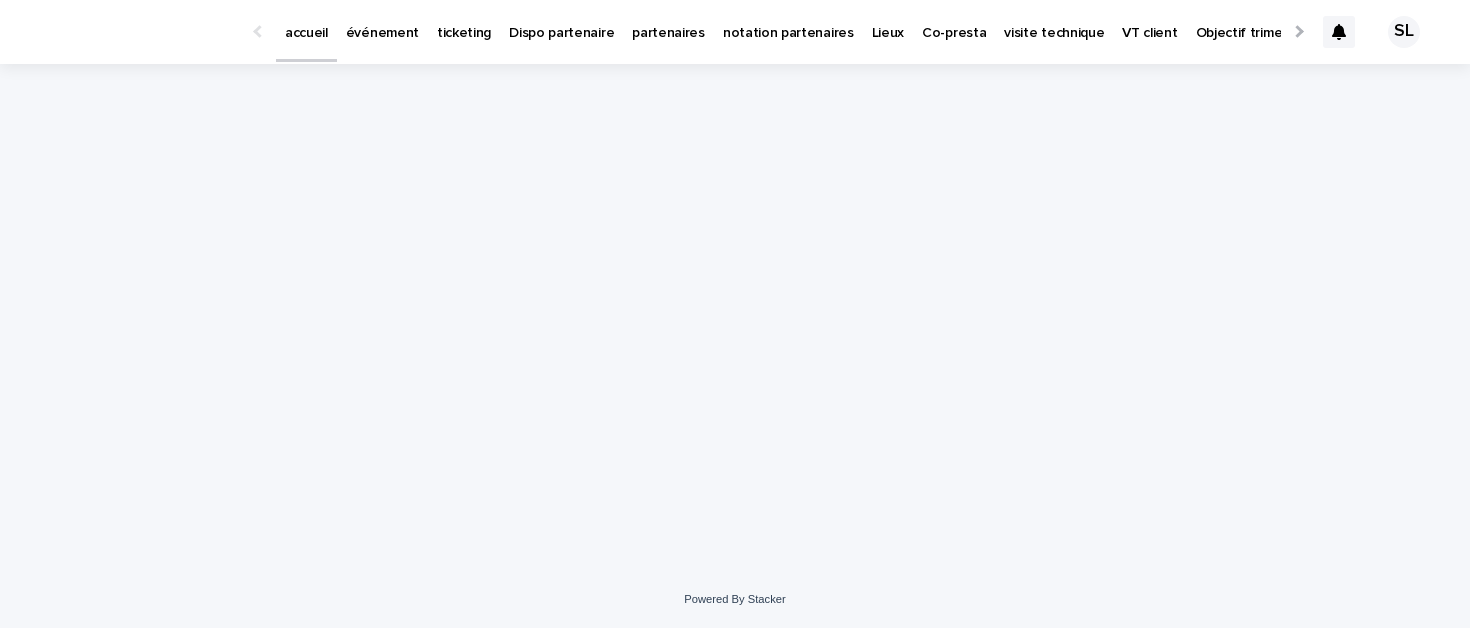 scroll, scrollTop: 0, scrollLeft: 0, axis: both 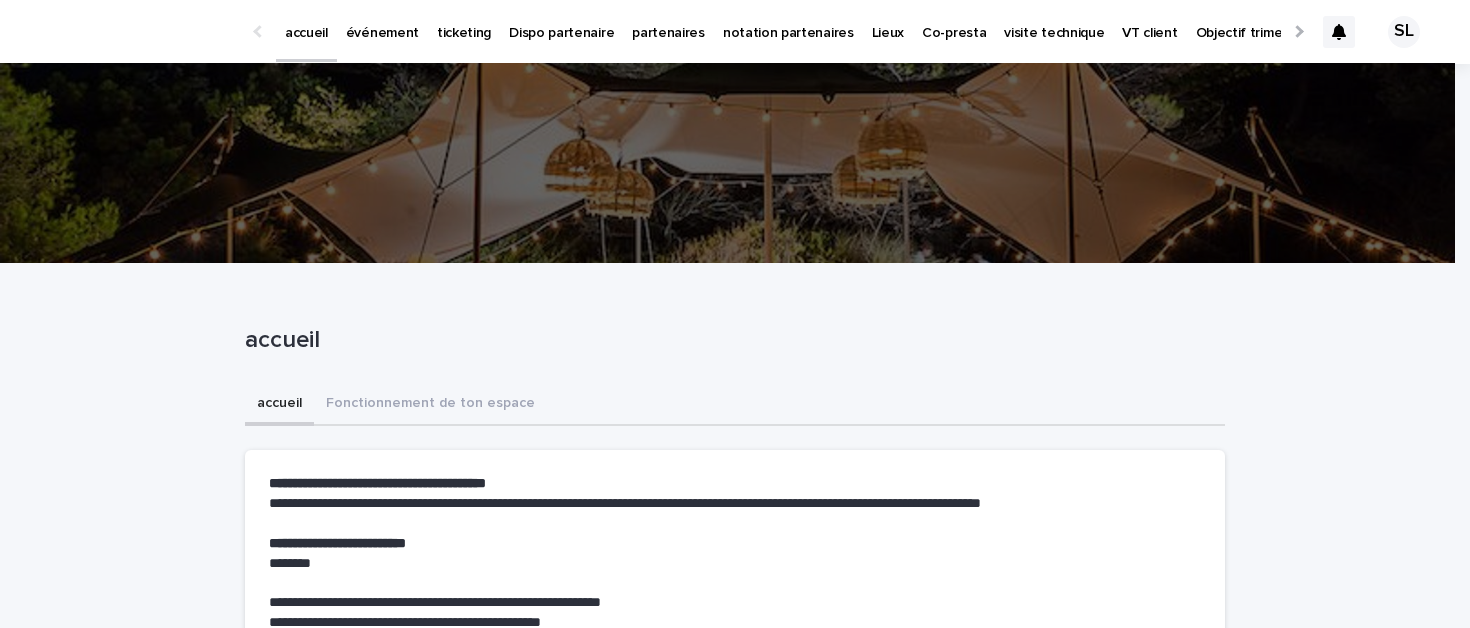 click on "événement" at bounding box center (382, 21) 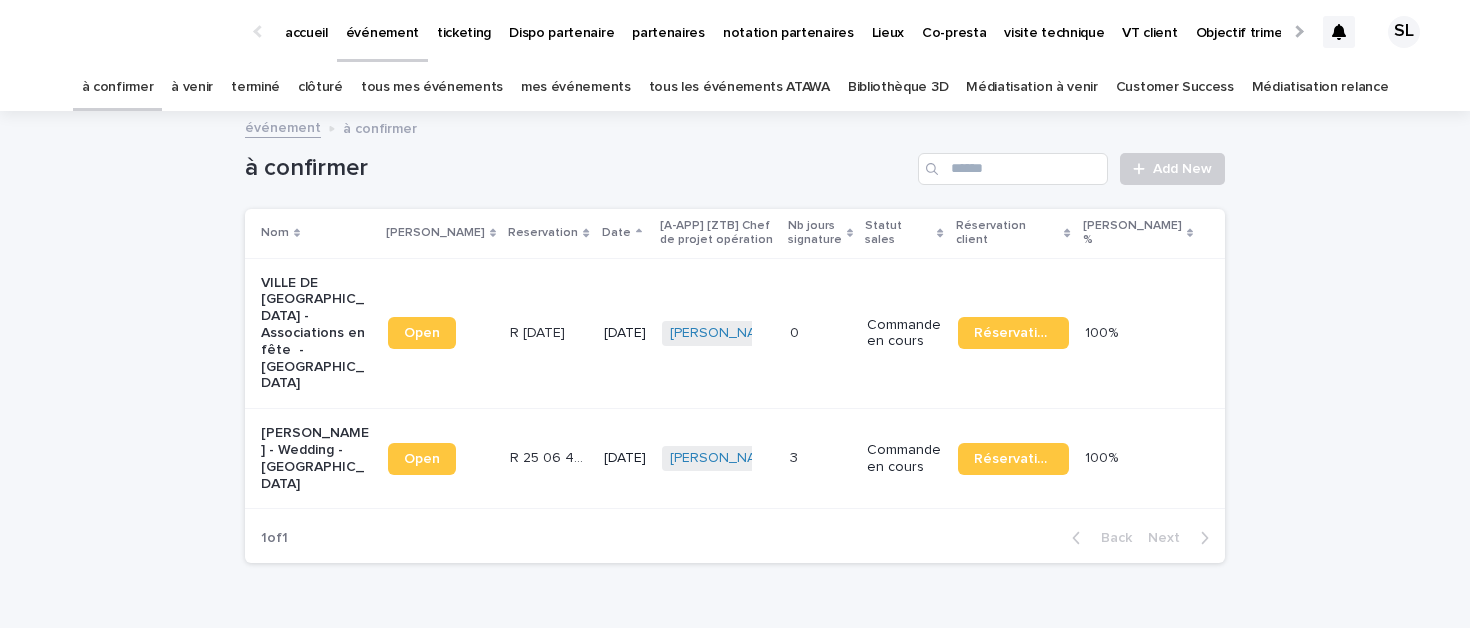 click on "à venir" at bounding box center (192, 87) 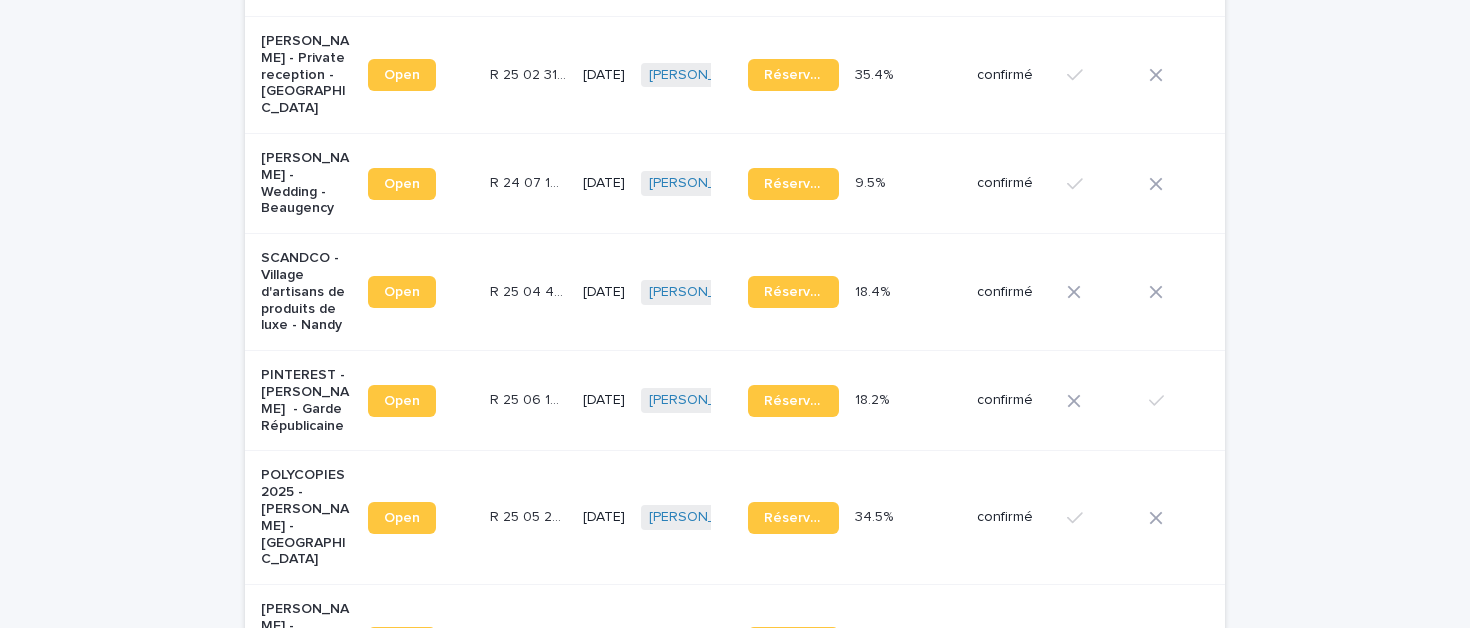 scroll, scrollTop: 1591, scrollLeft: 0, axis: vertical 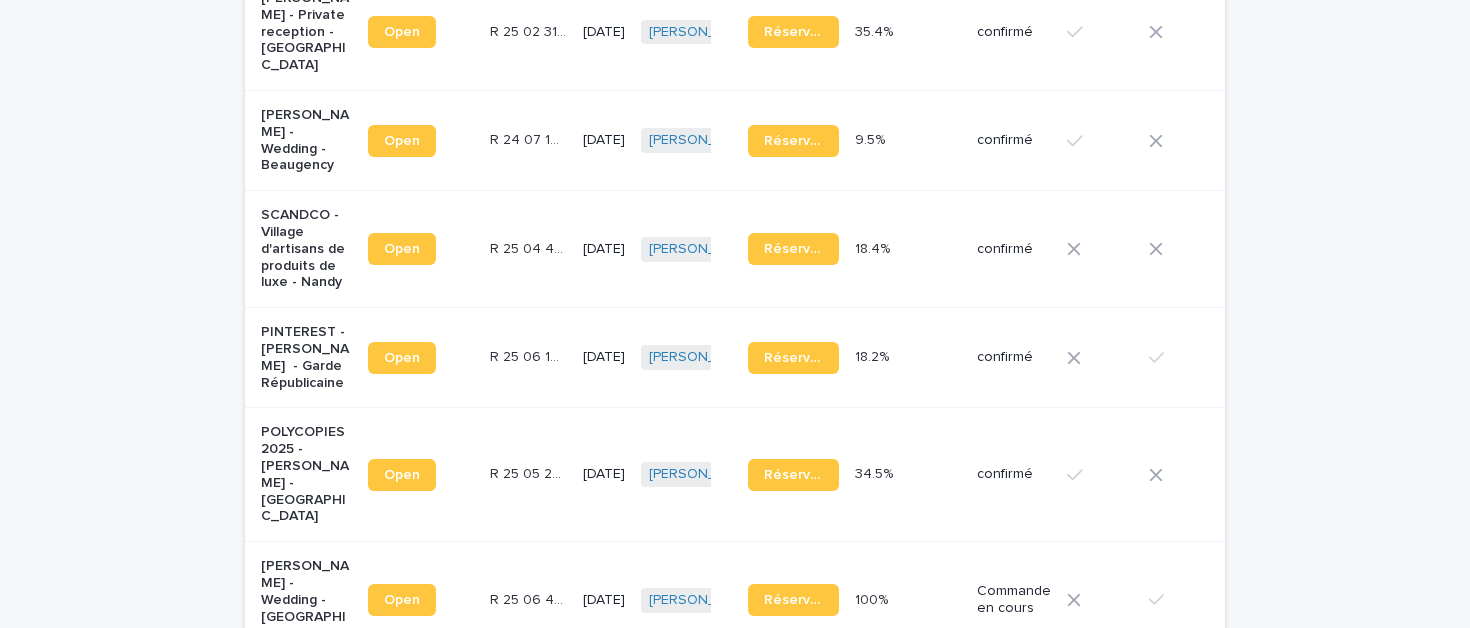 click on "PINTEREST - [PERSON_NAME]  - Garde Républicaine" at bounding box center [306, 357] 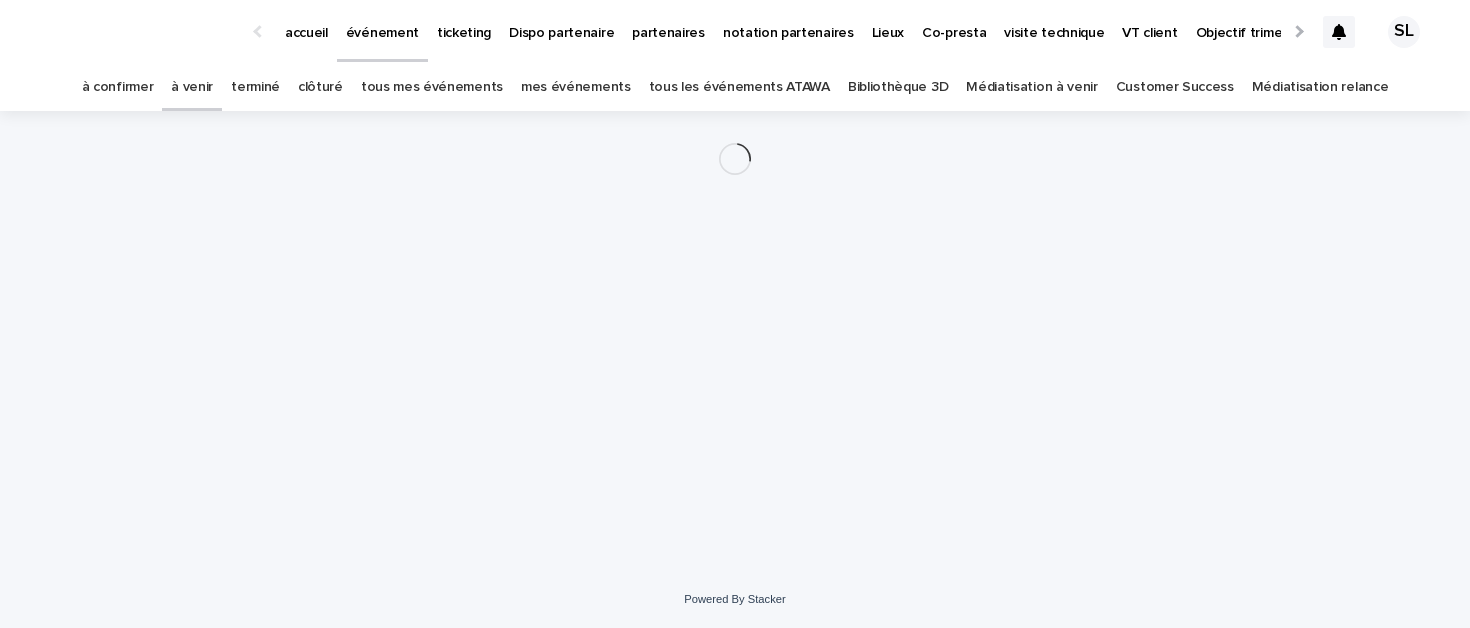 scroll, scrollTop: 0, scrollLeft: 0, axis: both 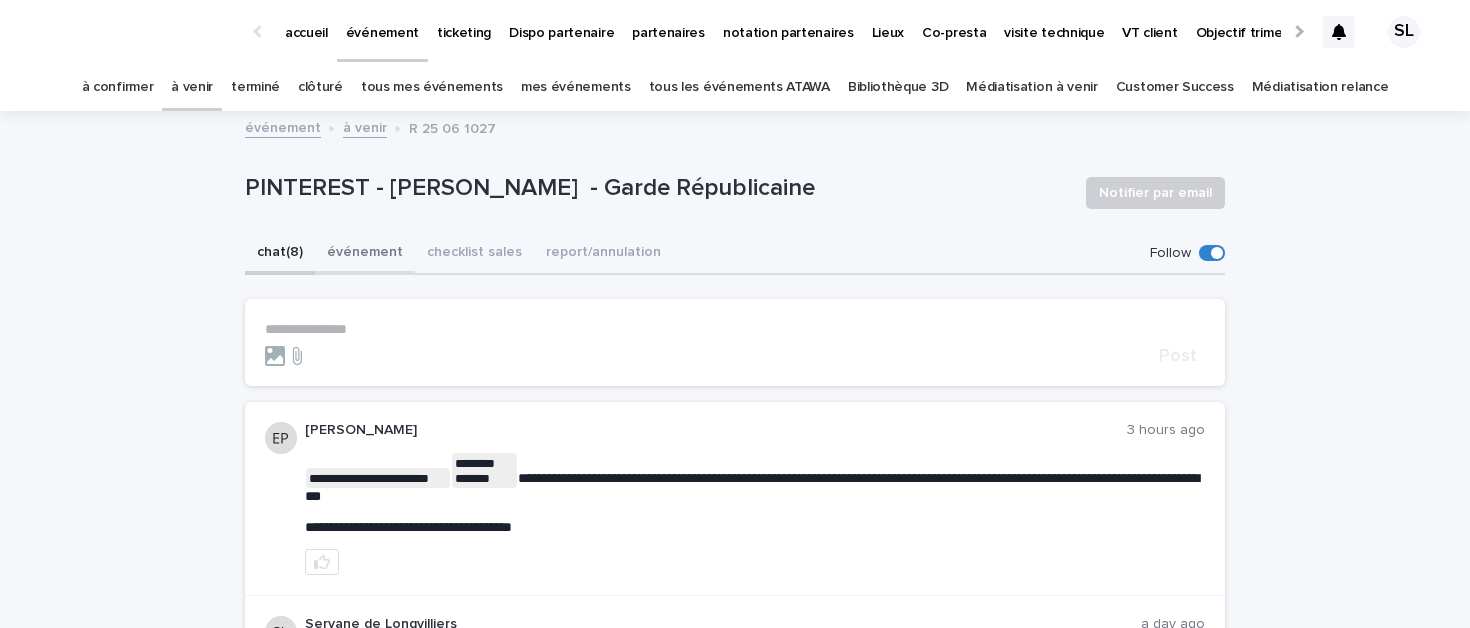 click on "événement" at bounding box center [365, 254] 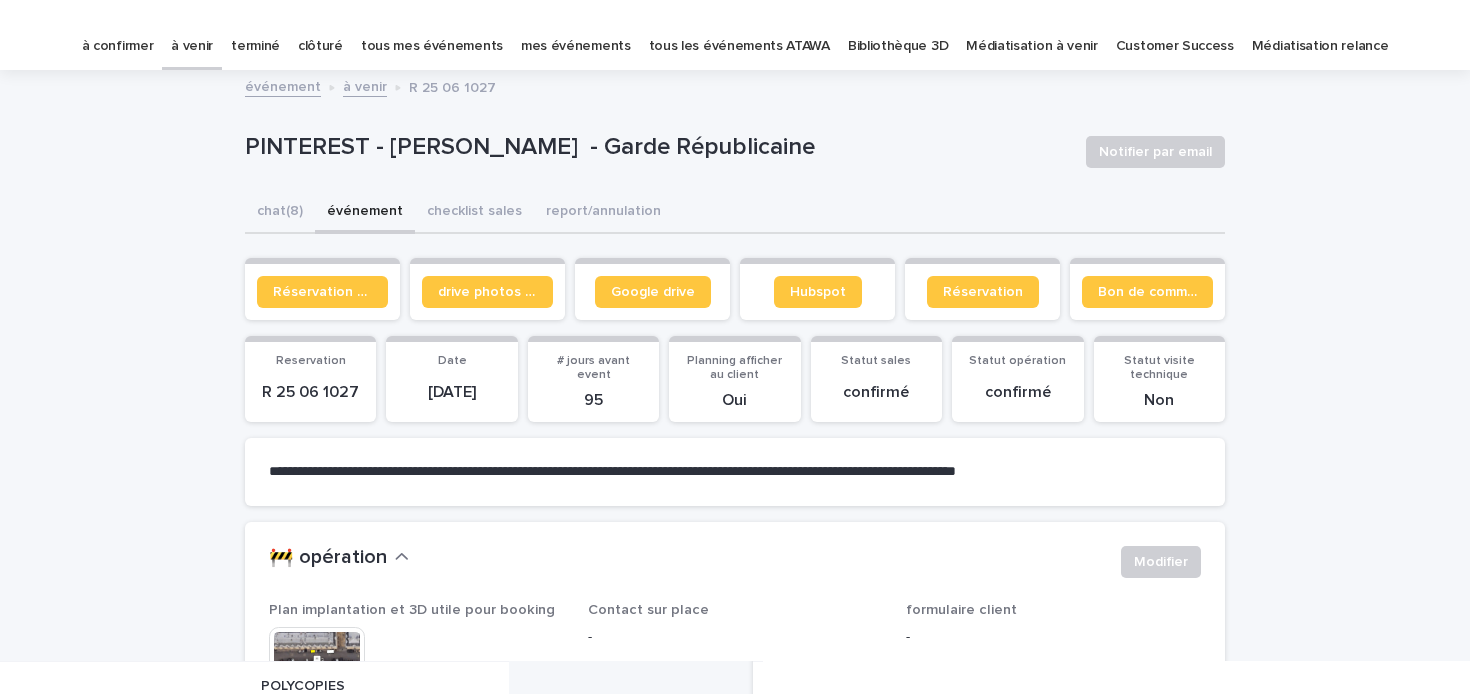 scroll, scrollTop: 79, scrollLeft: 0, axis: vertical 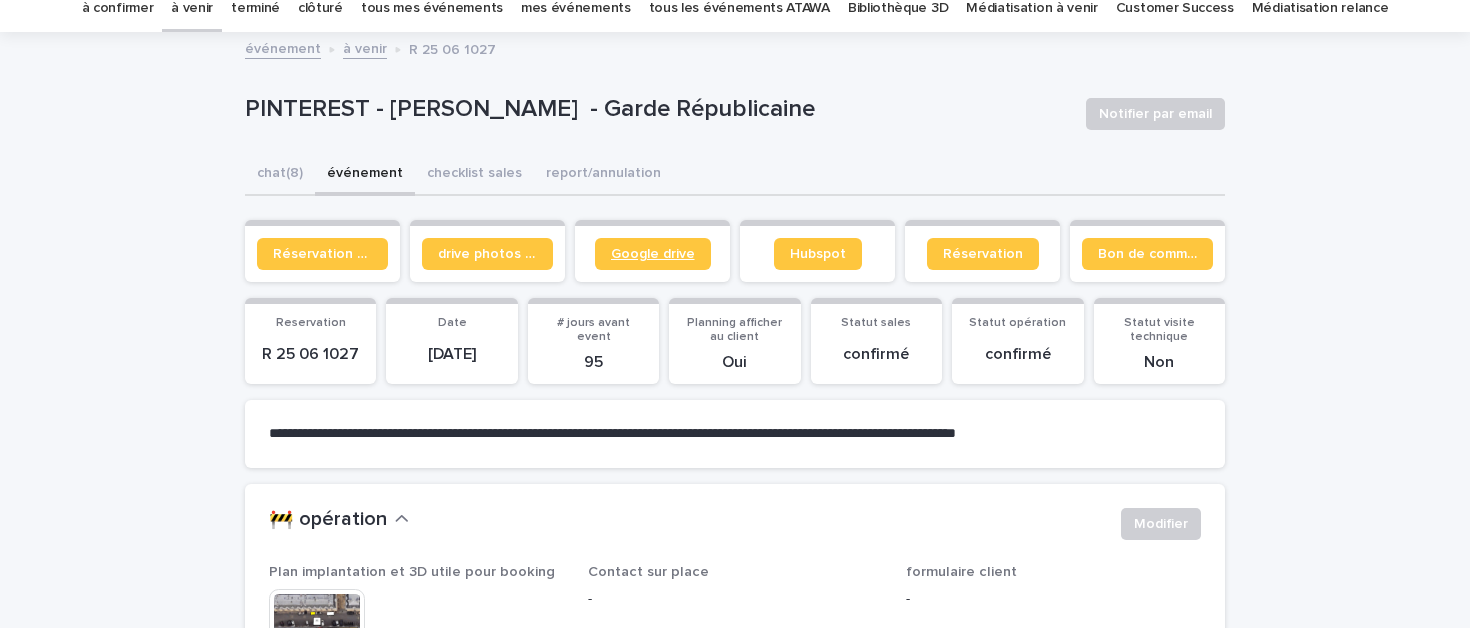 click on "Google drive" at bounding box center (653, 254) 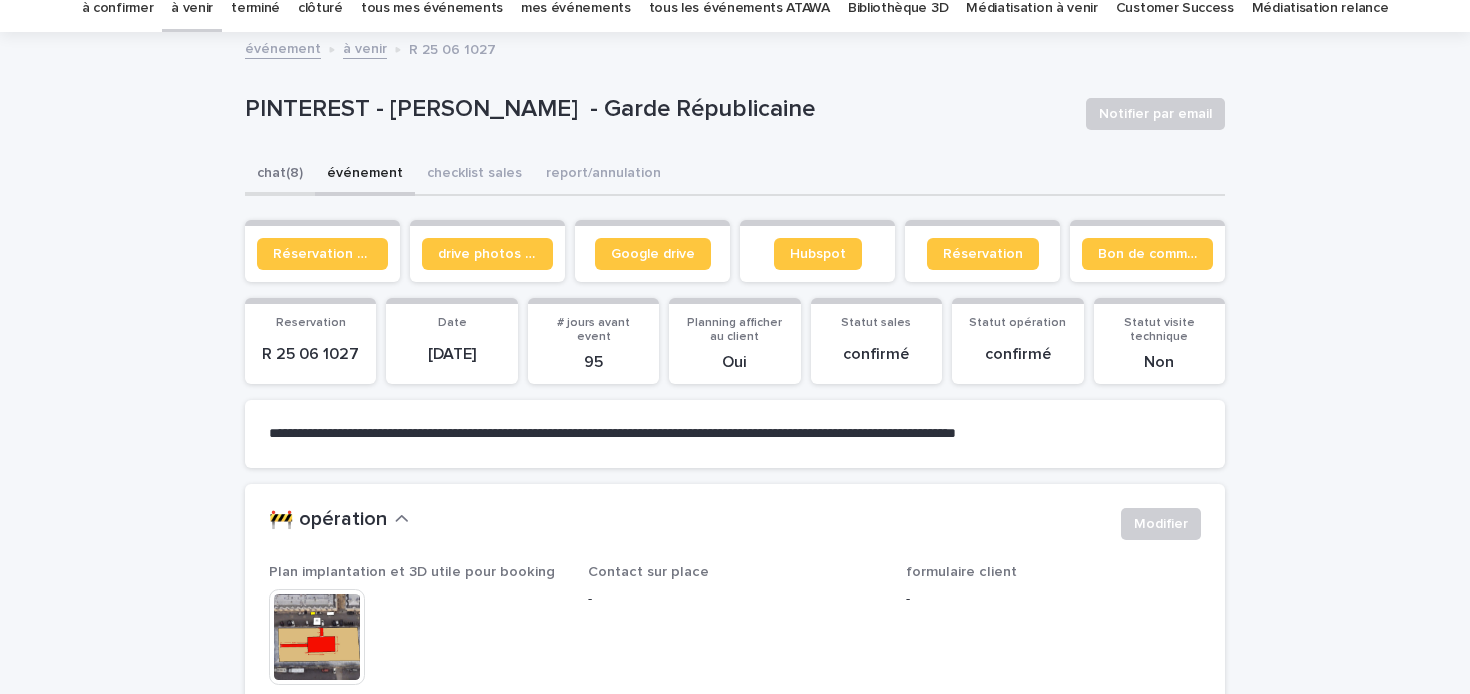 click on "chat  (8)" at bounding box center [280, 175] 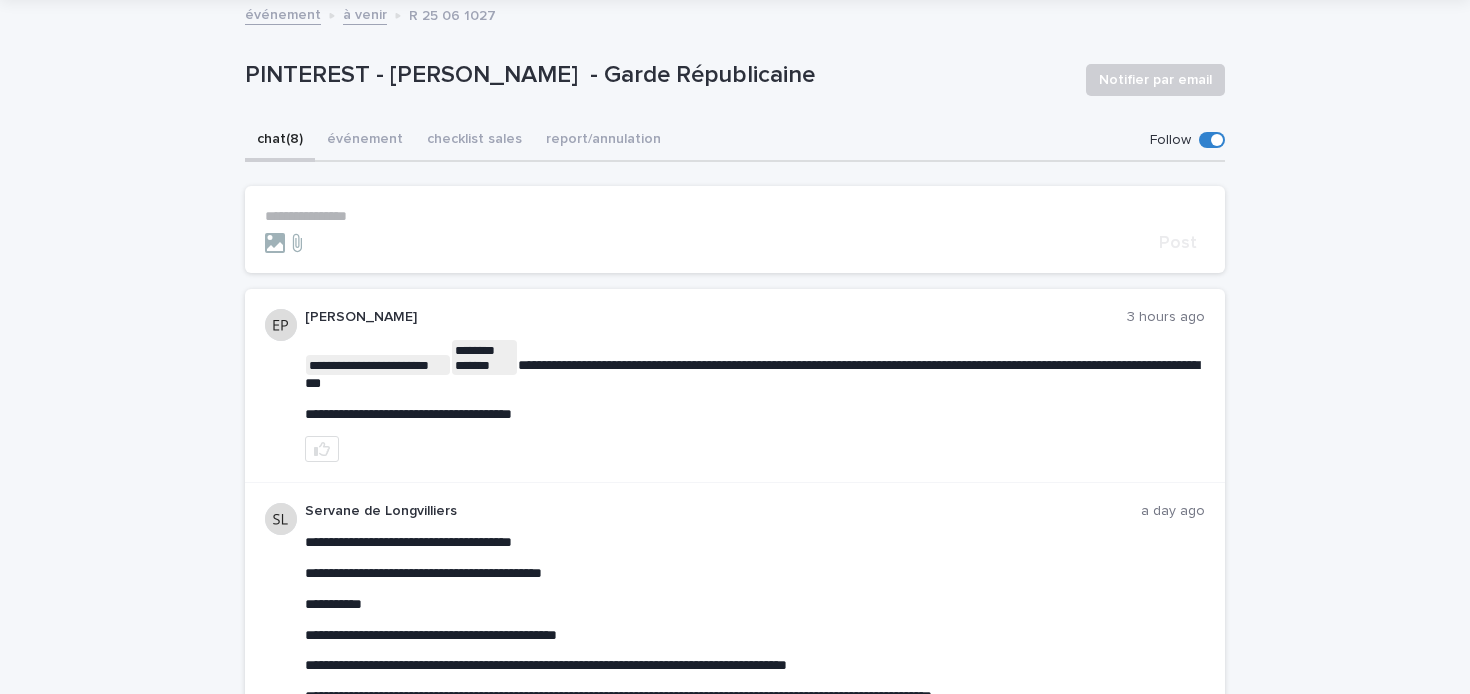 scroll, scrollTop: 114, scrollLeft: 0, axis: vertical 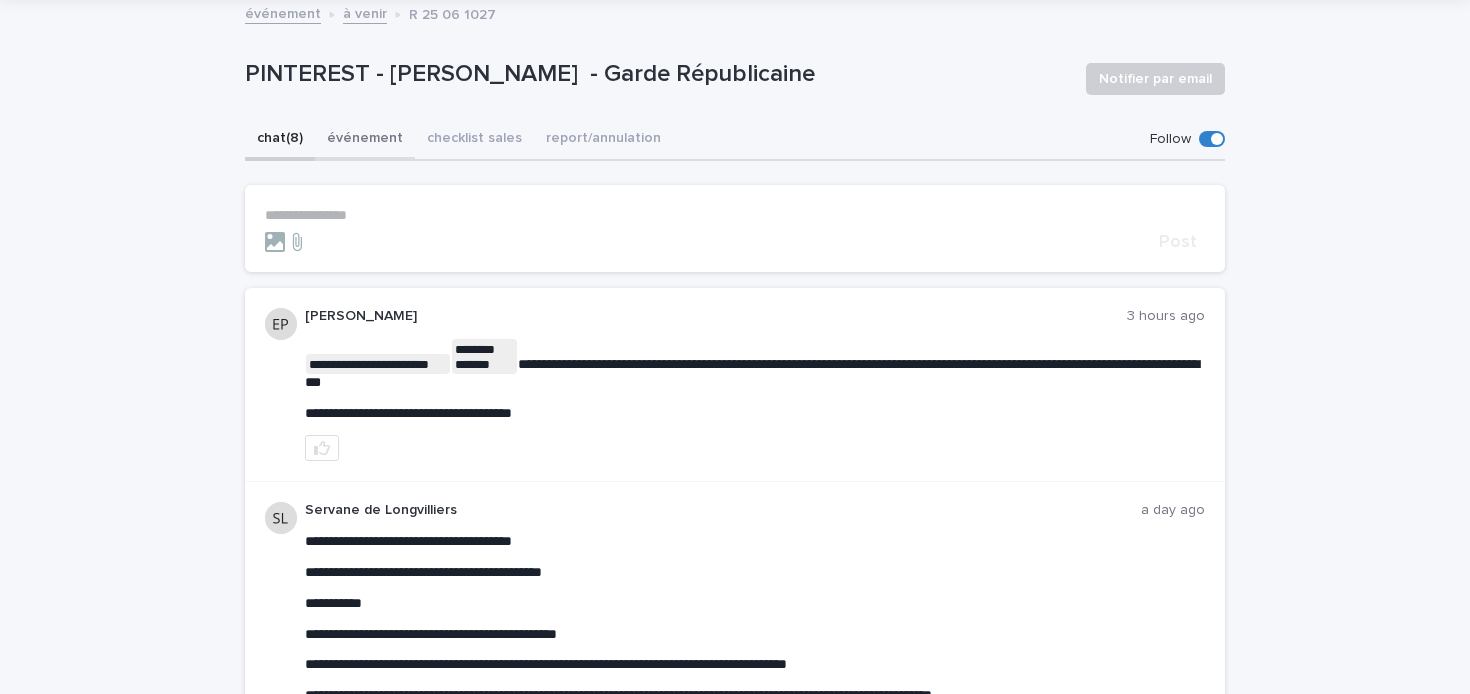 click on "événement" at bounding box center (365, 140) 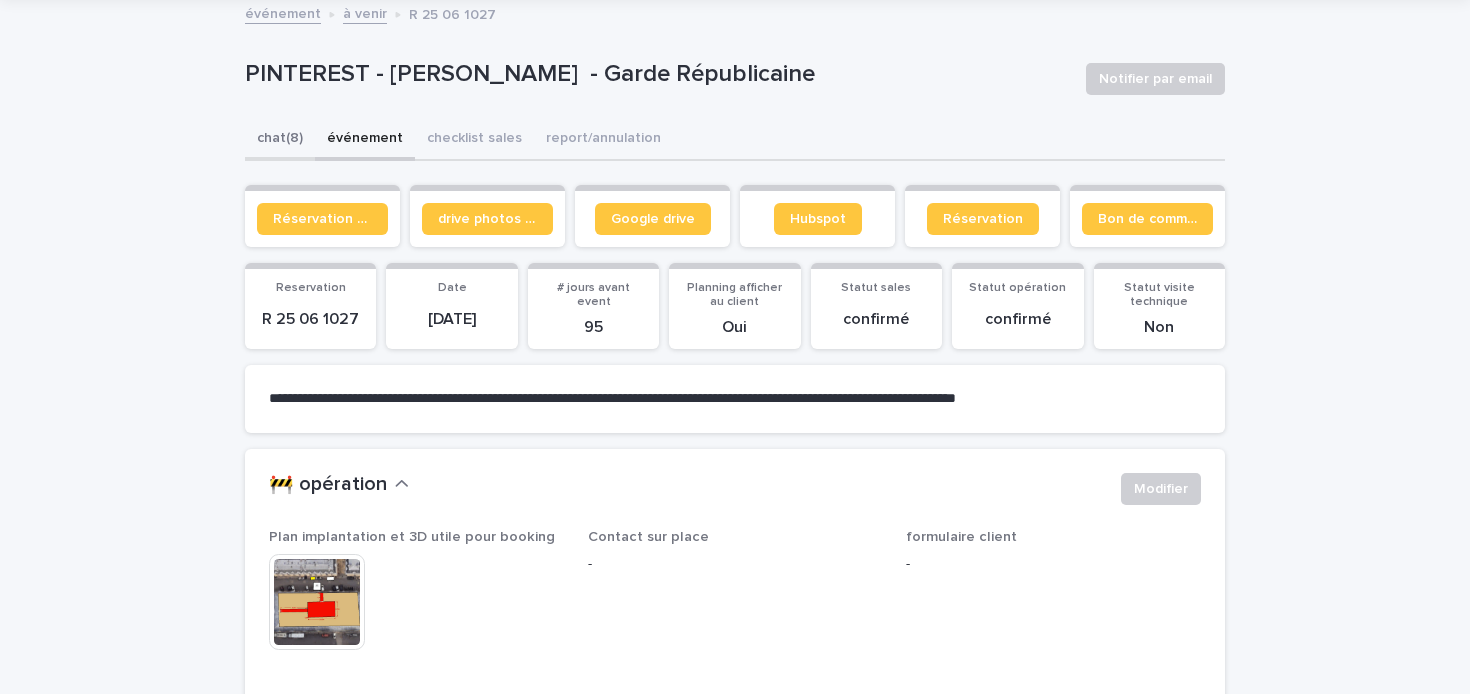 click on "chat  (8)" at bounding box center [280, 140] 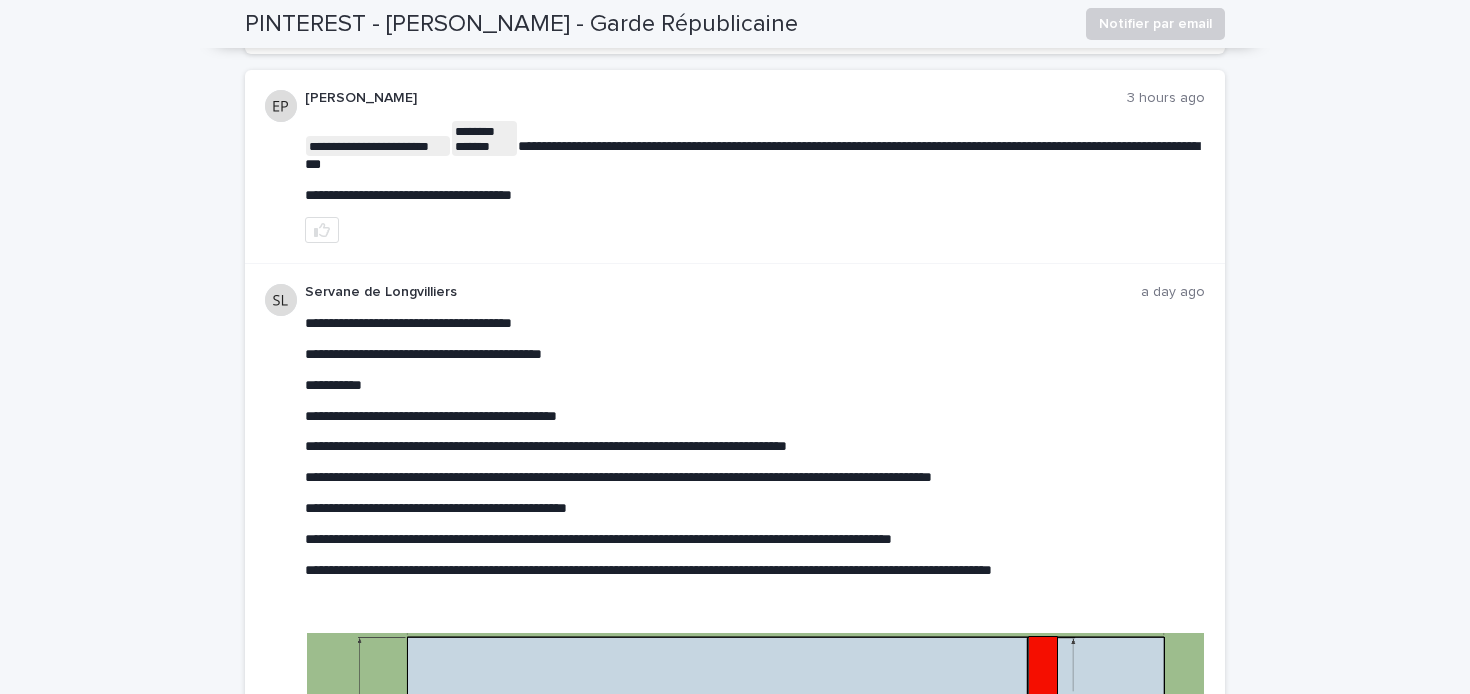 scroll, scrollTop: 267, scrollLeft: 0, axis: vertical 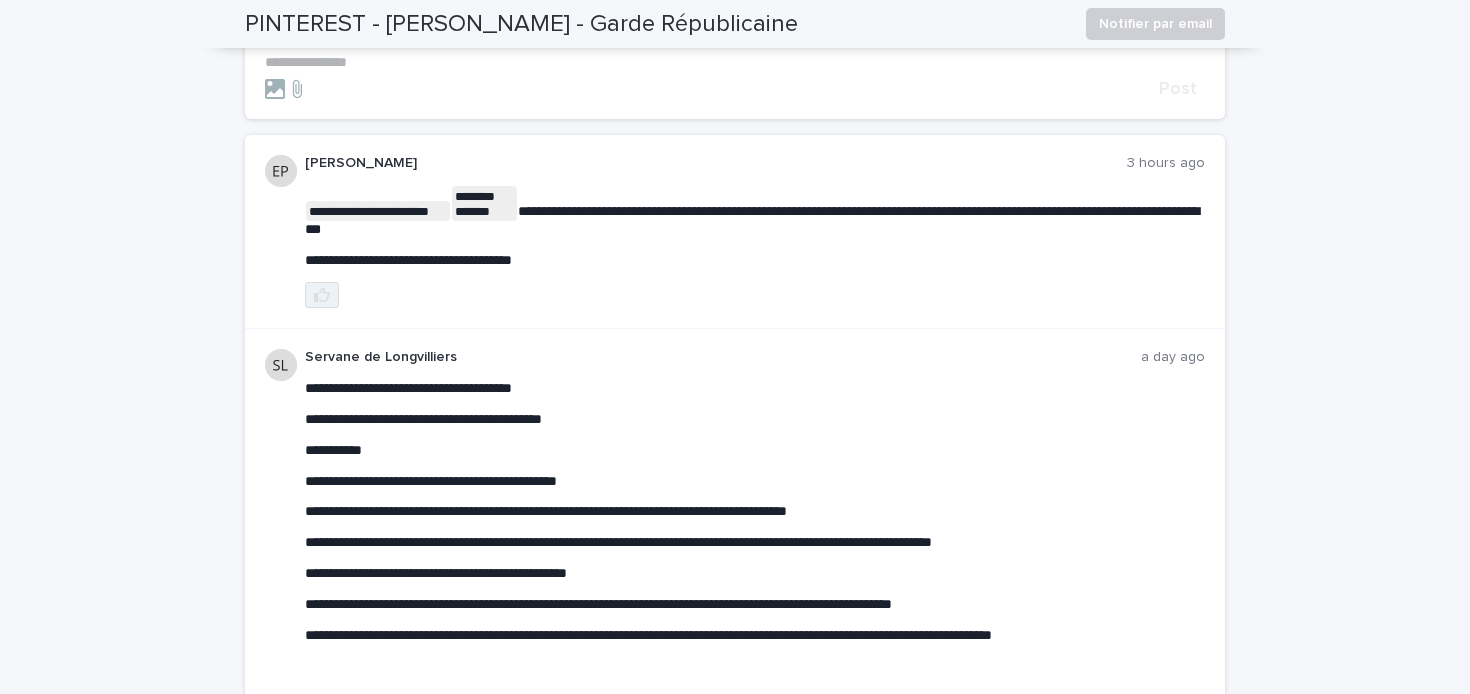 click 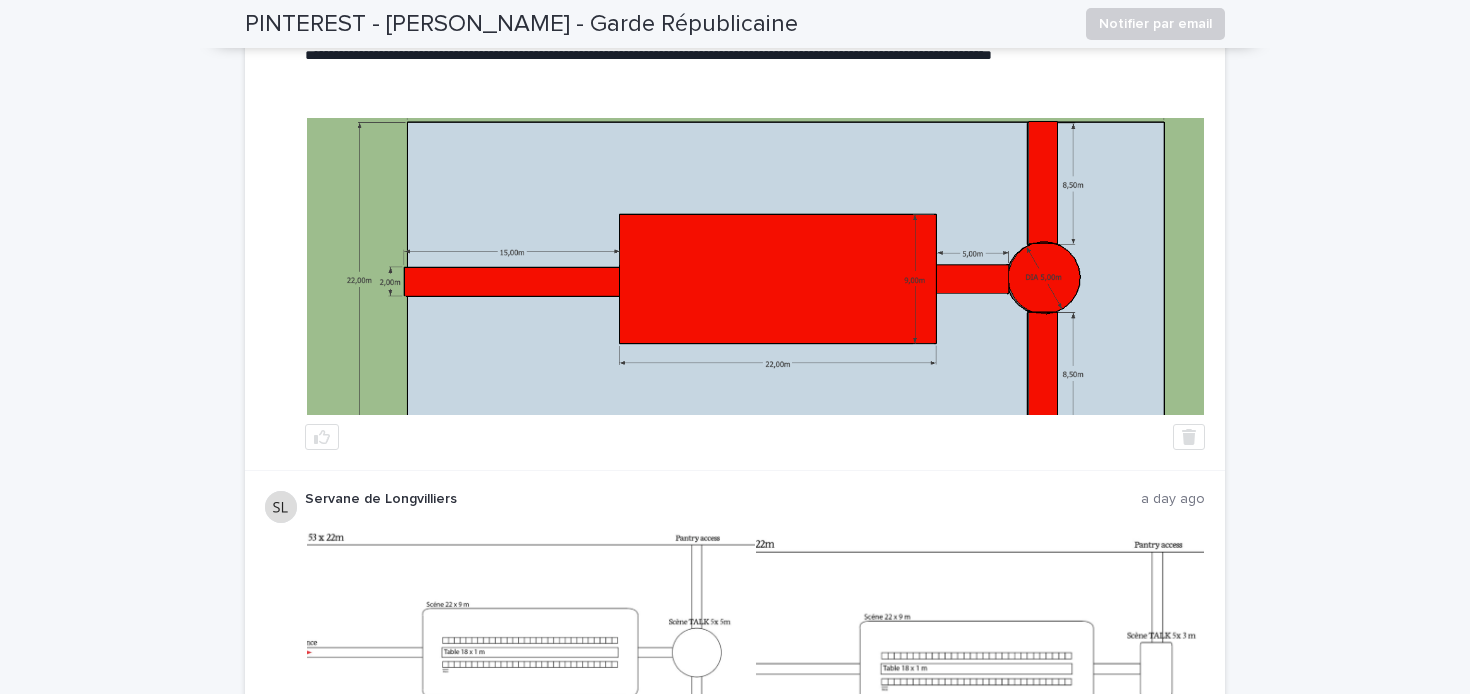 scroll, scrollTop: 846, scrollLeft: 0, axis: vertical 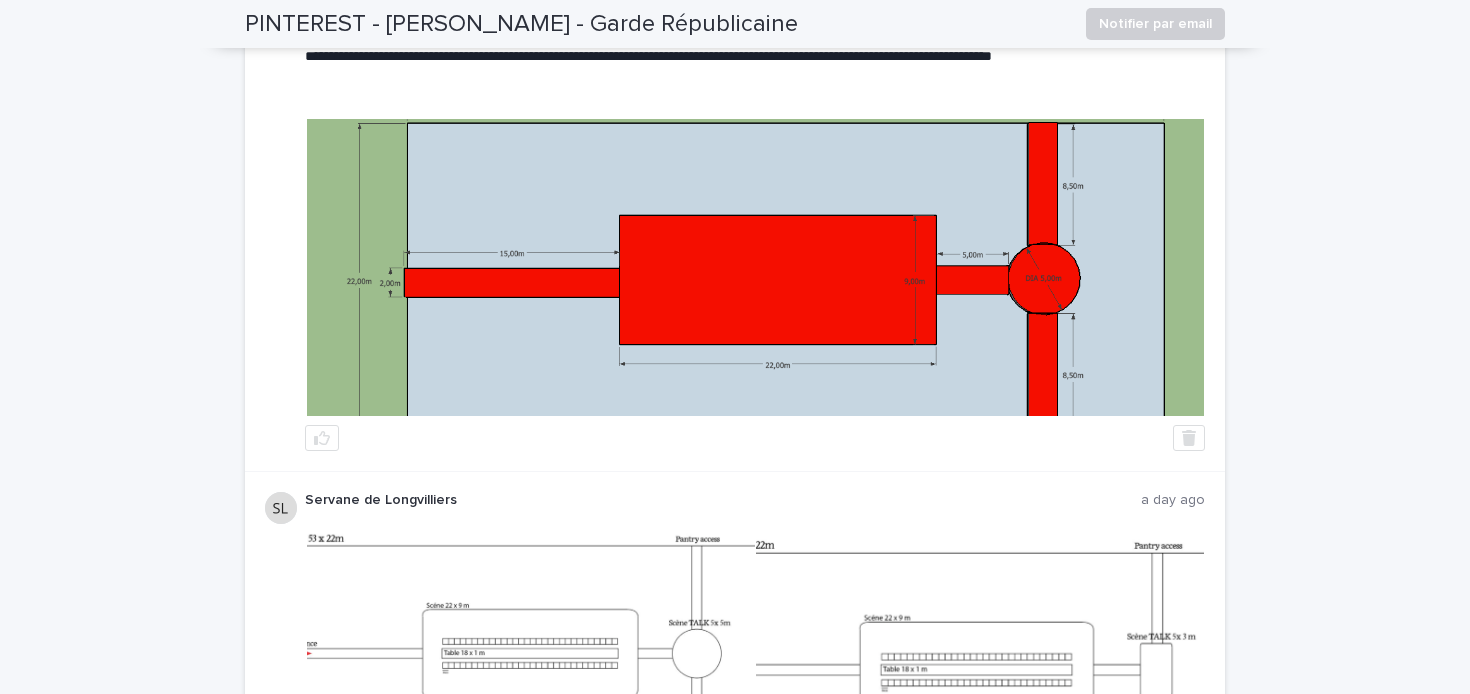 click at bounding box center (755, 267) 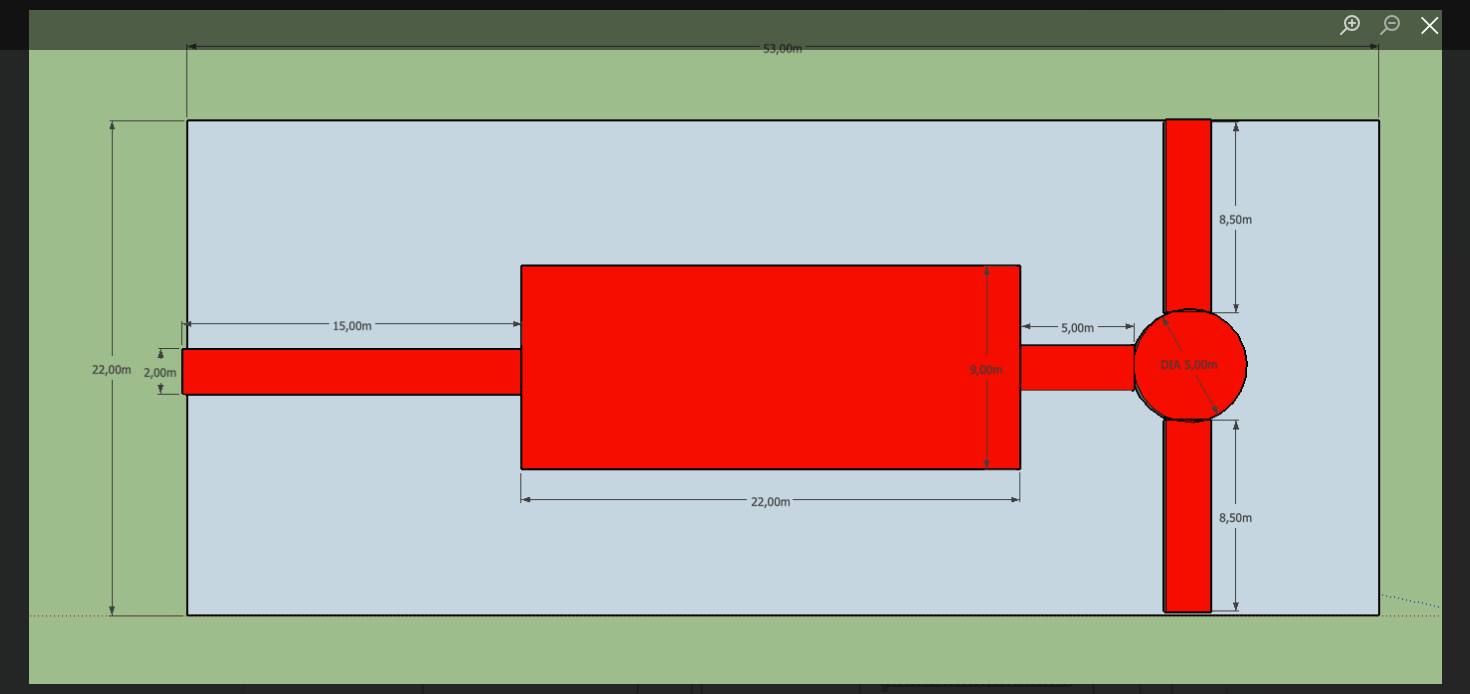 click at bounding box center (1430, 24) 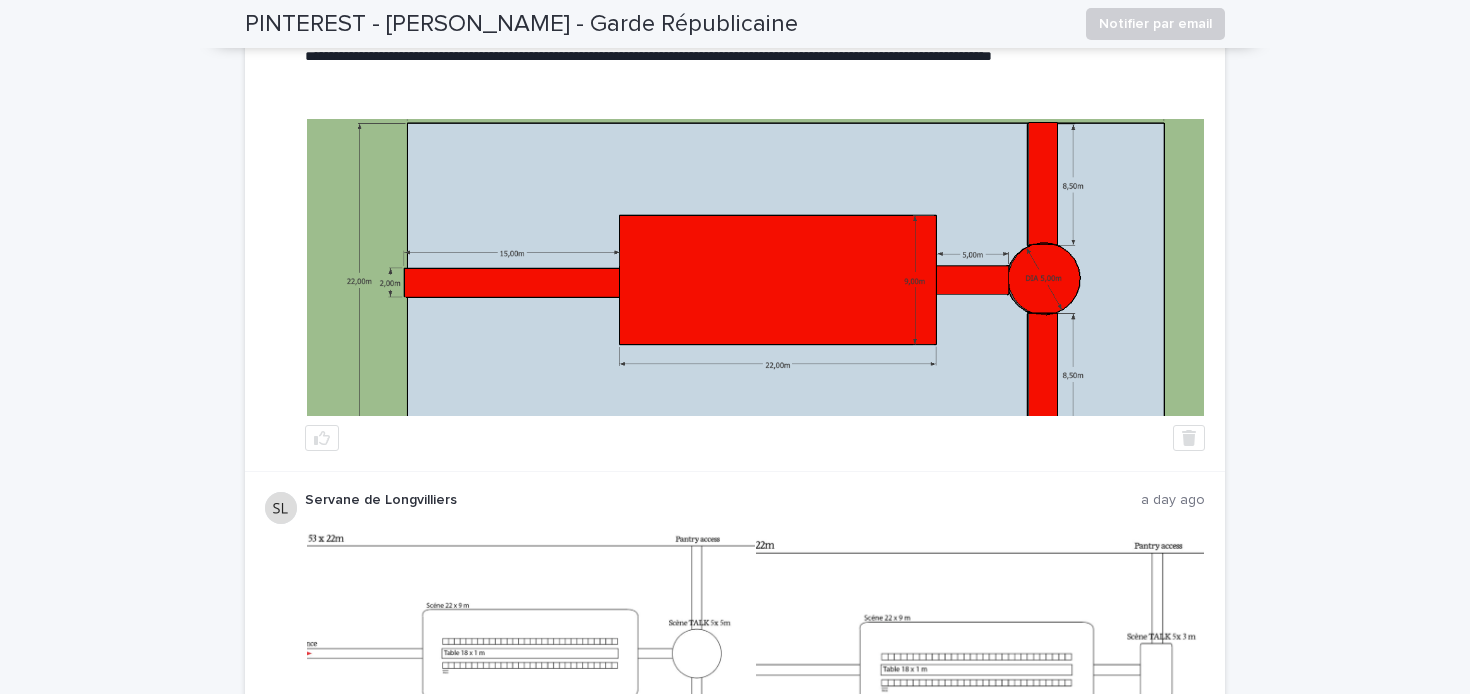 click at bounding box center (755, 267) 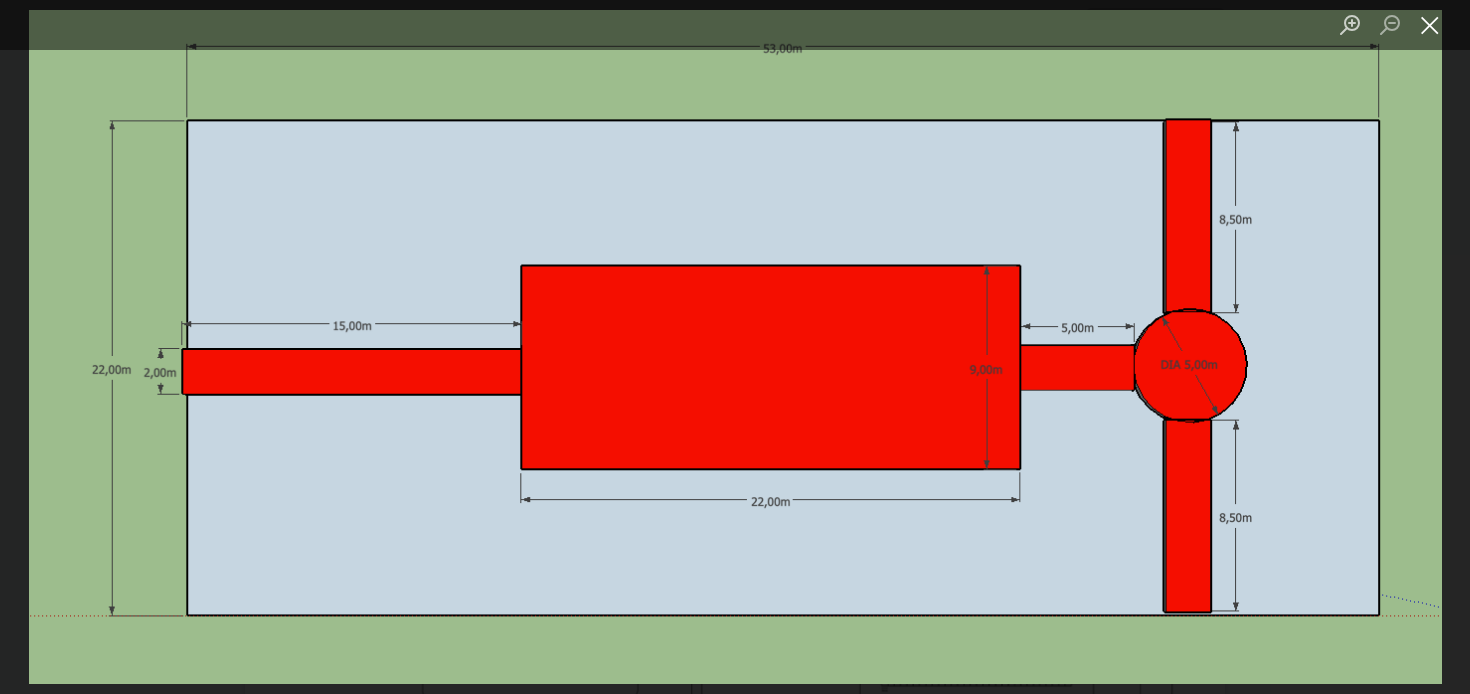 click at bounding box center (1430, 24) 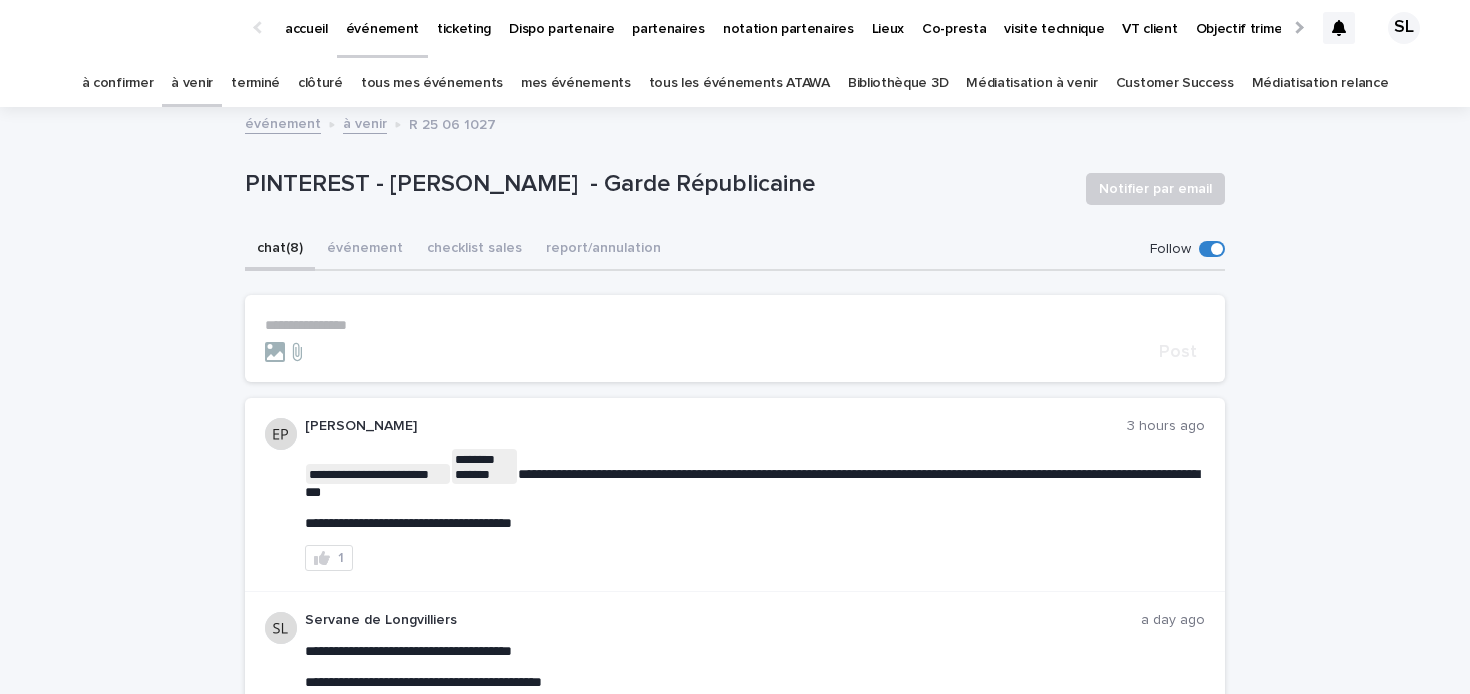 scroll, scrollTop: 0, scrollLeft: 0, axis: both 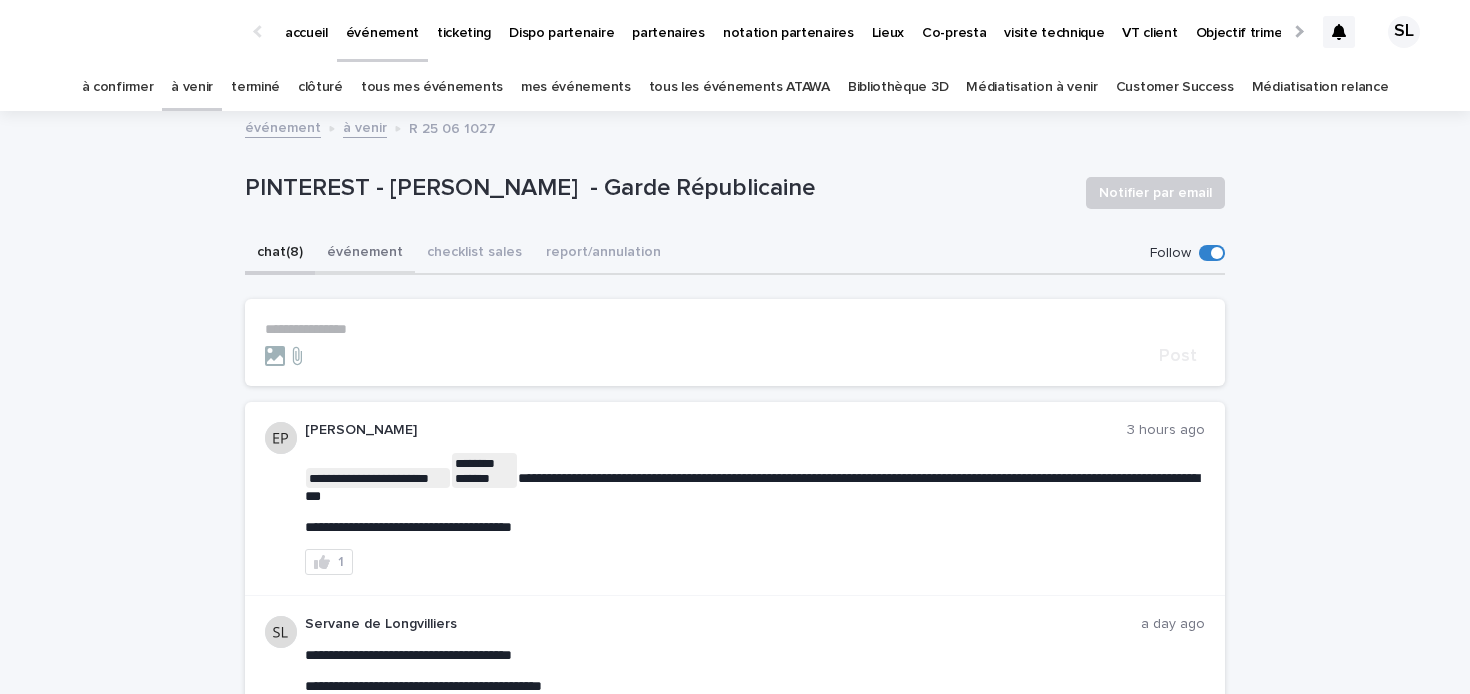 click on "événement" at bounding box center (365, 254) 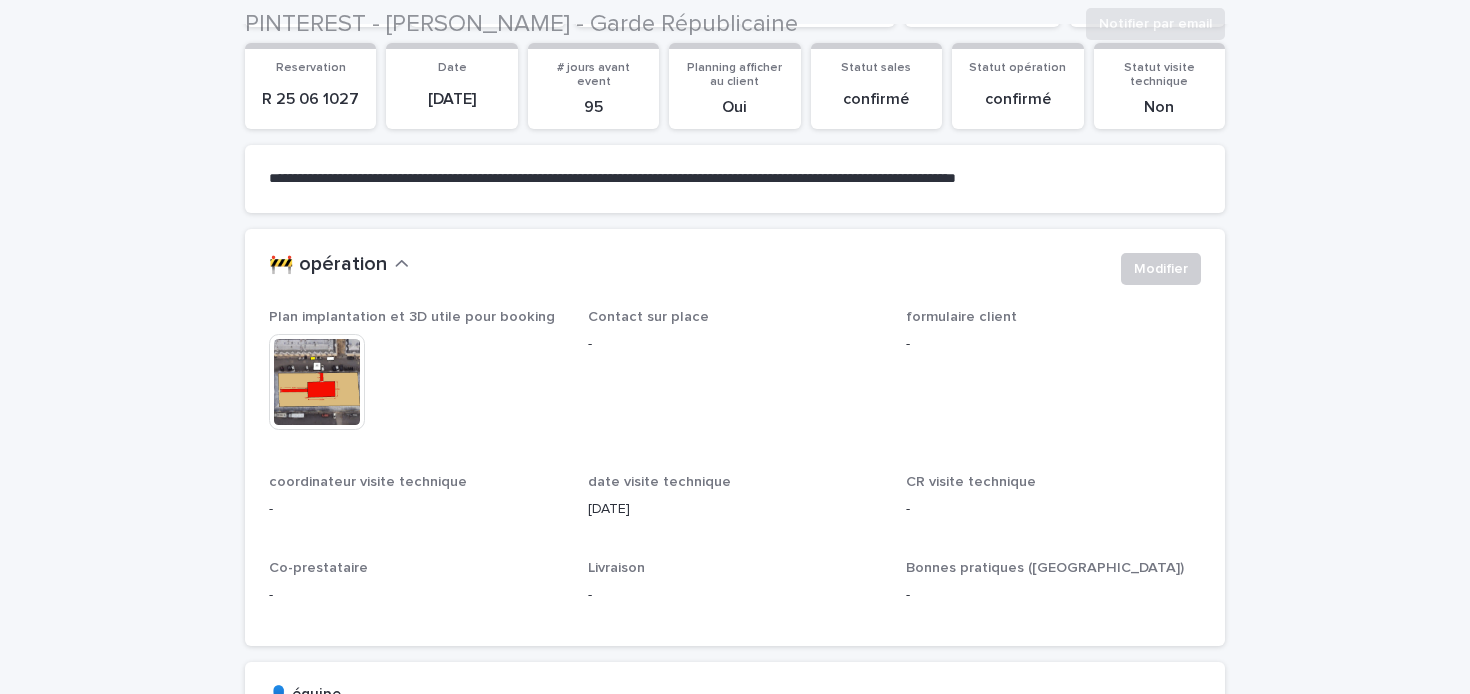scroll, scrollTop: 332, scrollLeft: 0, axis: vertical 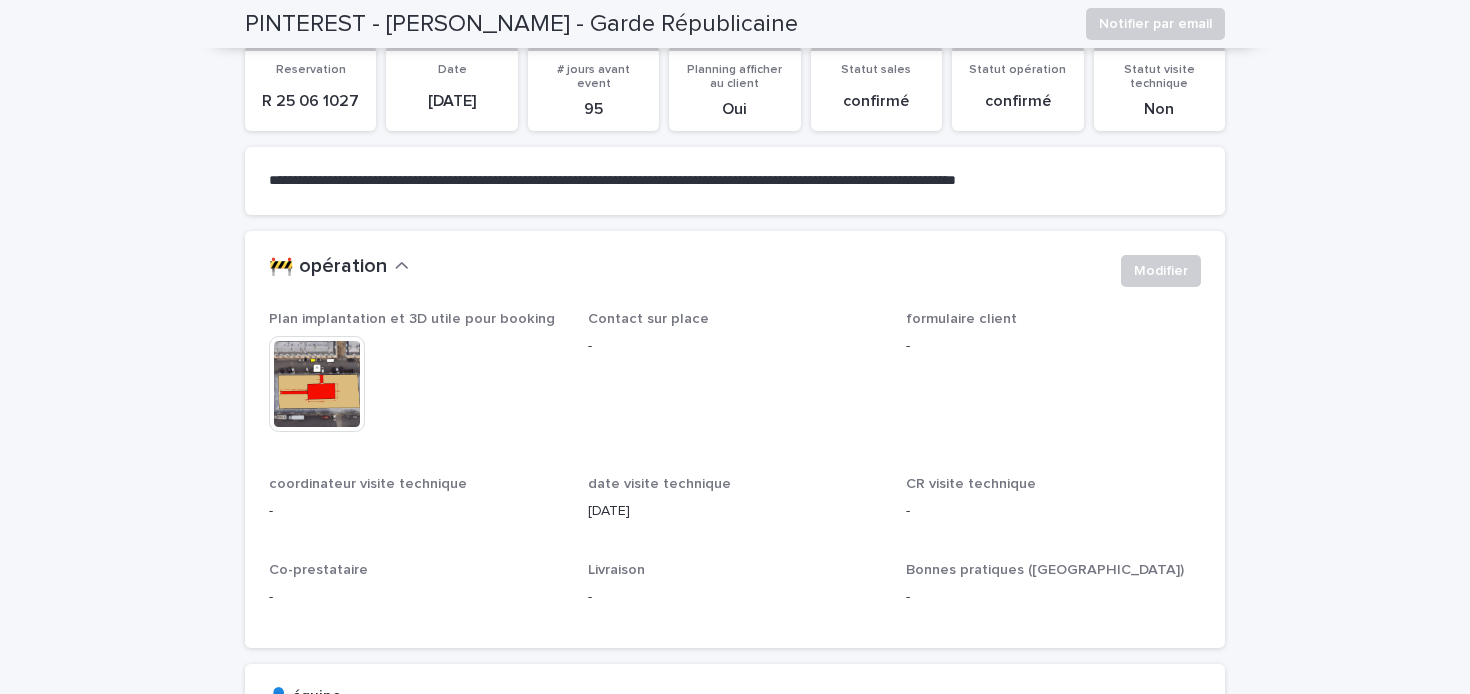click at bounding box center (317, 384) 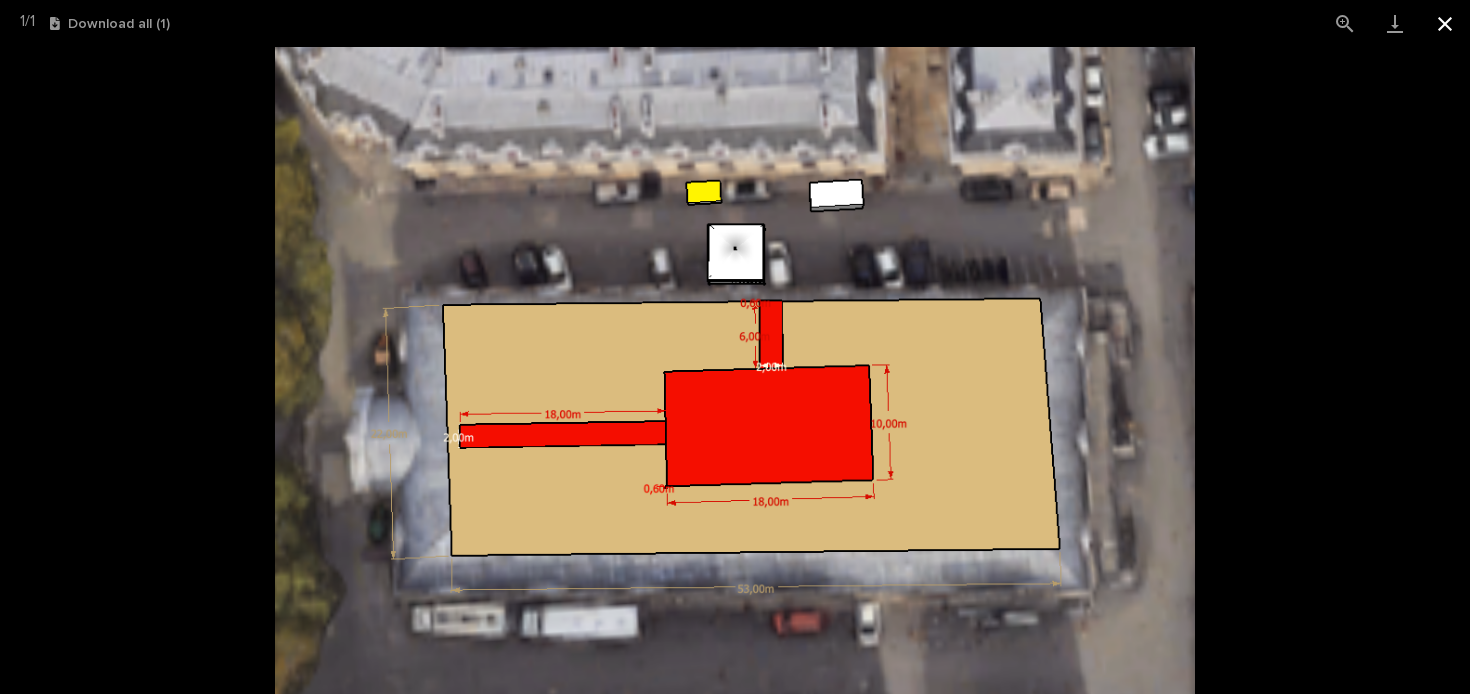 click at bounding box center (1445, 23) 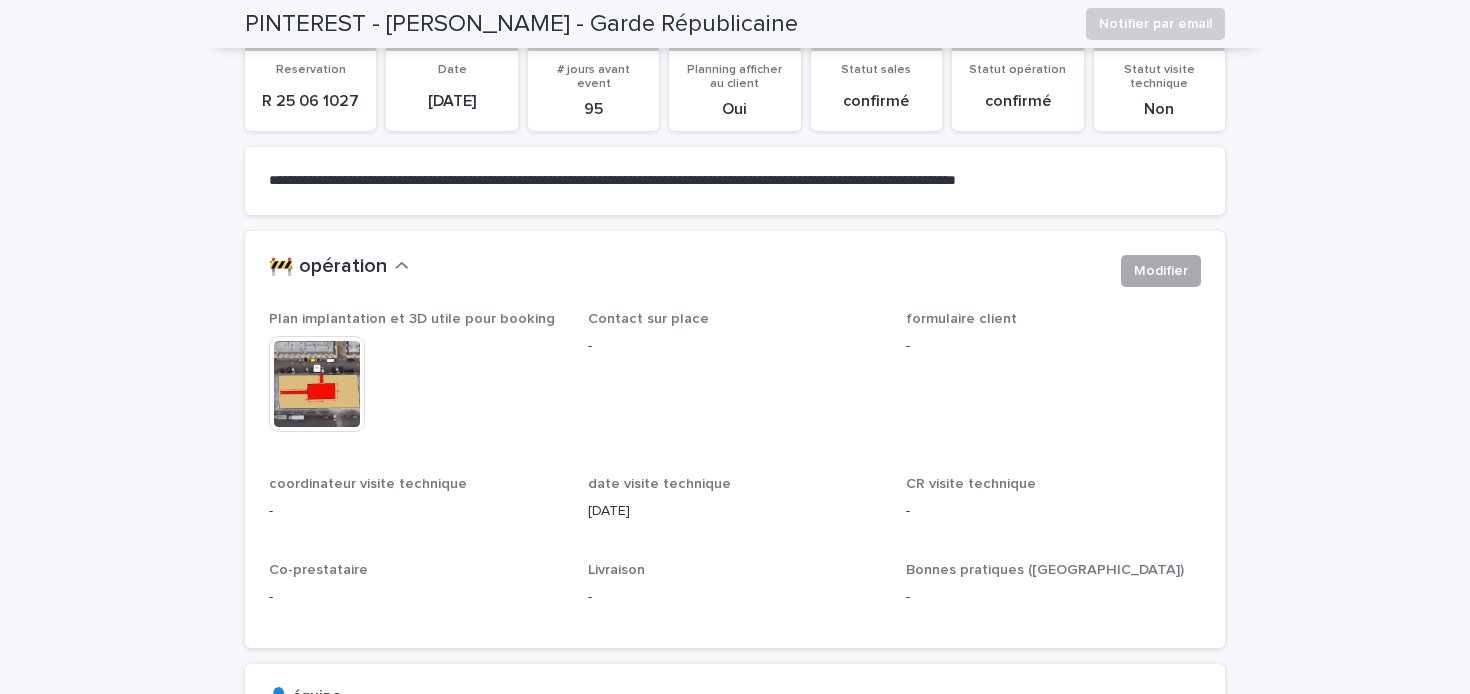 click on "Modifier" at bounding box center (1161, 271) 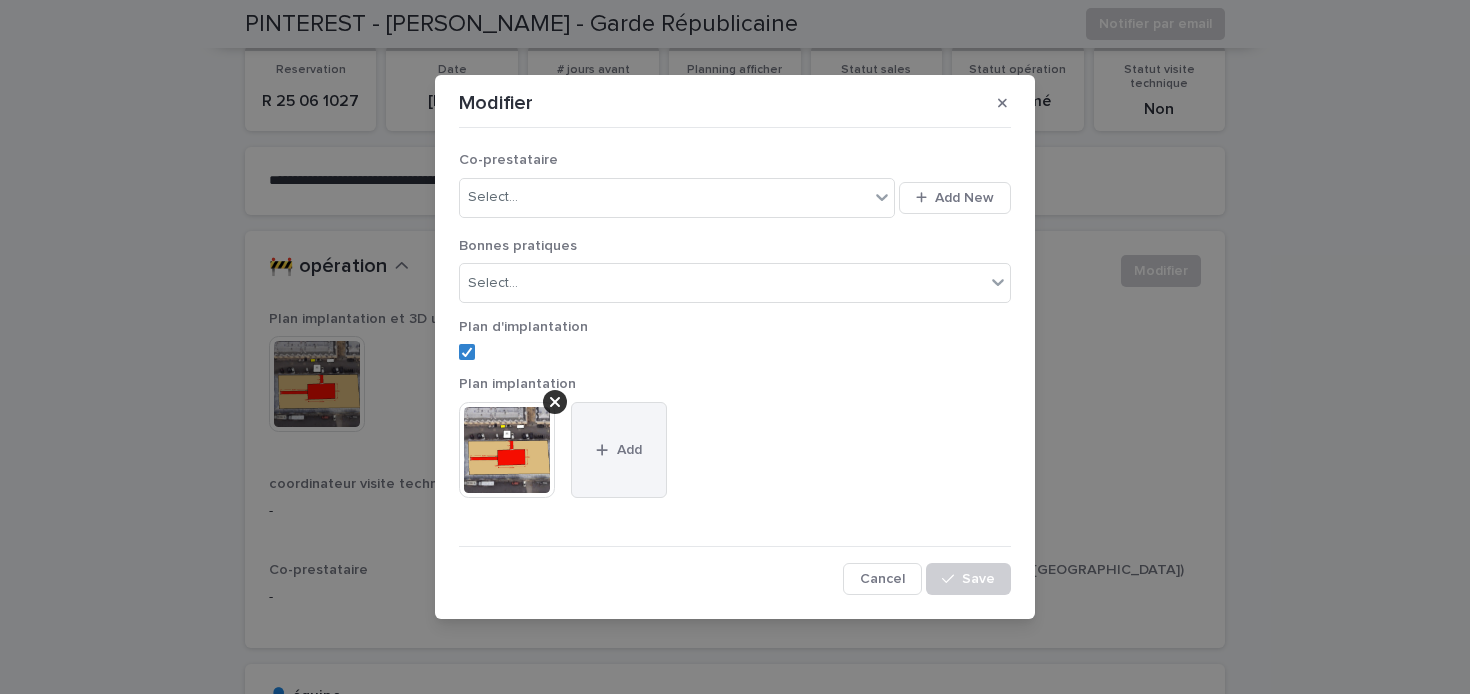 click on "Add" at bounding box center (619, 450) 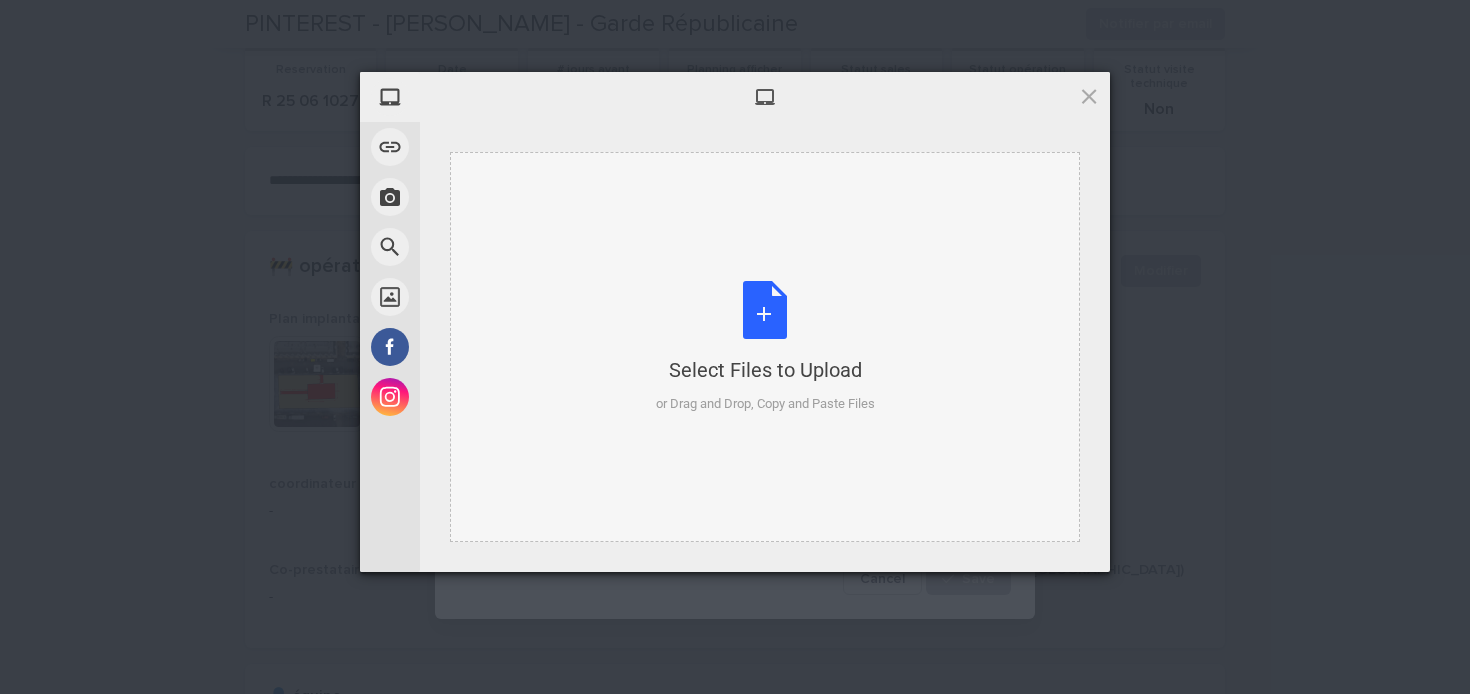 click on "Select Files to Upload
or Drag and Drop, Copy and Paste Files" at bounding box center (765, 347) 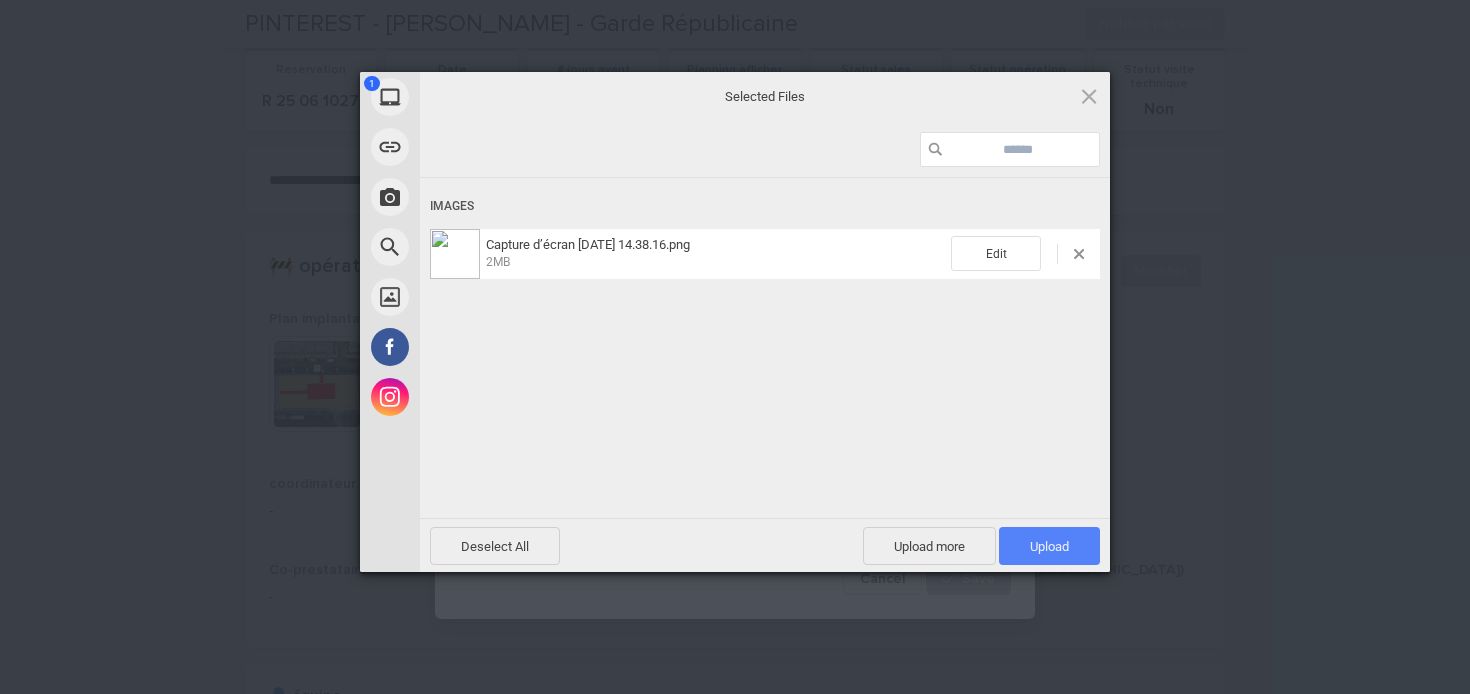click on "Upload
1" at bounding box center [1049, 546] 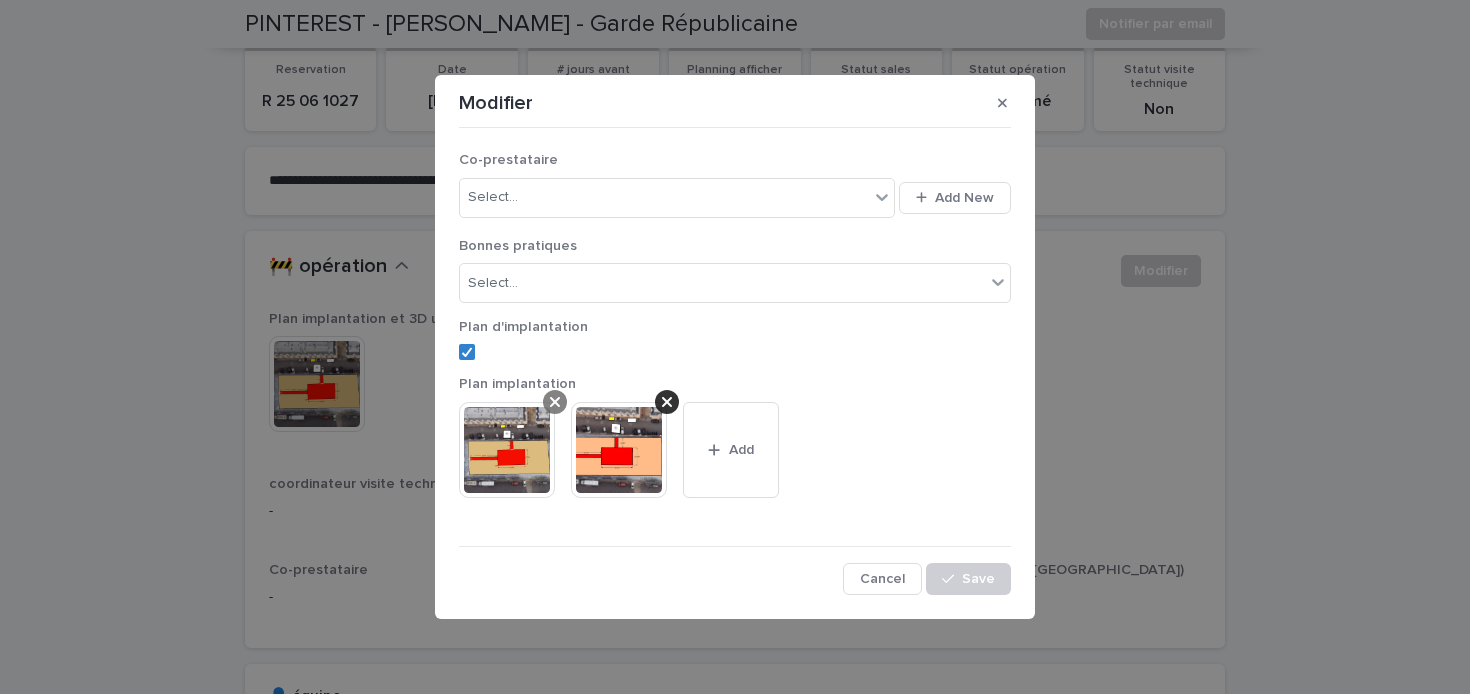click 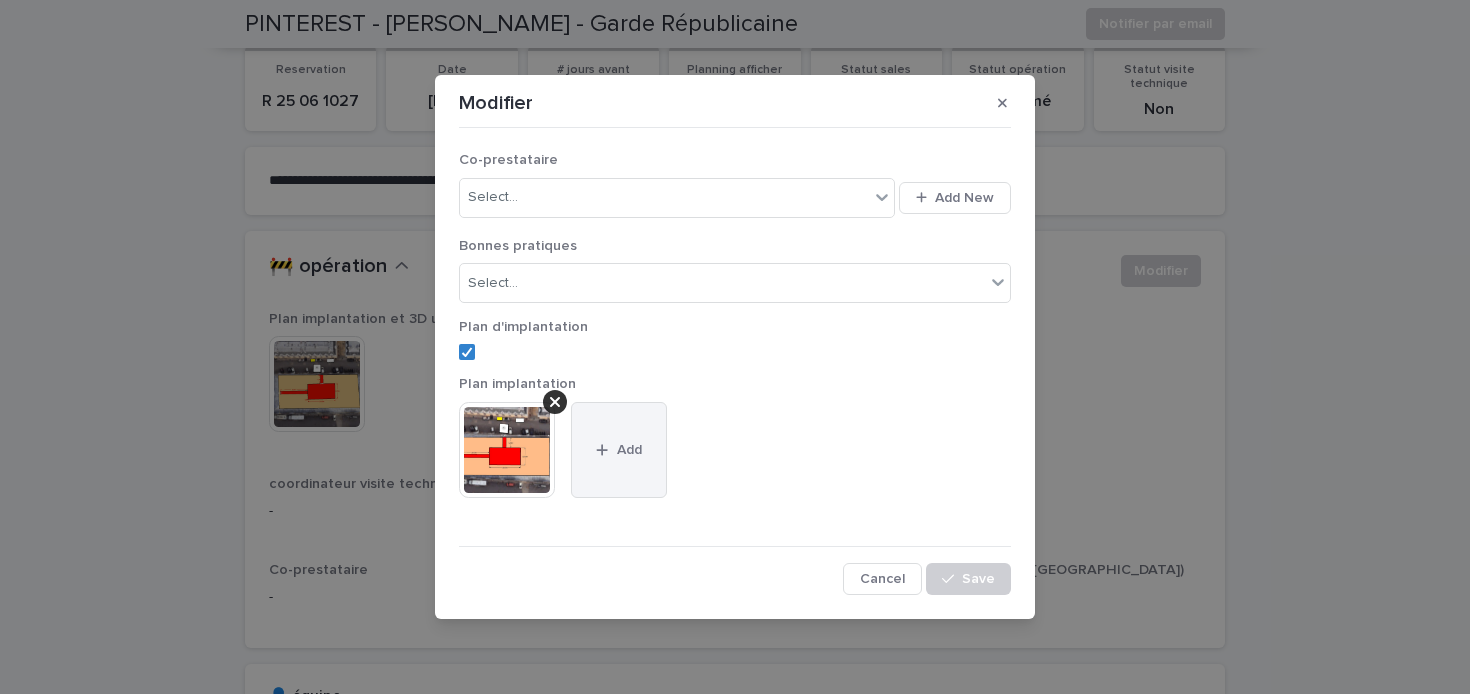 click 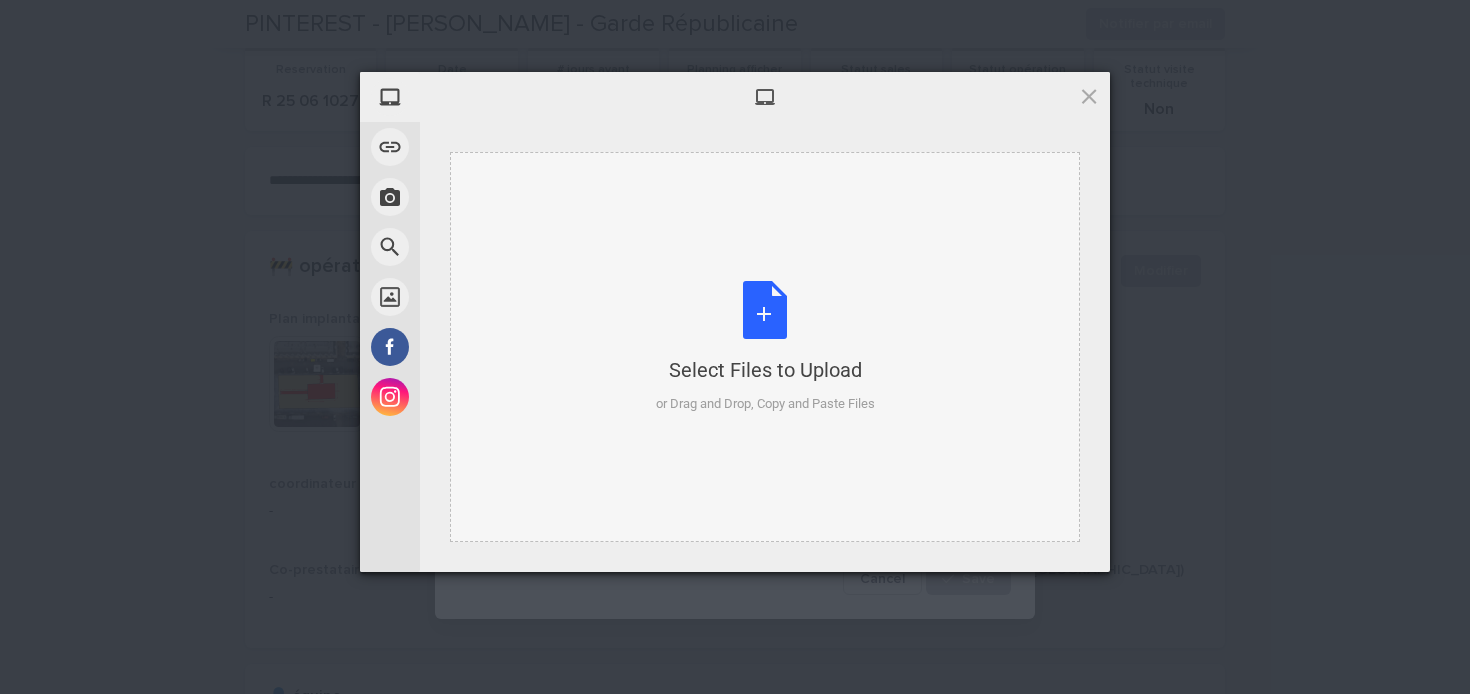 click on "Select Files to Upload
or Drag and Drop, Copy and Paste Files" at bounding box center (765, 347) 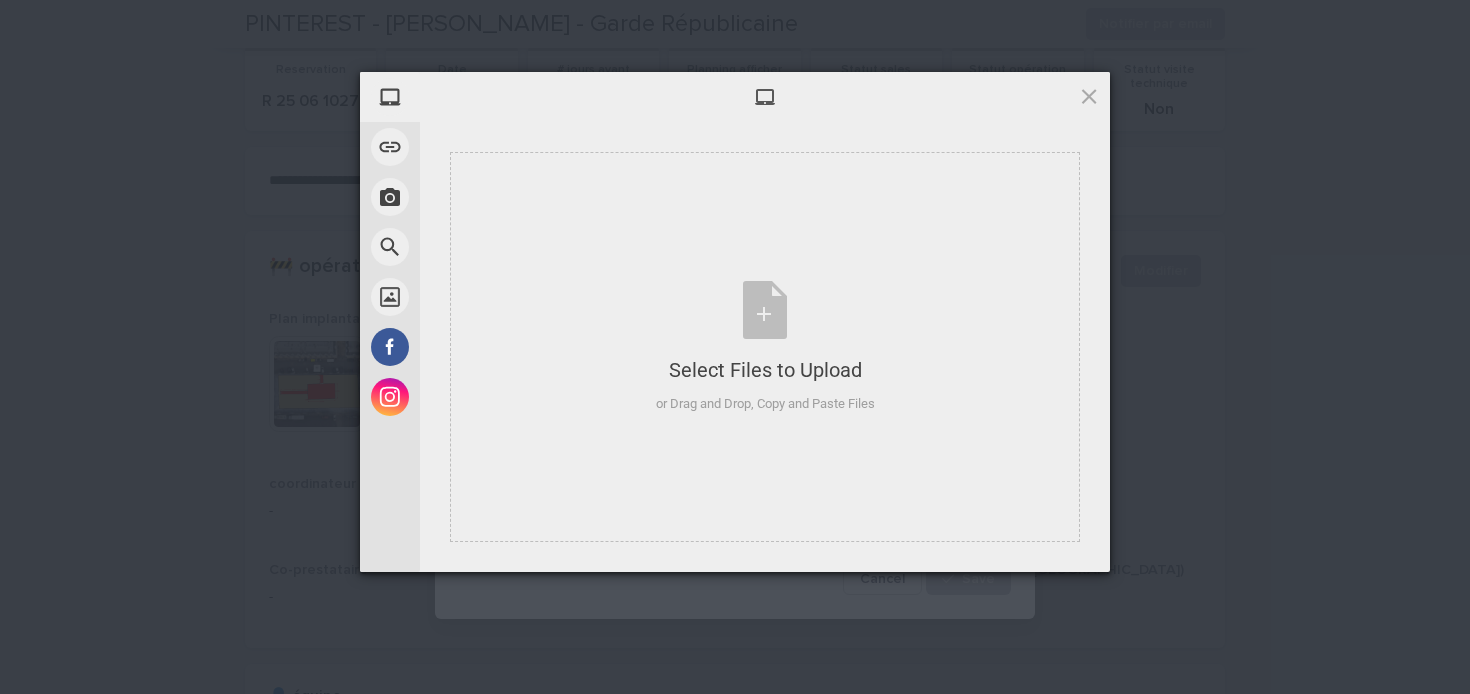 click at bounding box center [765, 97] 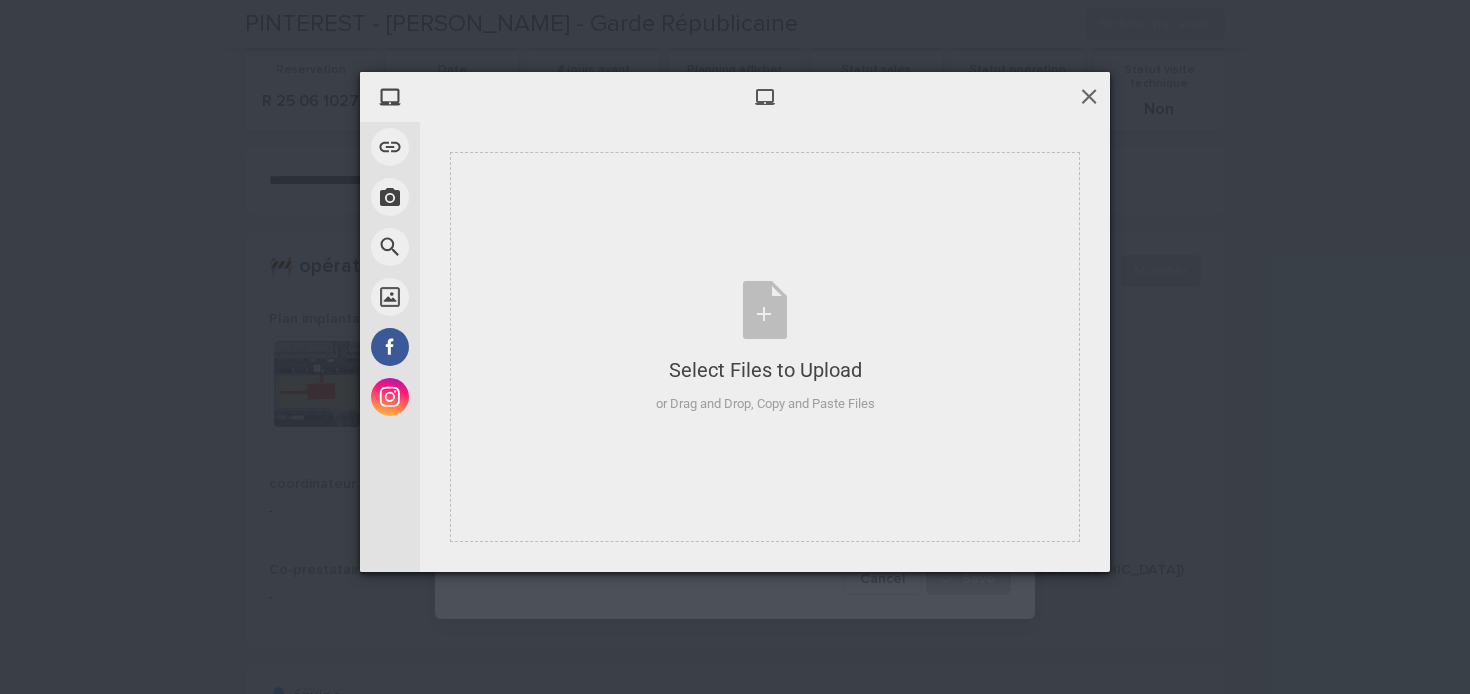 click at bounding box center (1089, 96) 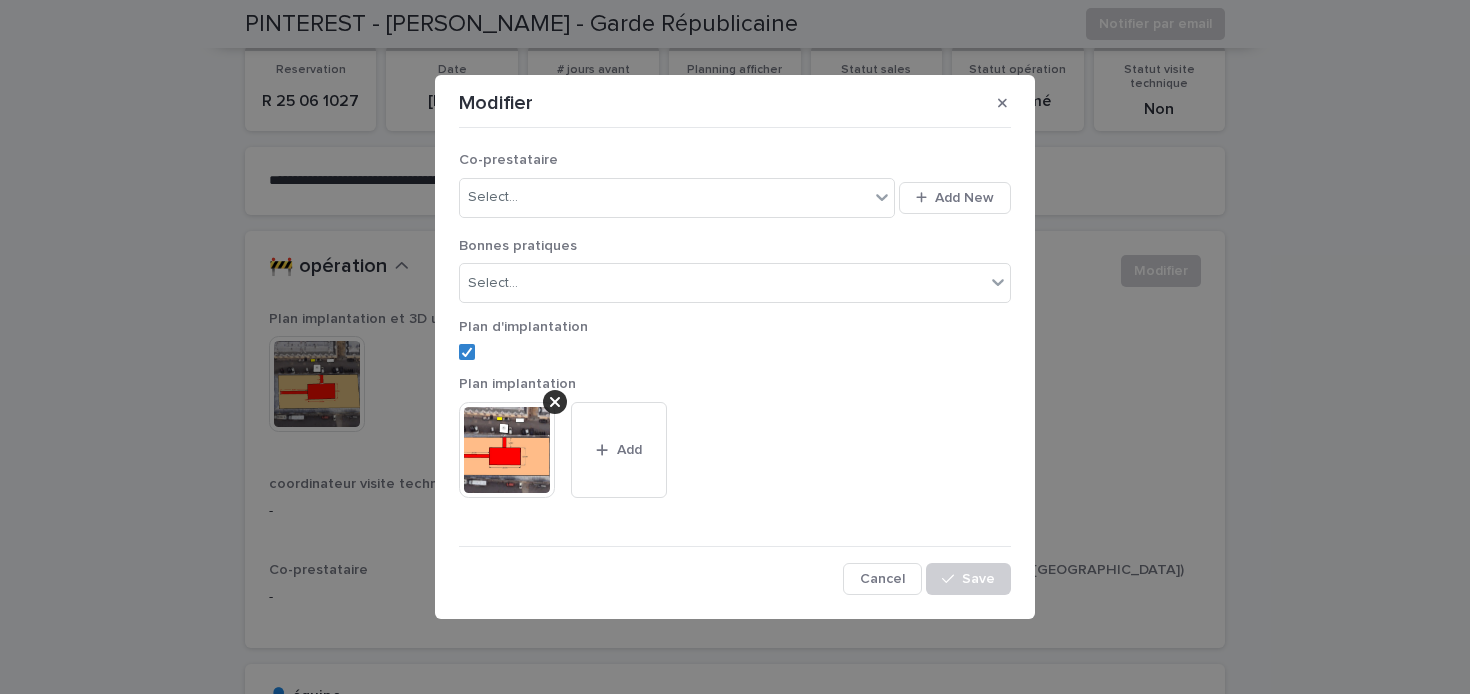 click on "Co-prestataire Select... Add New Bonnes pratiques Select... Plan d'implantation Plan implantation This file cannot be opened Download File Add Cancel Save" at bounding box center [735, 365] 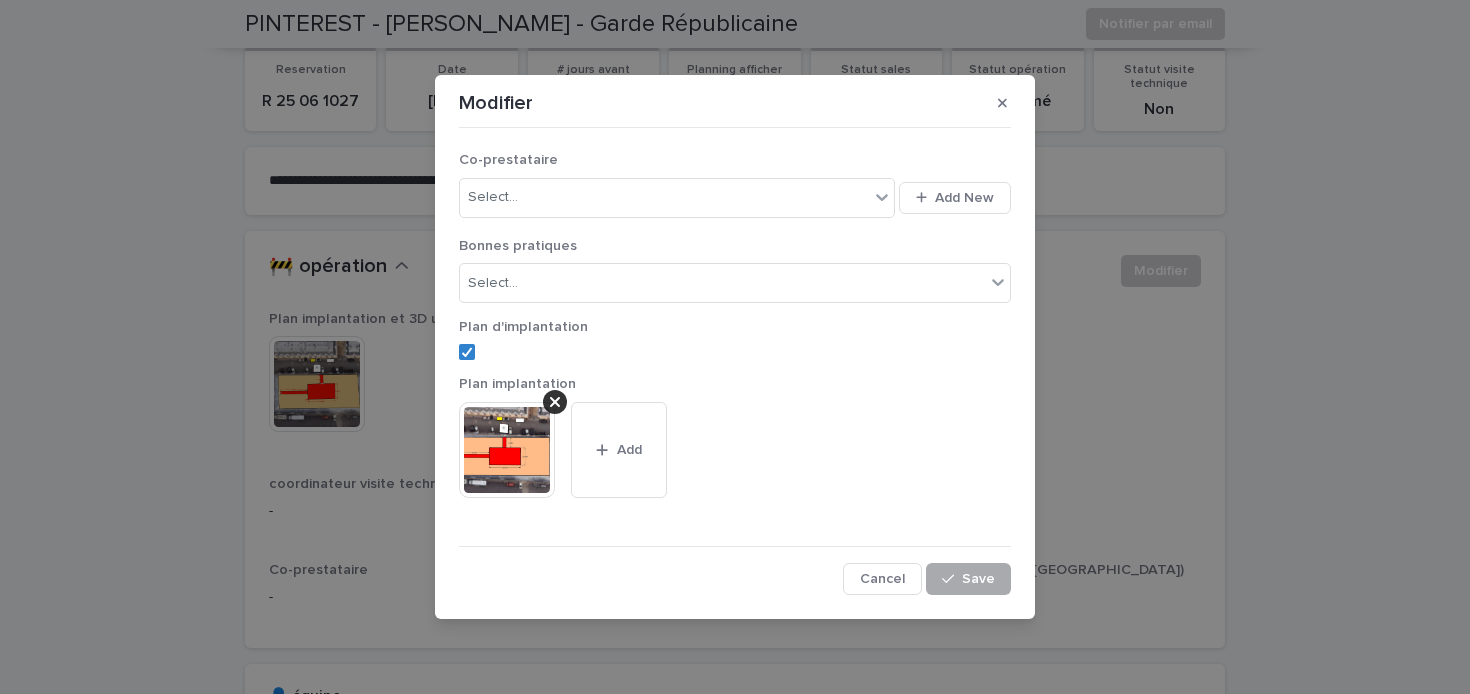 click on "Save" at bounding box center [978, 579] 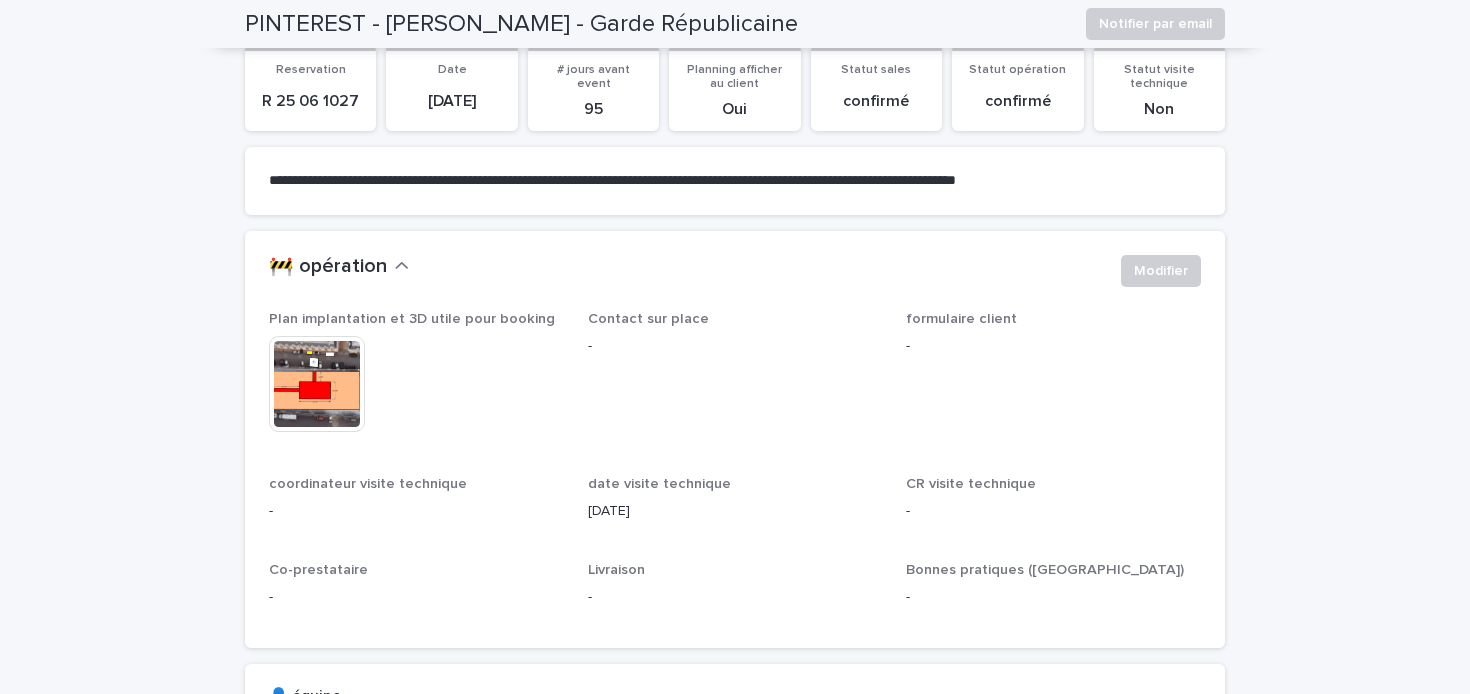 scroll, scrollTop: 0, scrollLeft: 0, axis: both 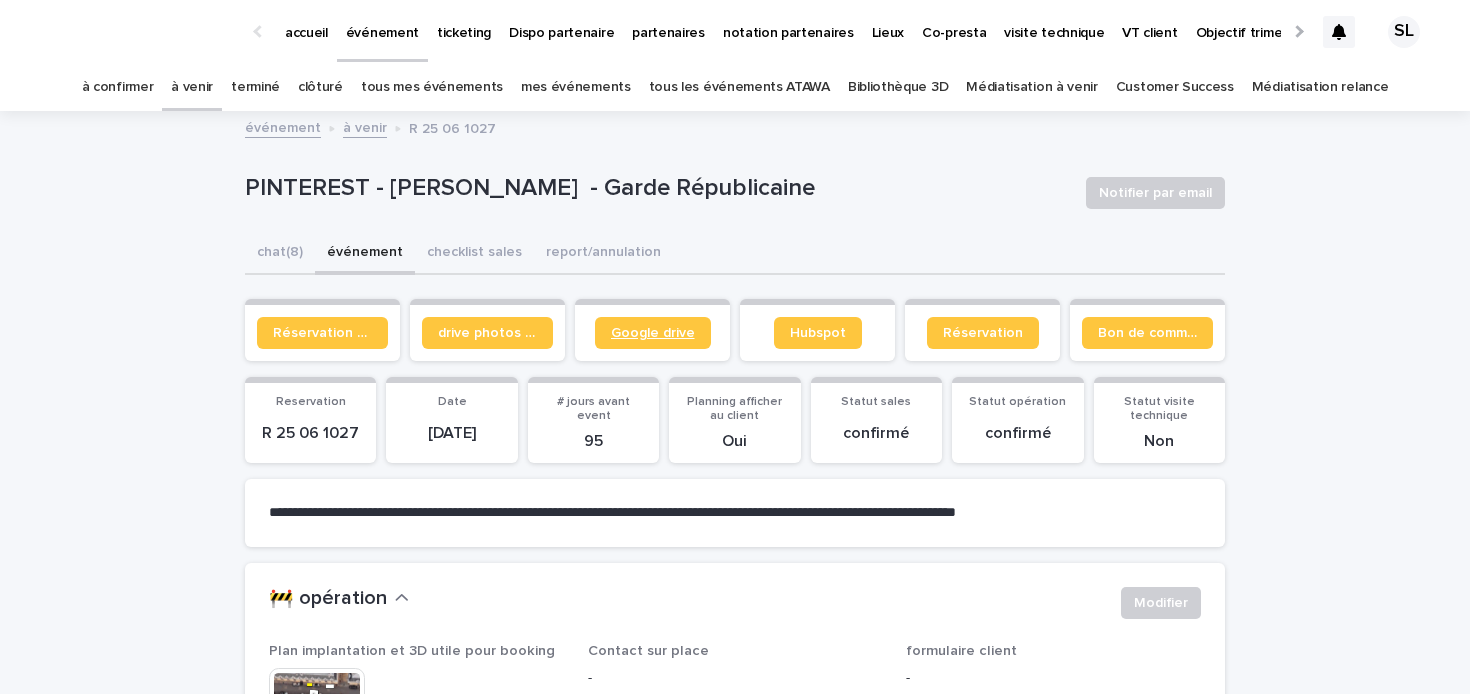 click on "Google drive" at bounding box center [653, 333] 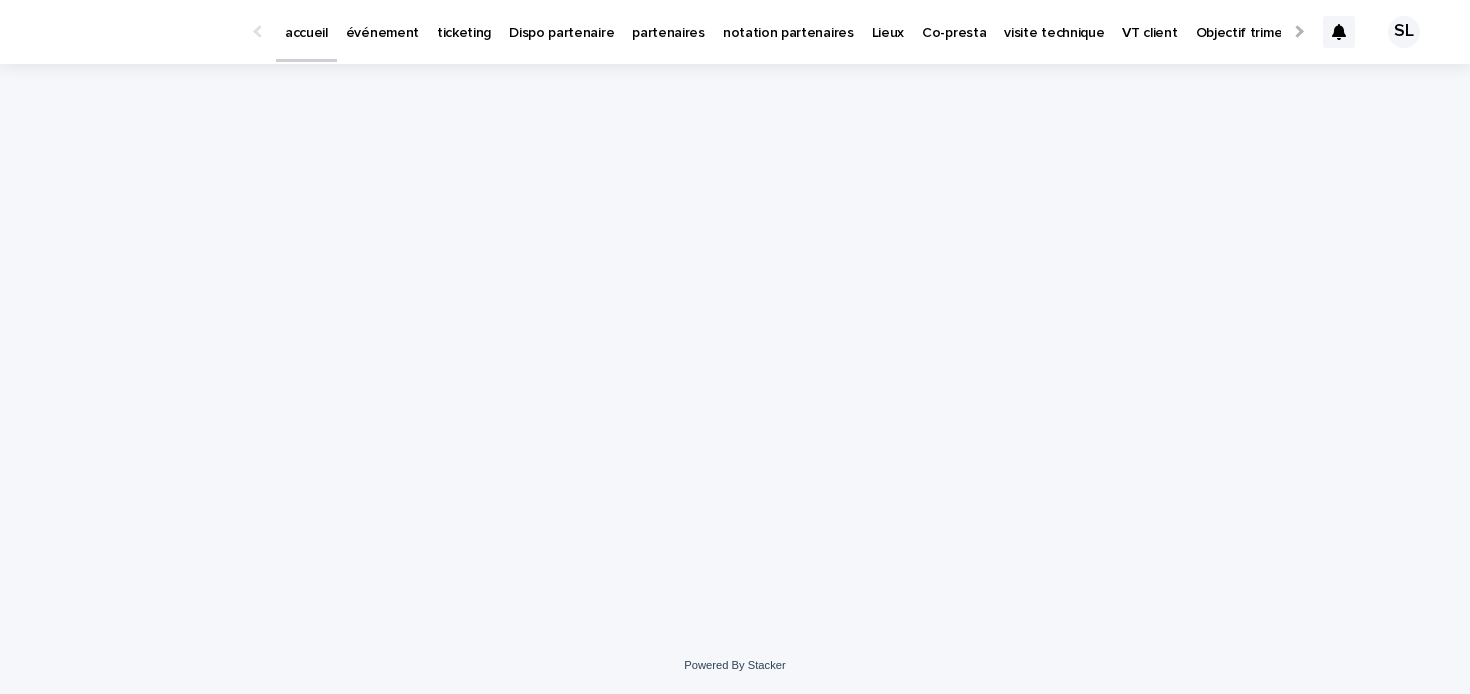 scroll, scrollTop: 0, scrollLeft: 0, axis: both 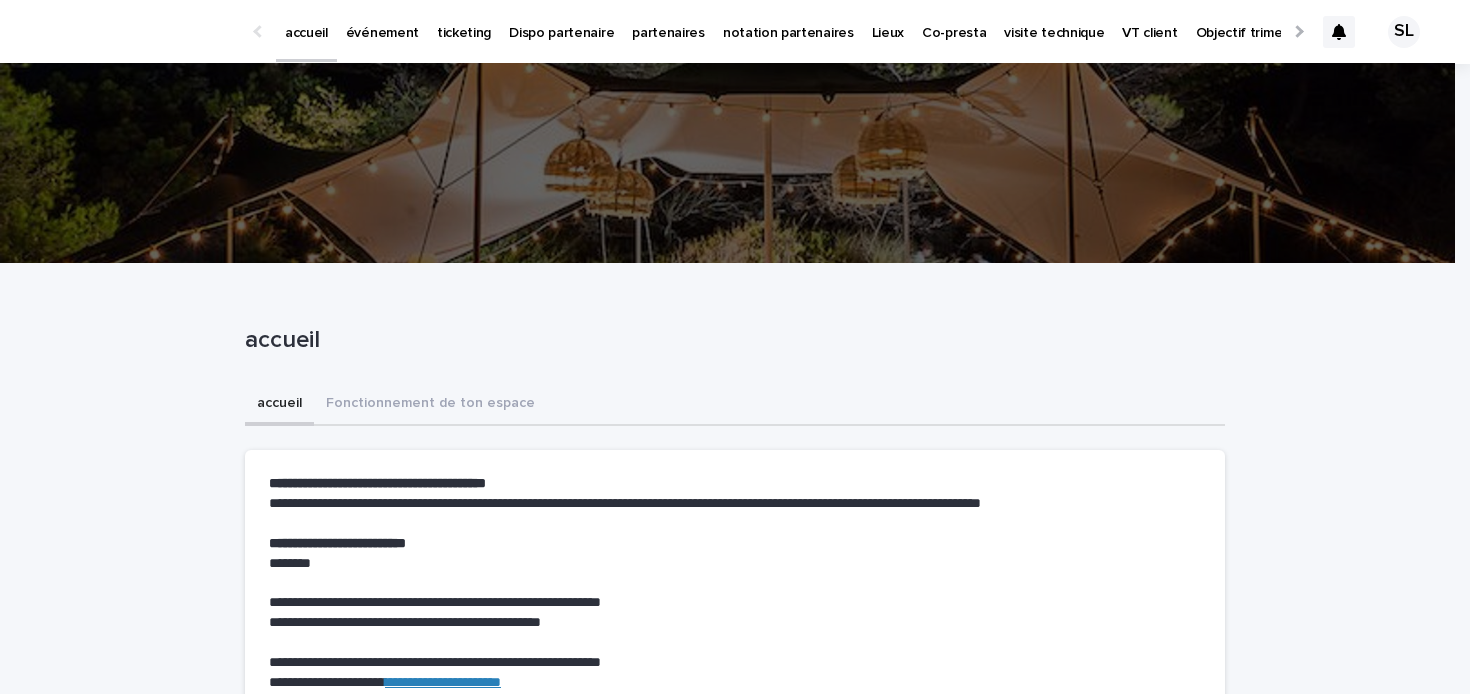 click on "événement" at bounding box center (382, 31) 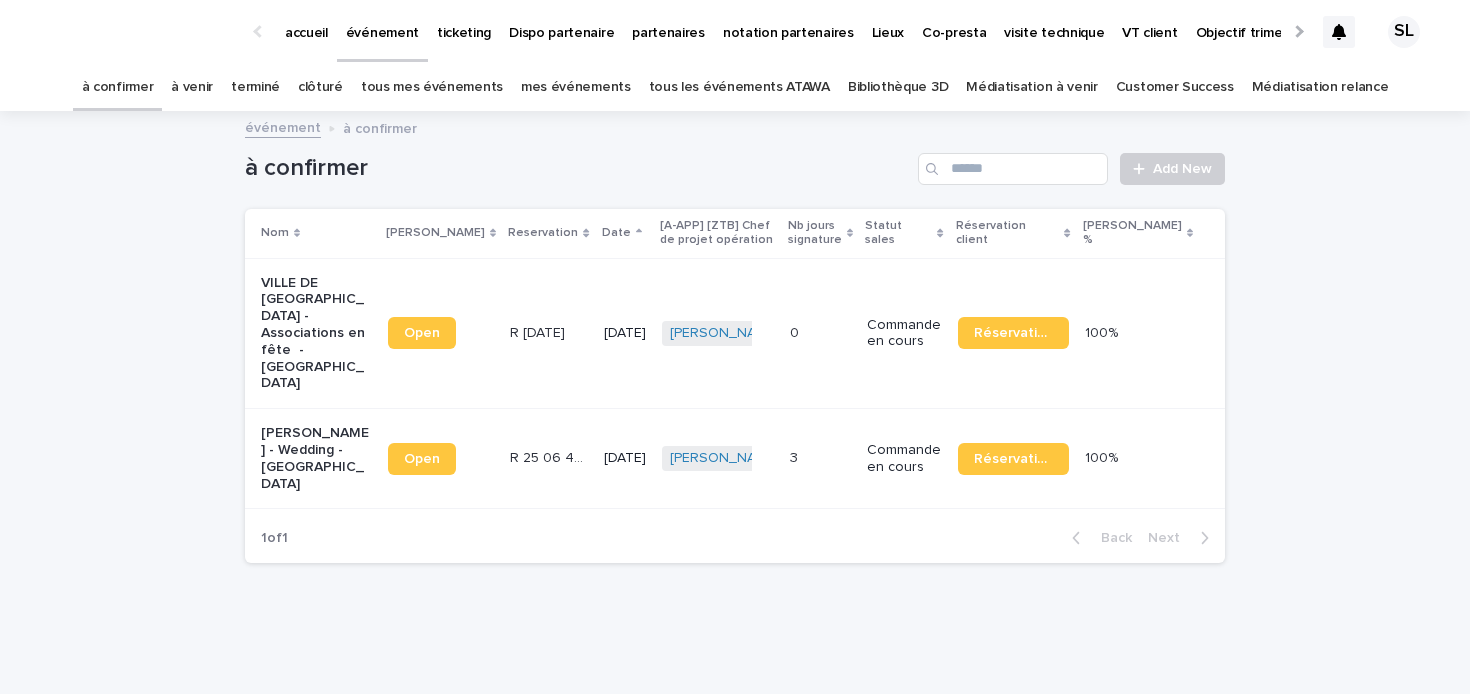 click on "VILLE DE [GEOGRAPHIC_DATA] - Associations en fête  - [GEOGRAPHIC_DATA]" at bounding box center [316, 334] 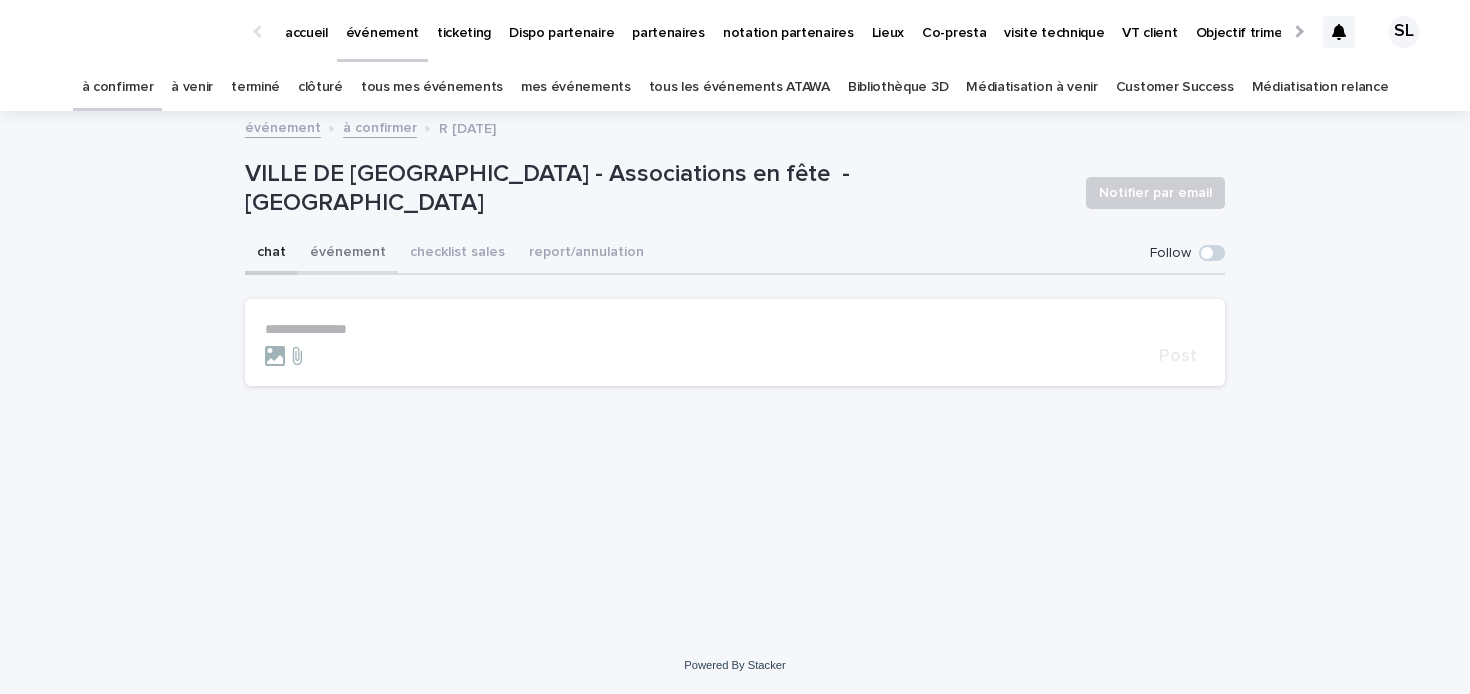 click on "événement" at bounding box center [348, 254] 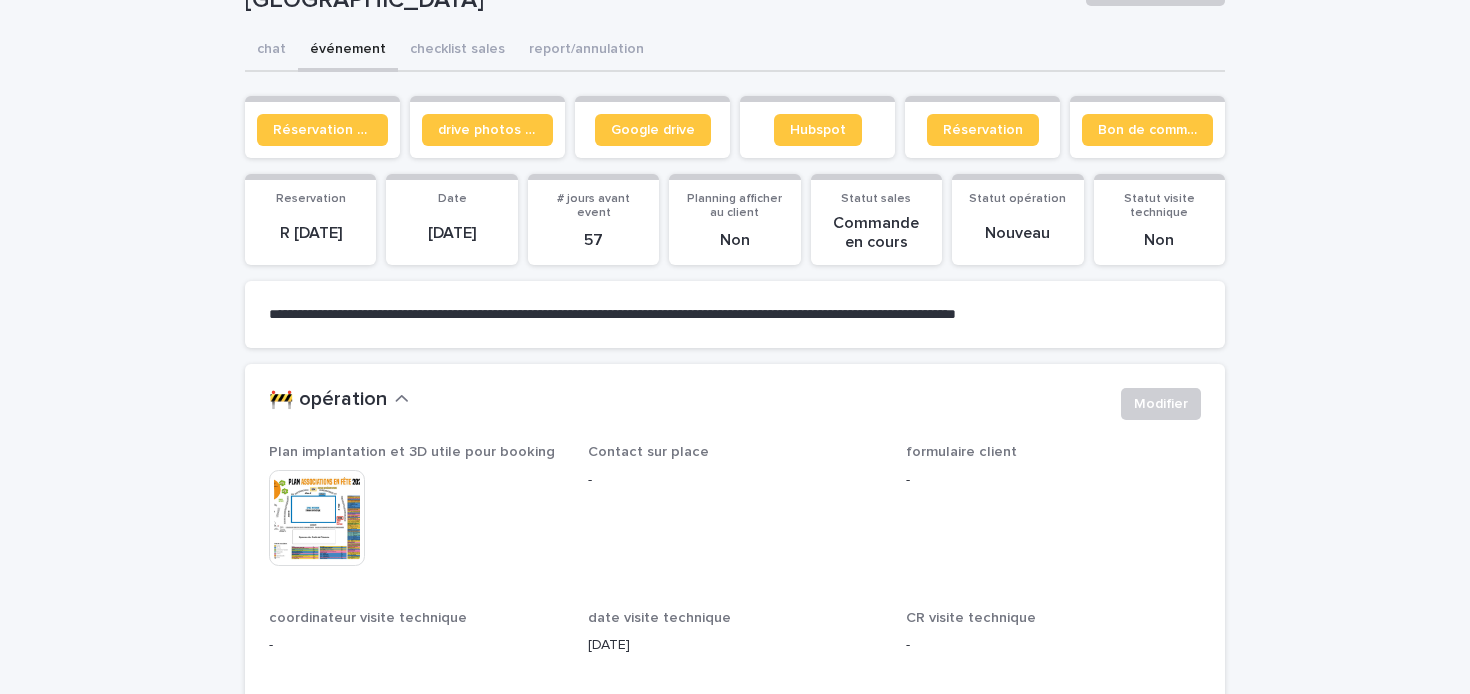 scroll, scrollTop: 198, scrollLeft: 0, axis: vertical 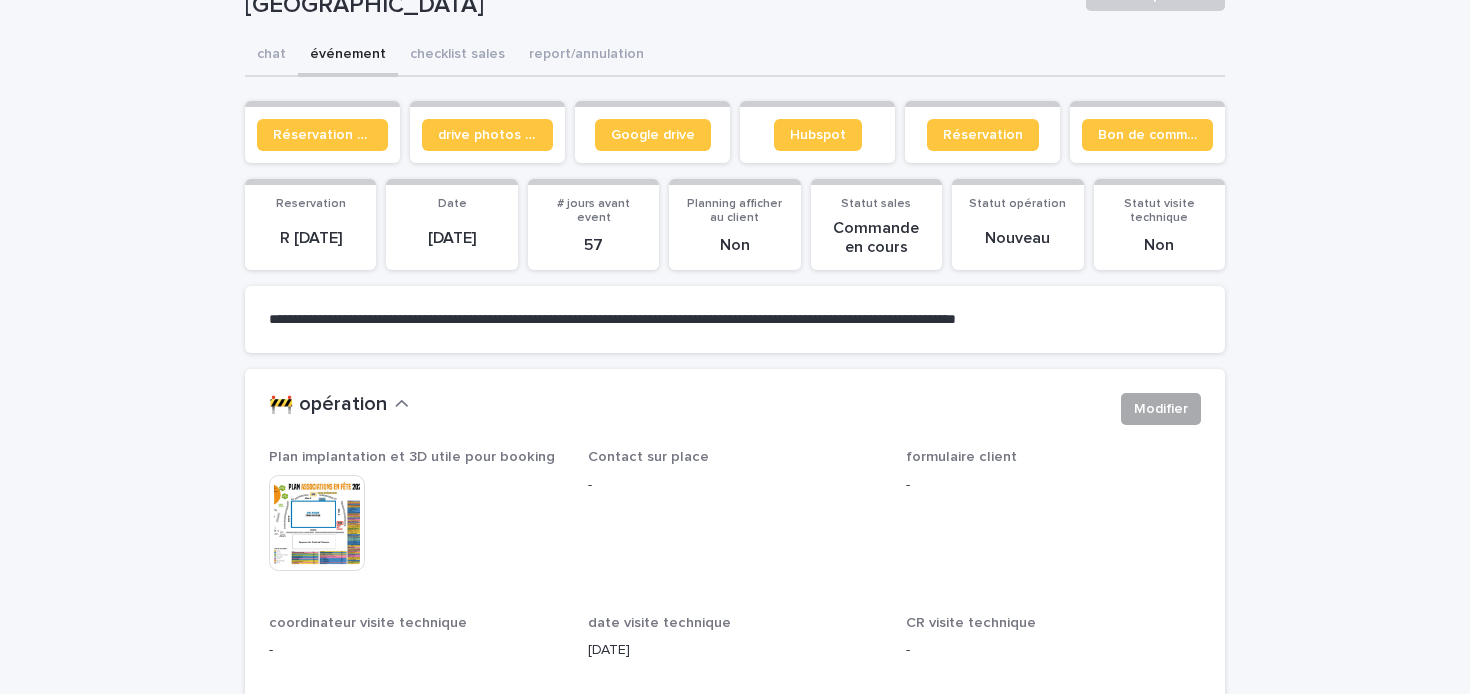 click on "Modifier" at bounding box center (1161, 409) 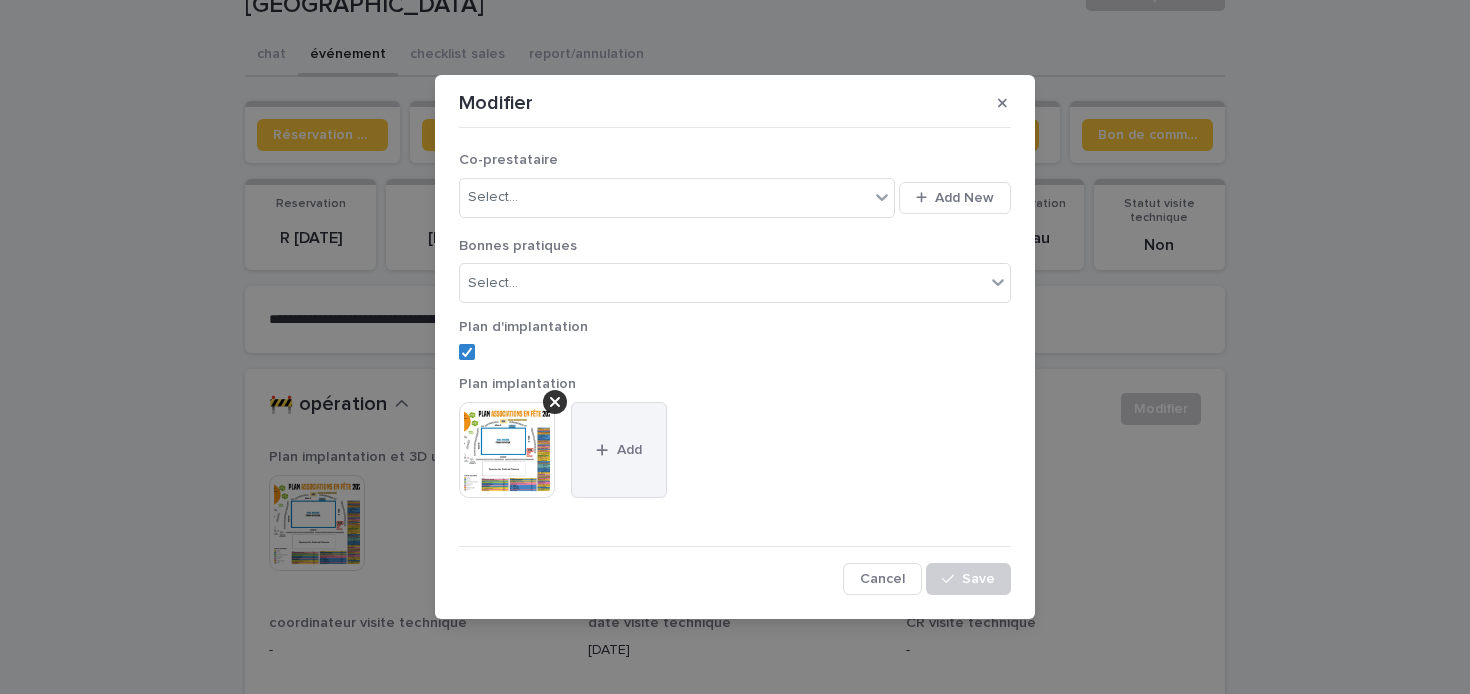 click on "Add" at bounding box center [619, 450] 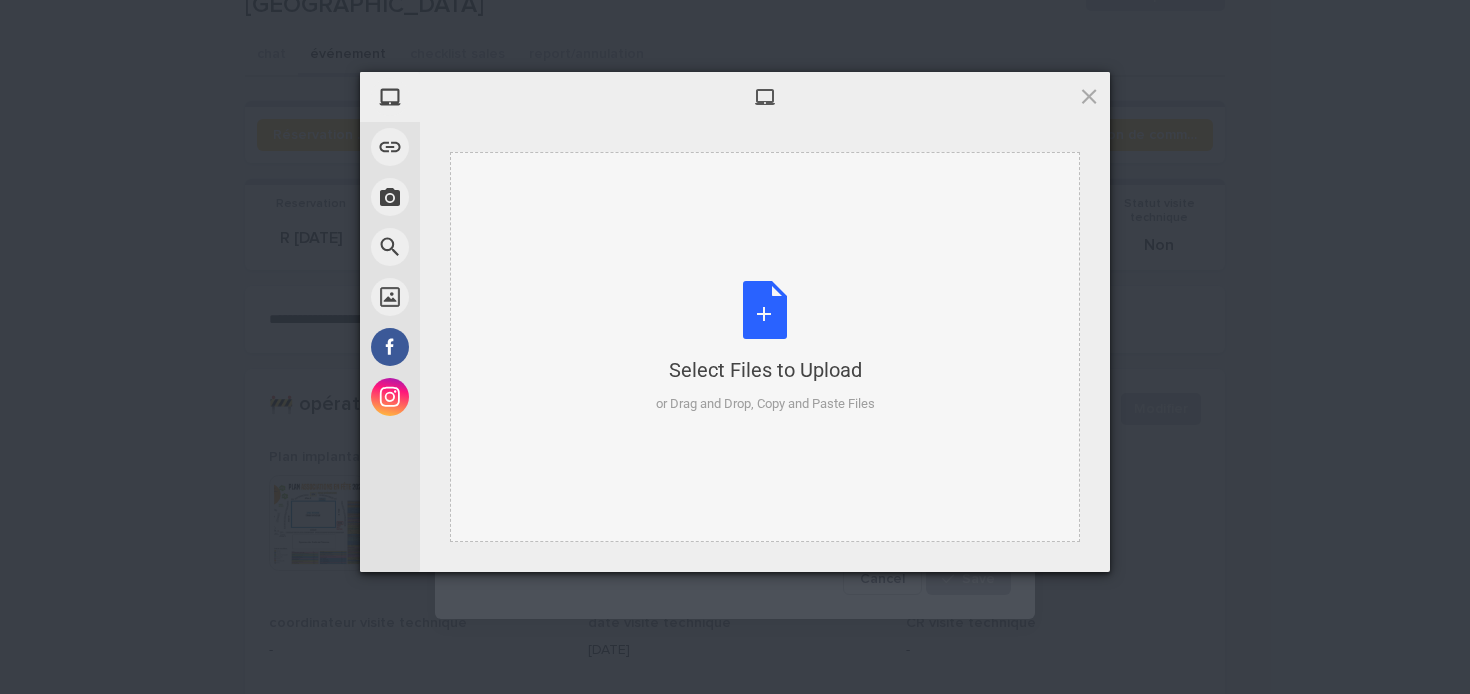 click on "Select Files to Upload
or Drag and Drop, Copy and Paste Files" at bounding box center (765, 347) 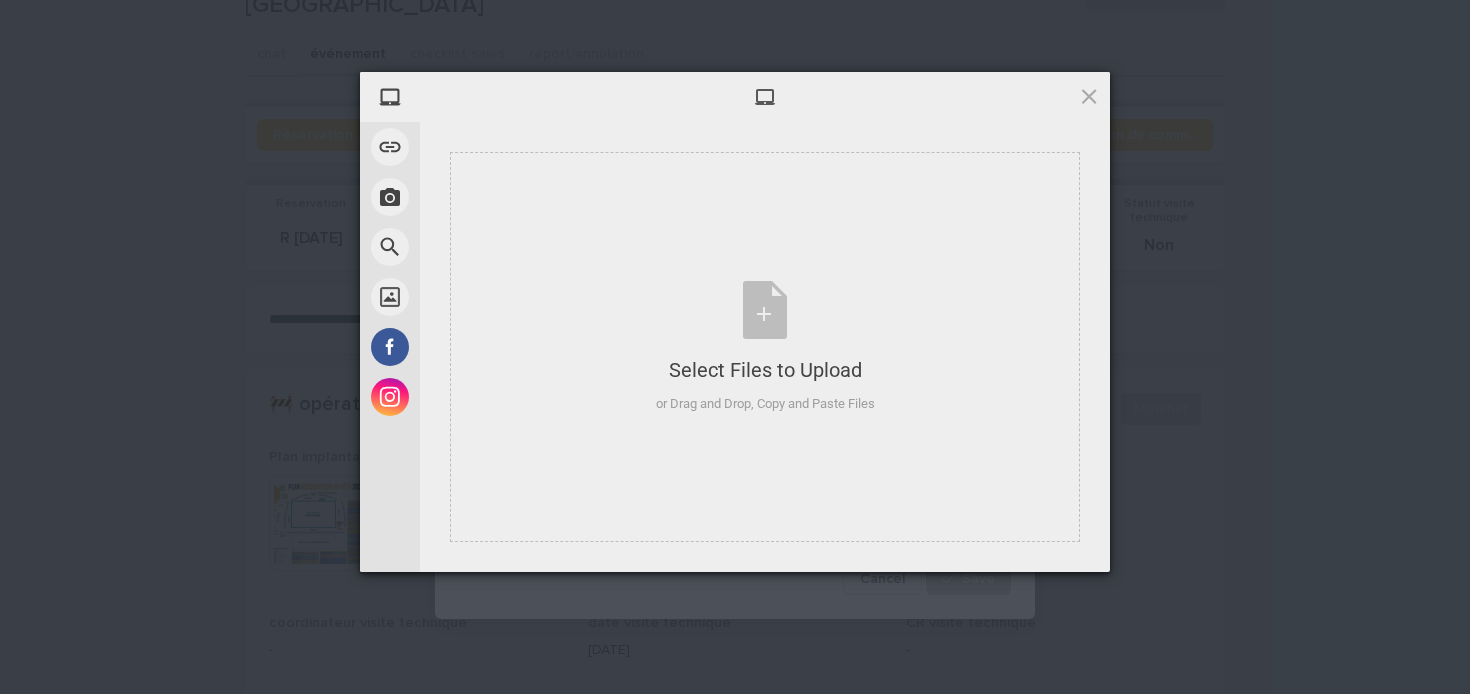 click at bounding box center [765, 97] 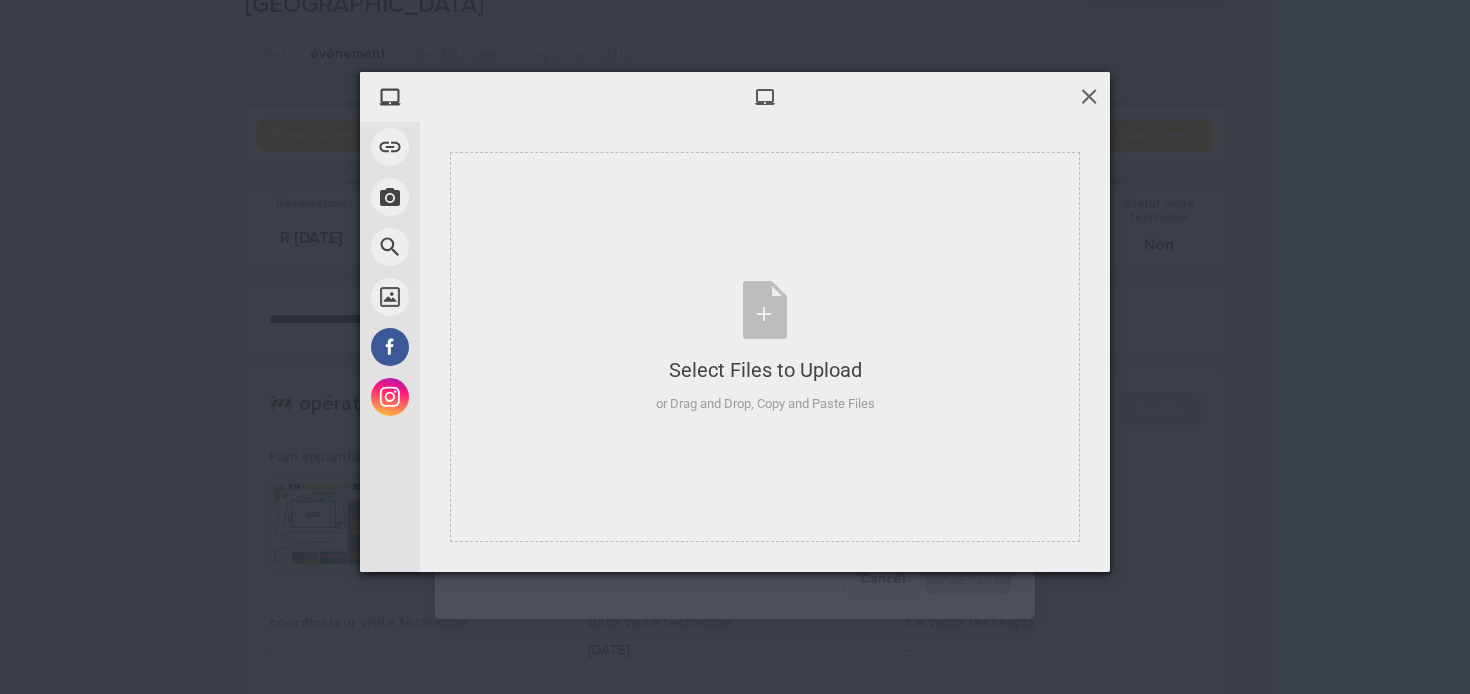click at bounding box center (1089, 96) 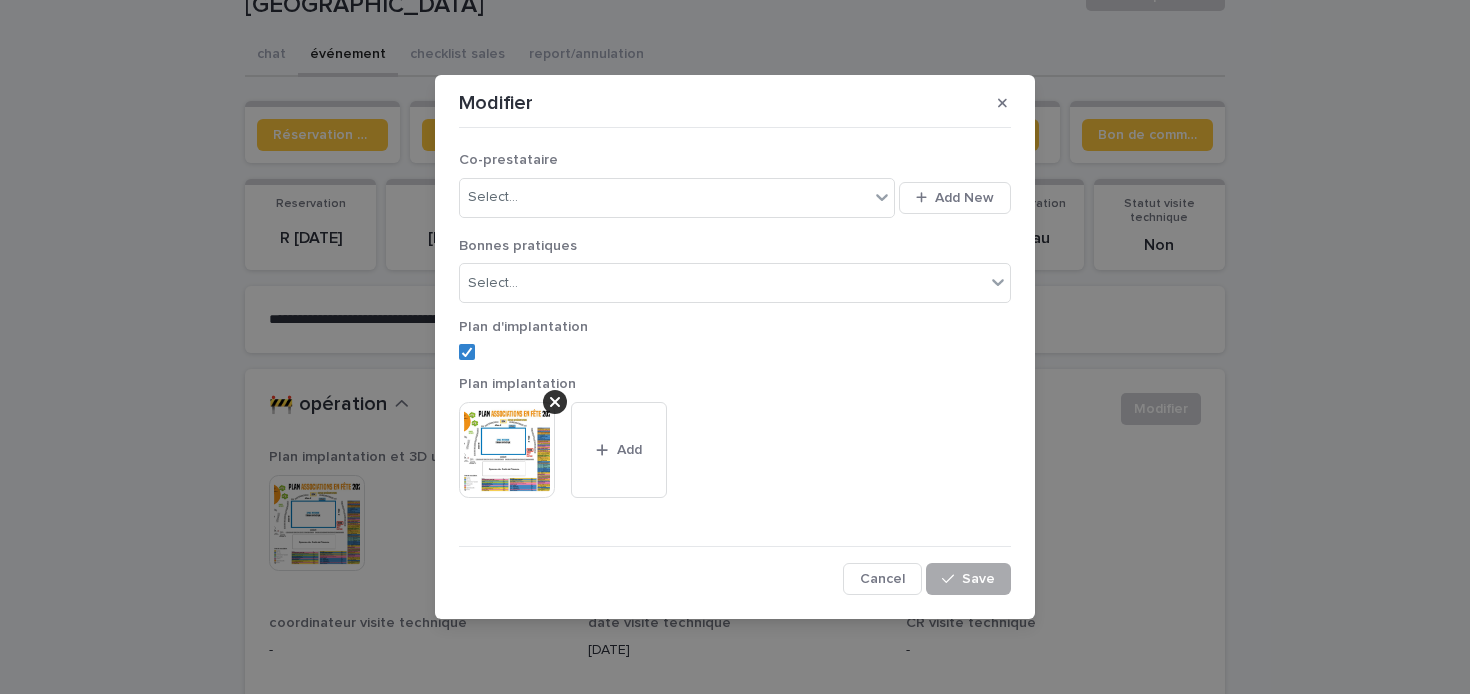 click on "Save" at bounding box center [978, 579] 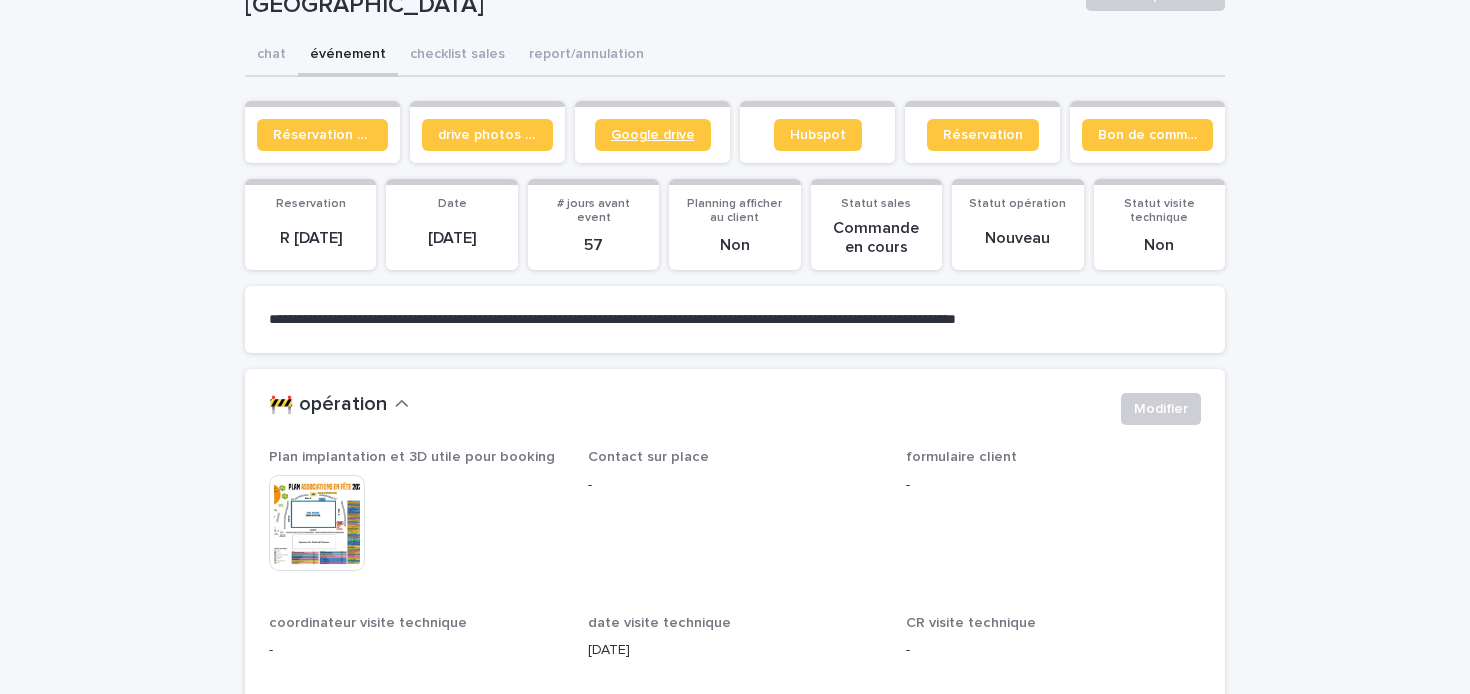 click on "Google drive" at bounding box center (653, 135) 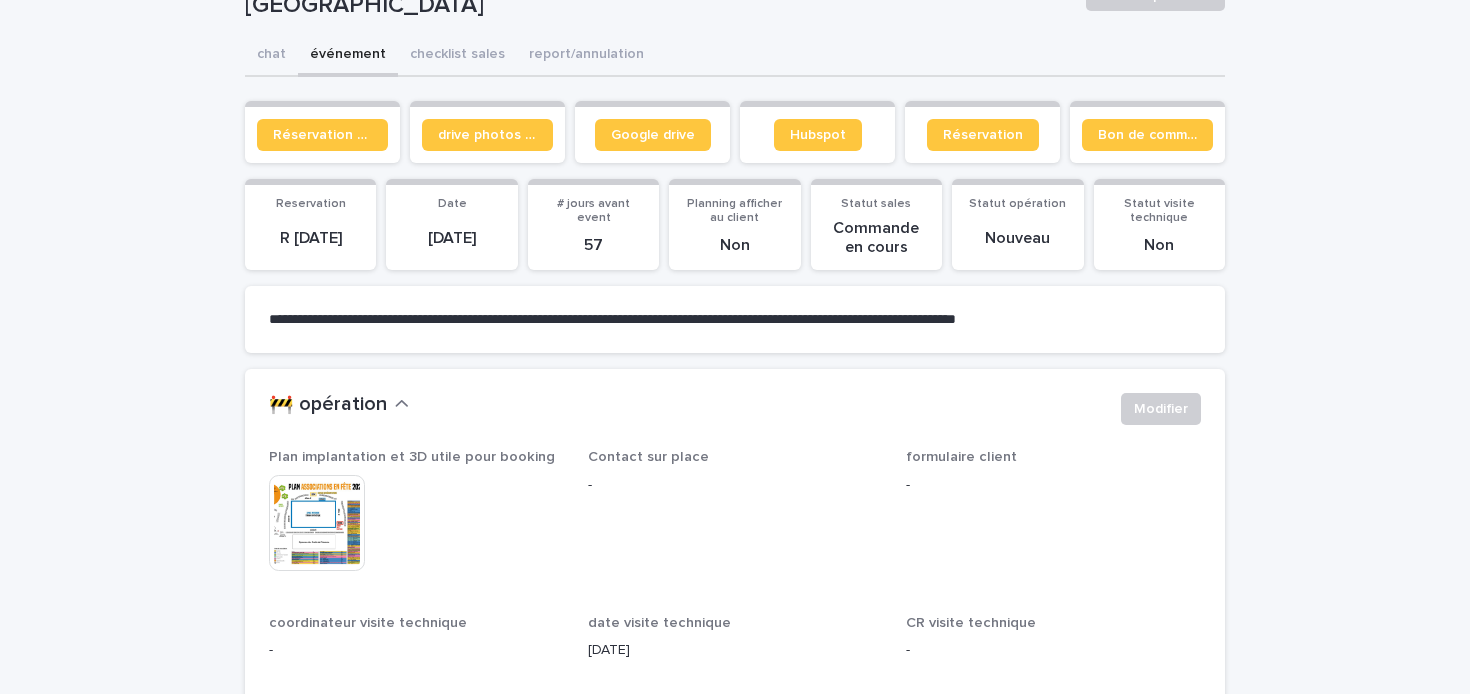 click on "🚧 opération Modifier" at bounding box center (735, 409) 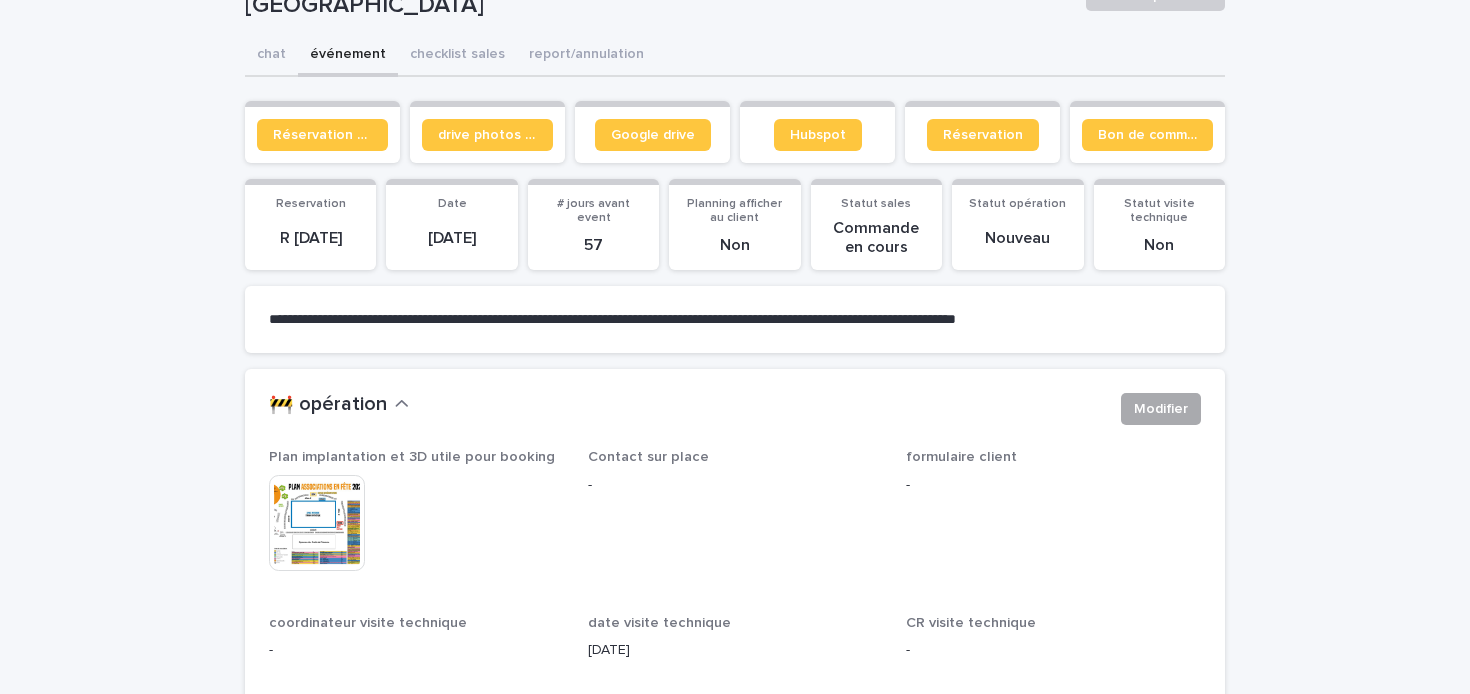 click on "Modifier" at bounding box center (1161, 409) 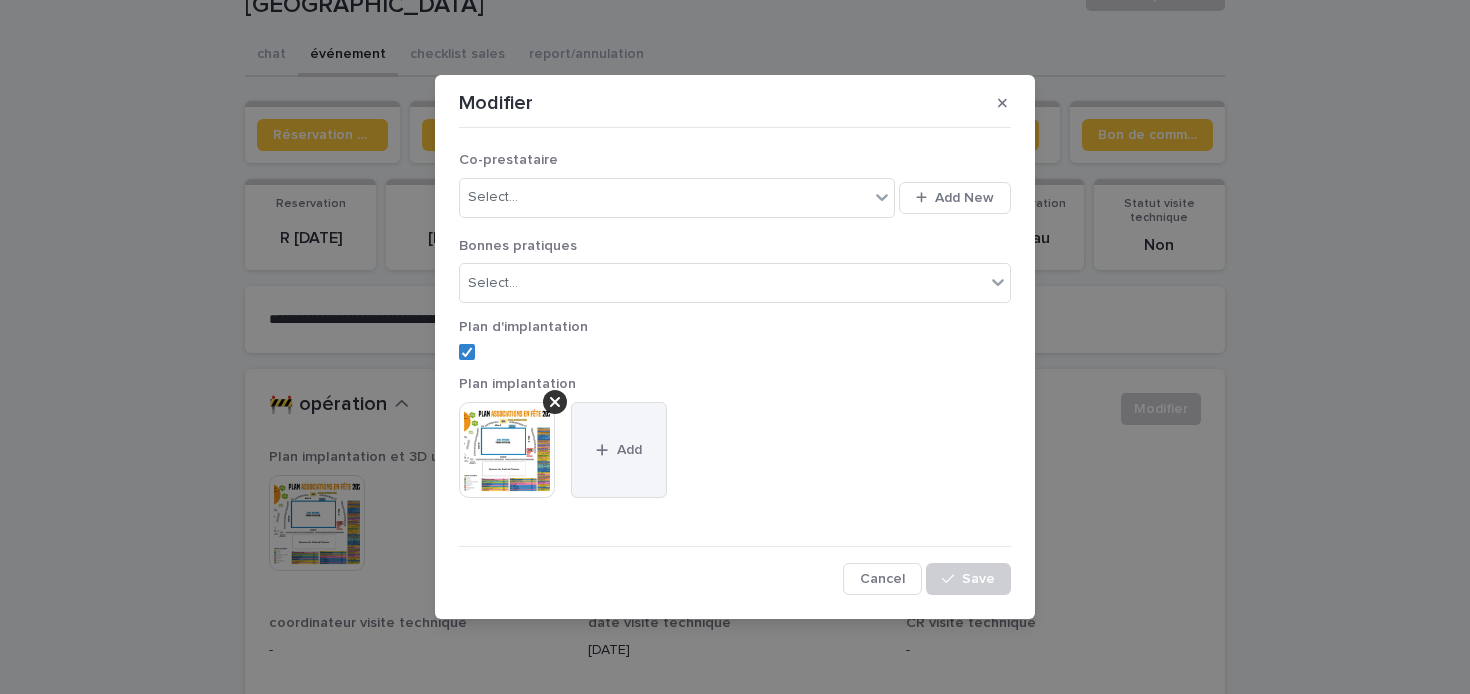 click on "Add" at bounding box center (619, 450) 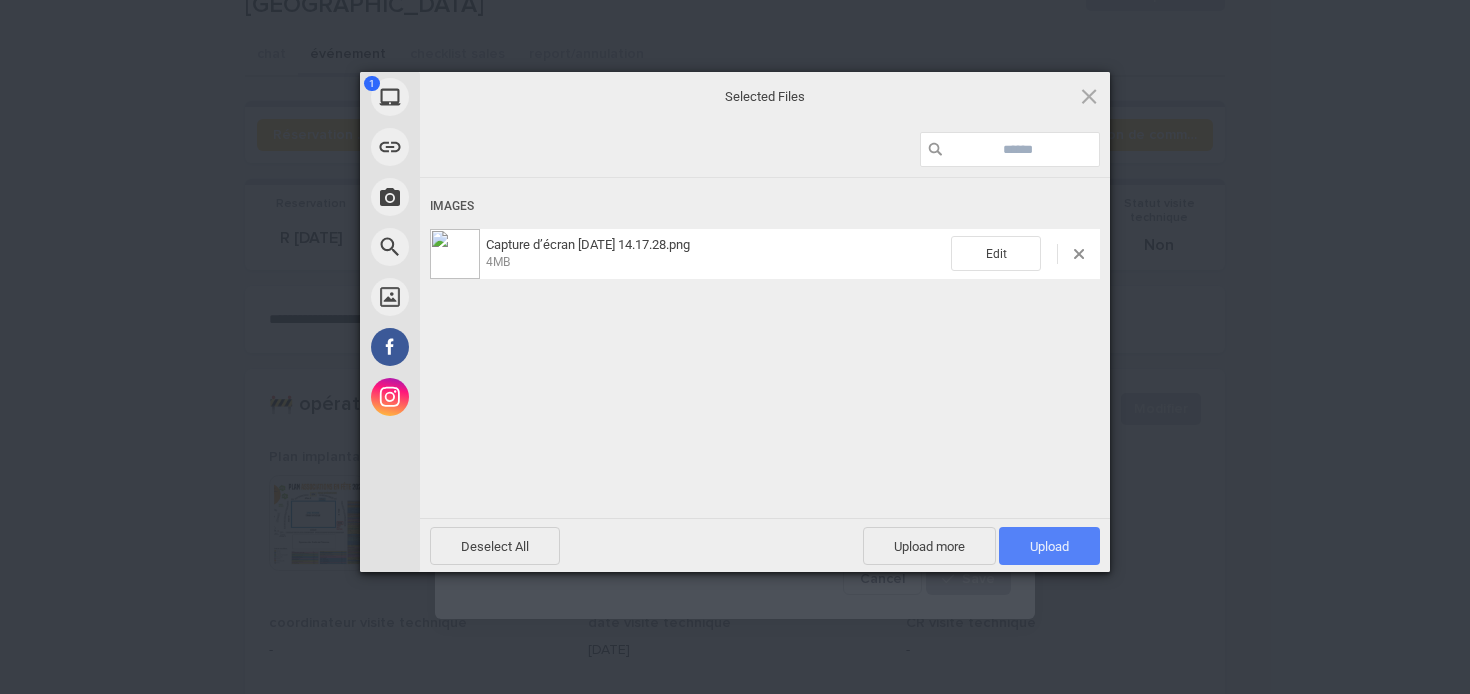 click on "Upload
1" at bounding box center (1049, 546) 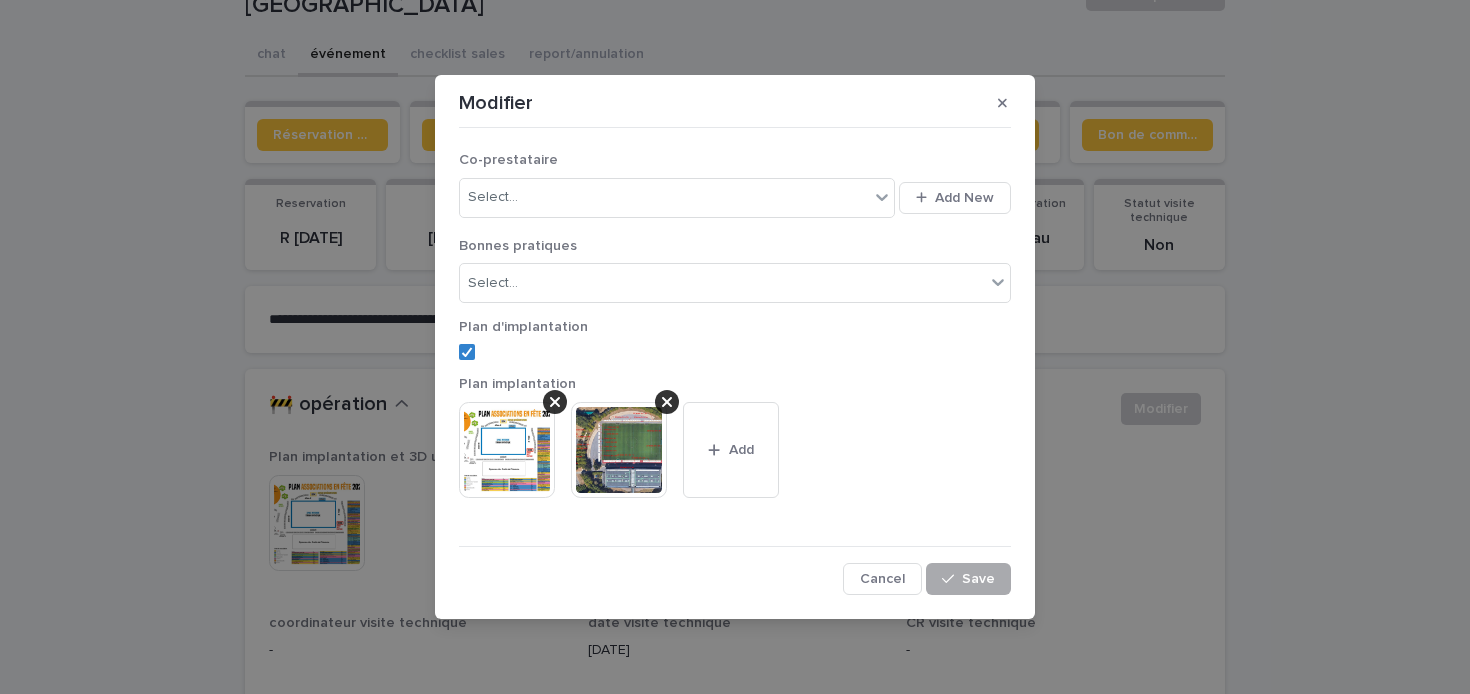click on "Save" at bounding box center [968, 579] 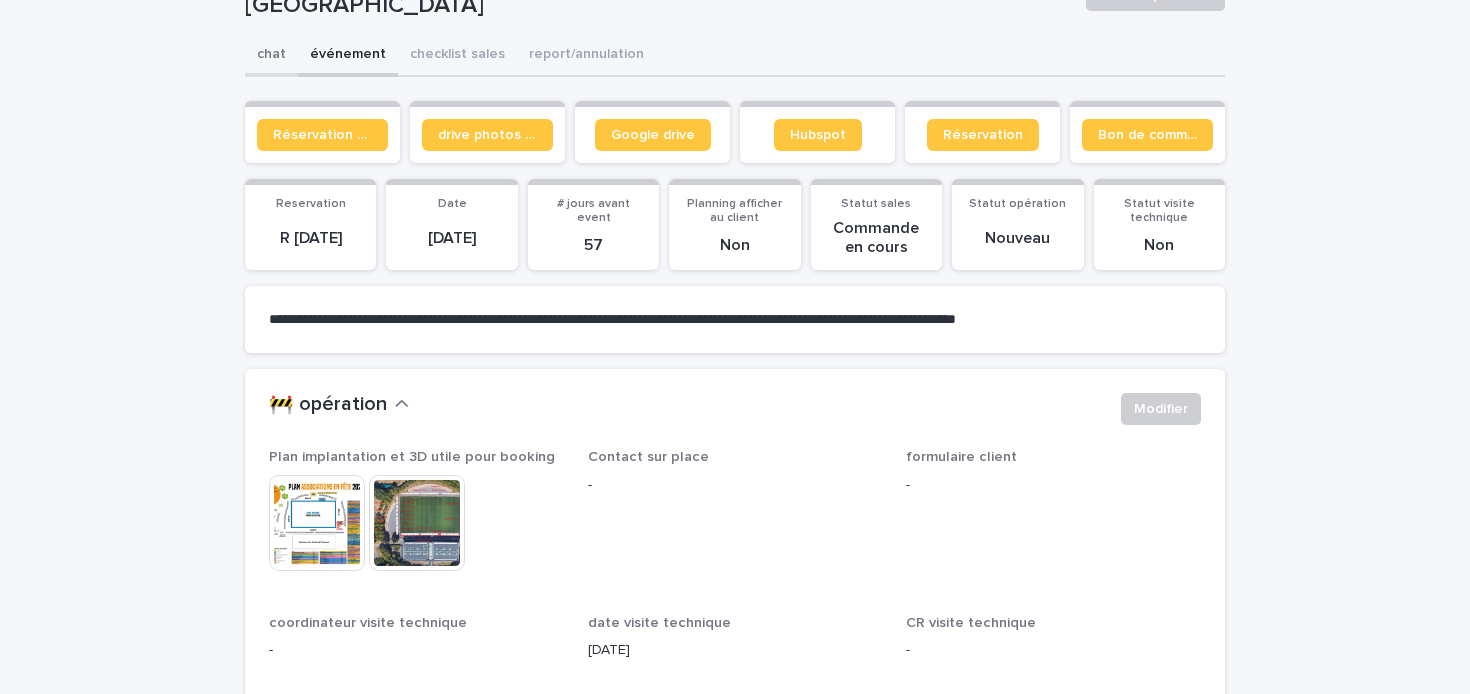 click on "**********" at bounding box center (735, 2762) 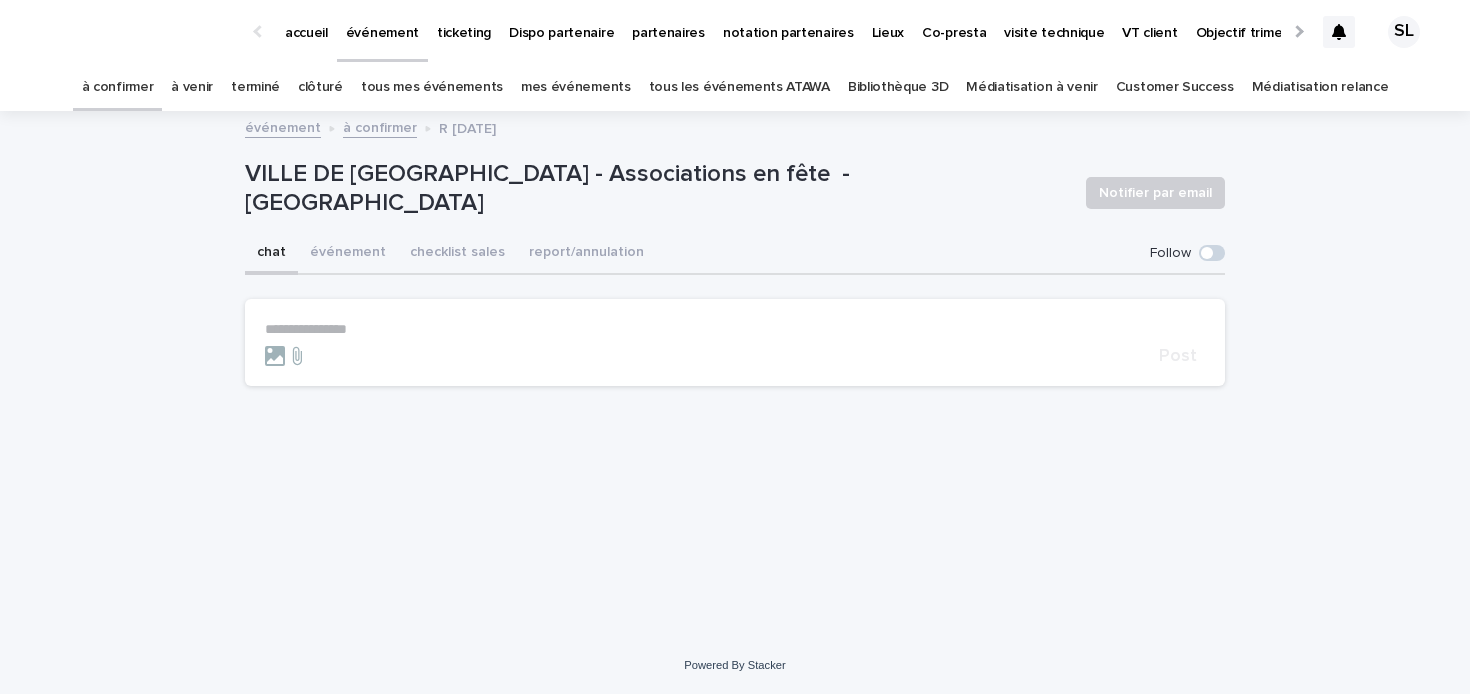 scroll, scrollTop: 0, scrollLeft: 0, axis: both 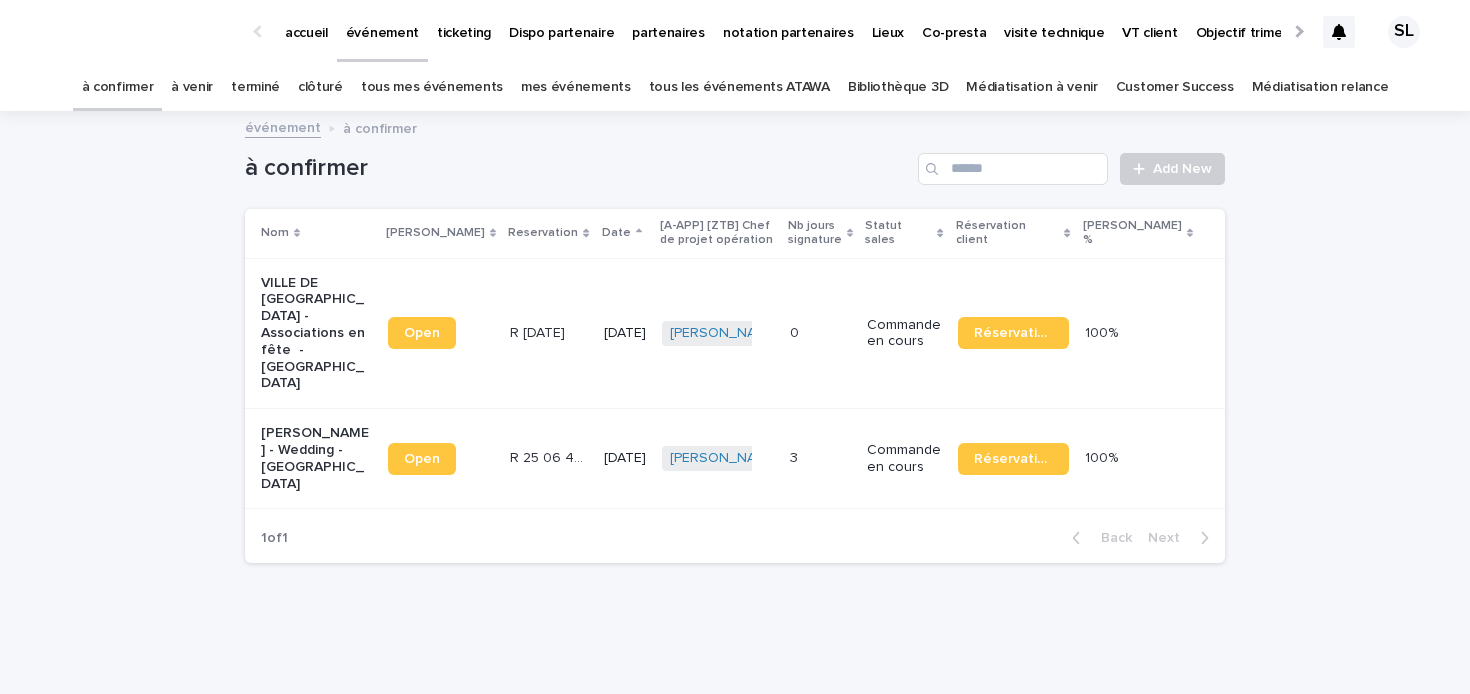click on "[PERSON_NAME] - Wedding - [GEOGRAPHIC_DATA]" at bounding box center [316, 458] 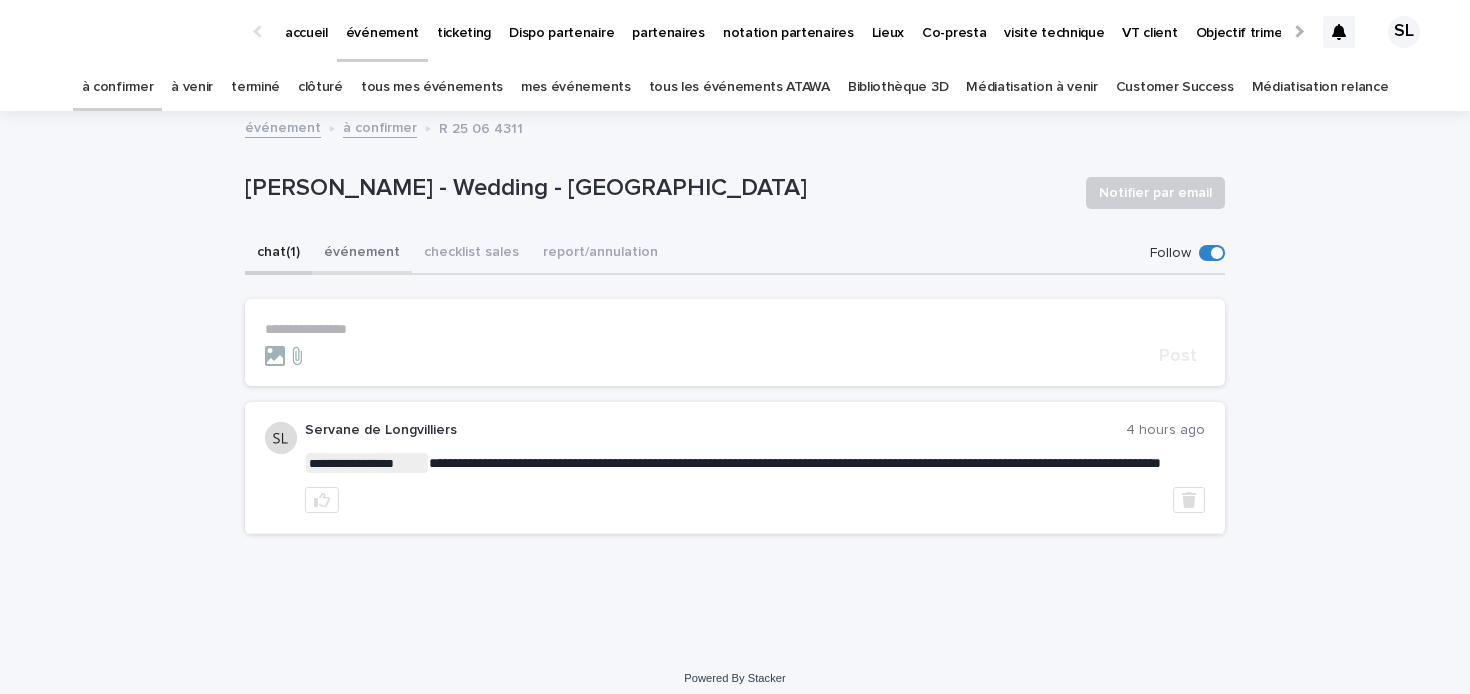 click on "événement" at bounding box center [362, 254] 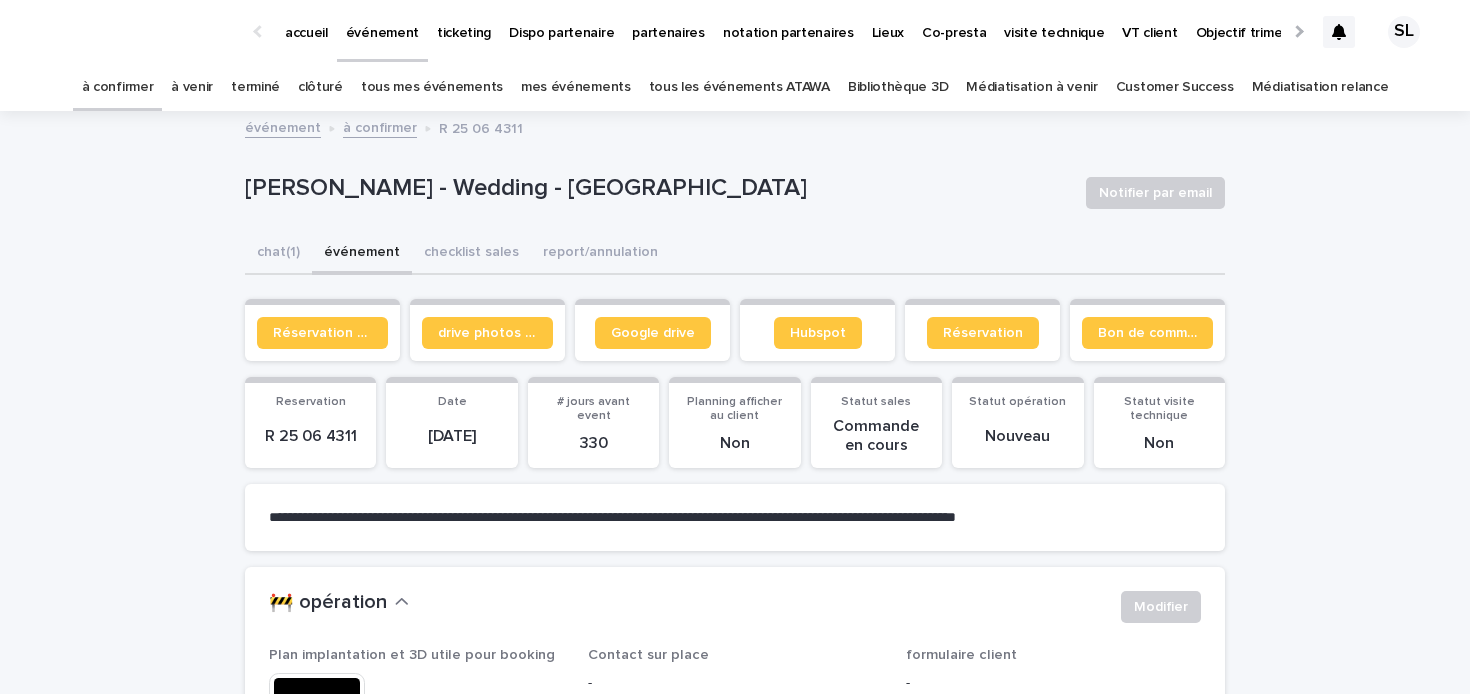 scroll, scrollTop: 336, scrollLeft: 0, axis: vertical 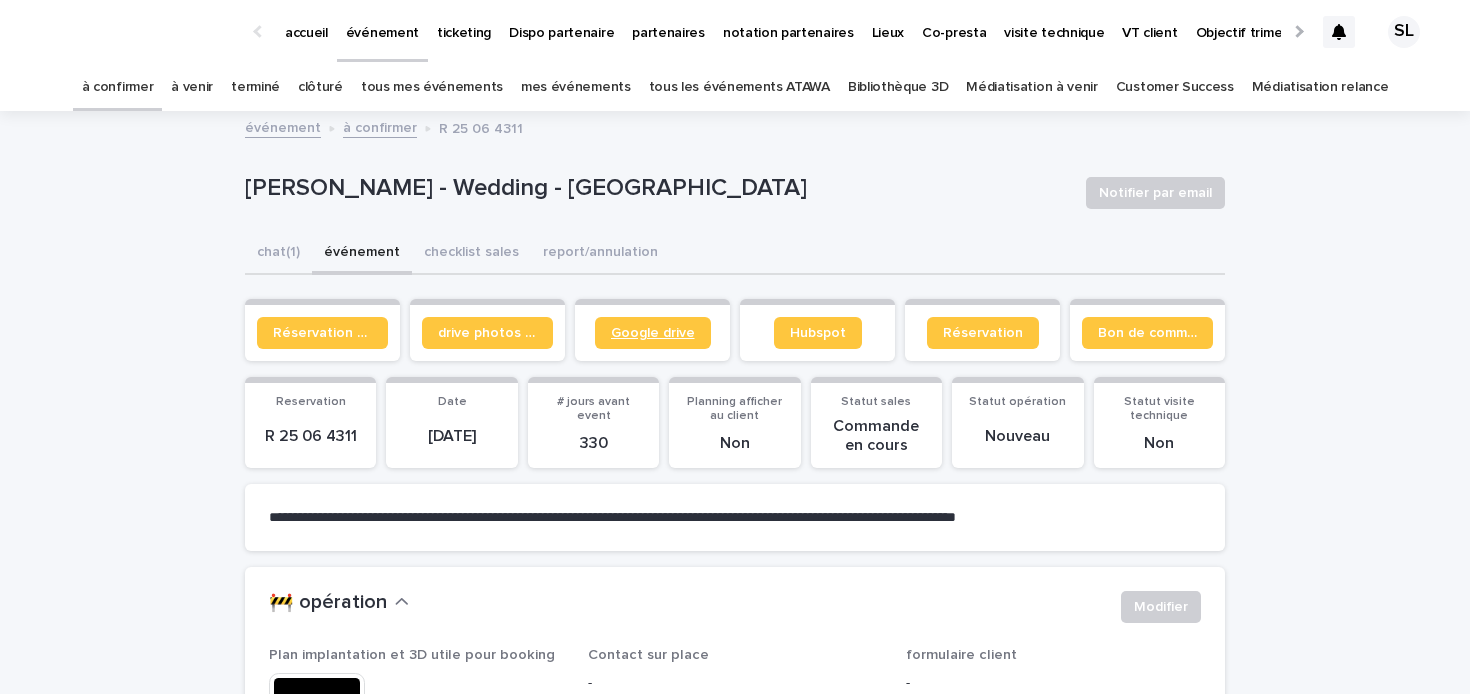click on "Google drive" at bounding box center [653, 333] 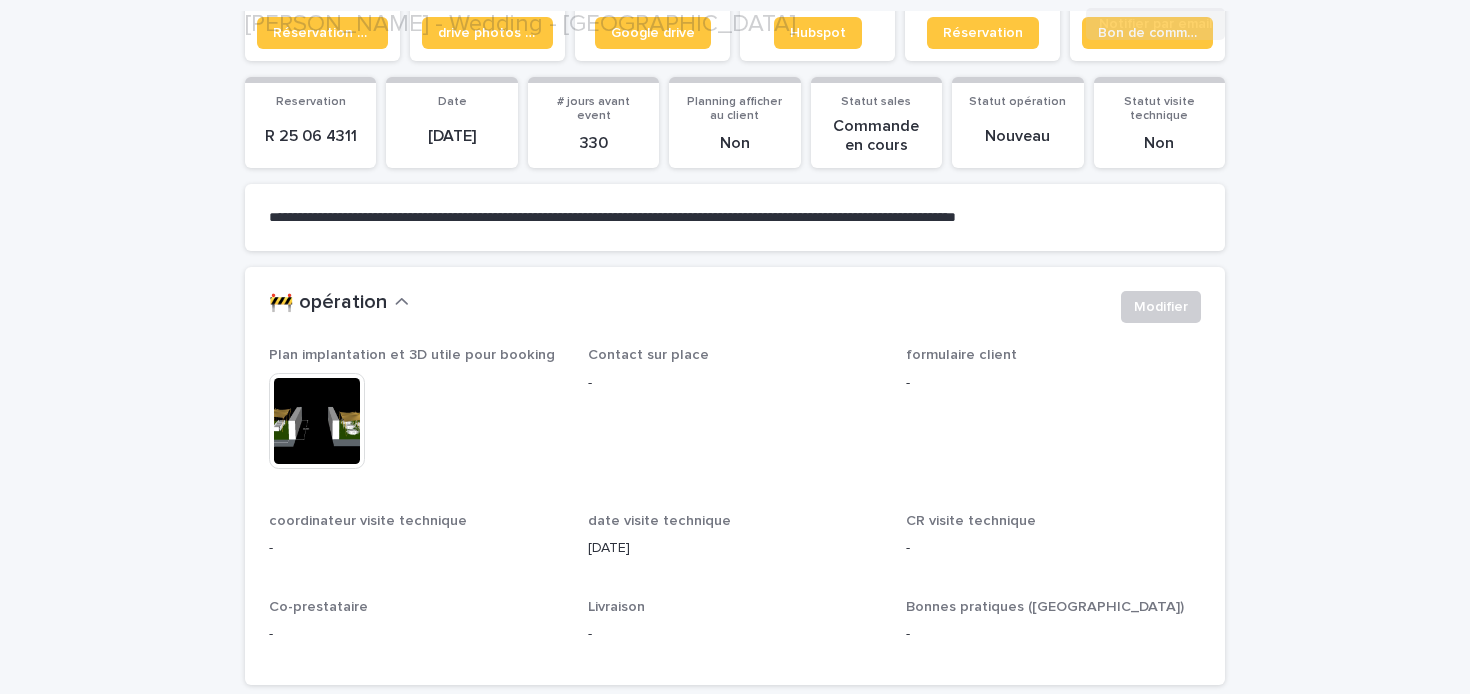 scroll, scrollTop: 299, scrollLeft: 0, axis: vertical 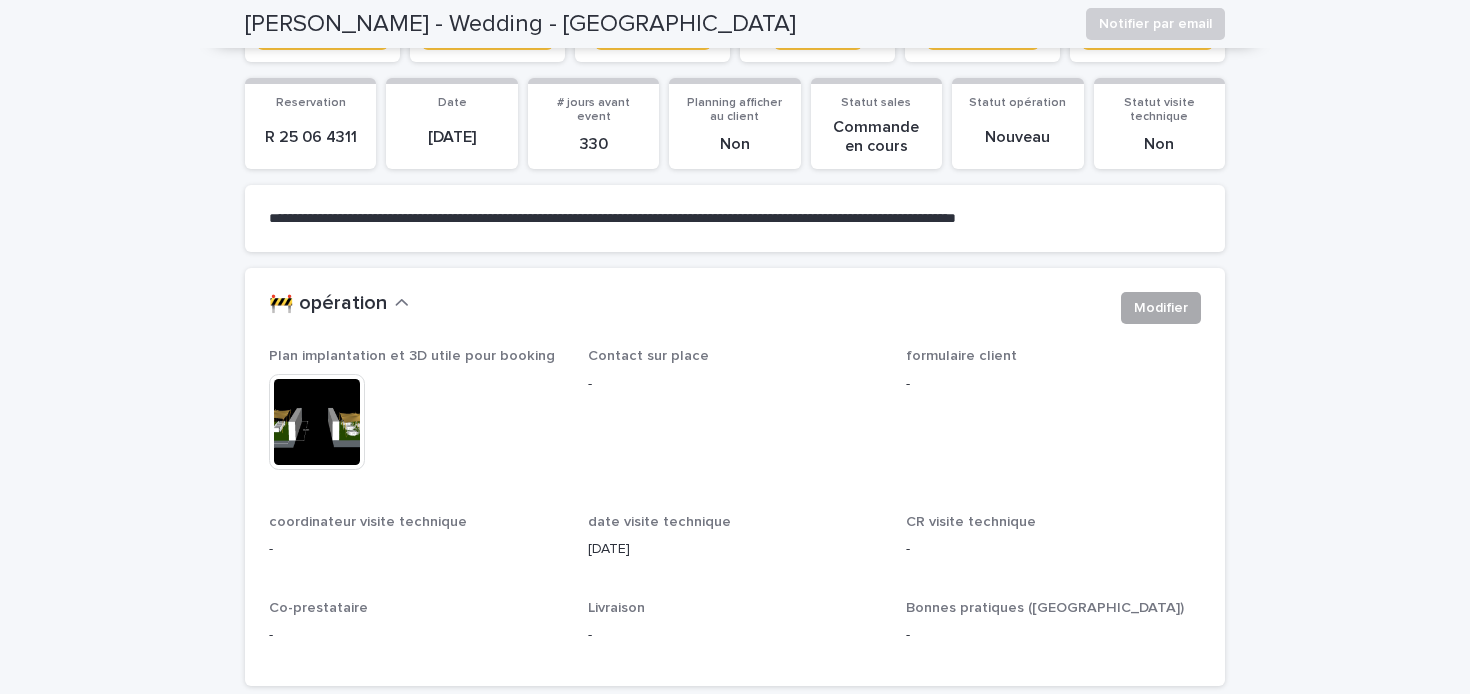 click on "Modifier" at bounding box center [1161, 308] 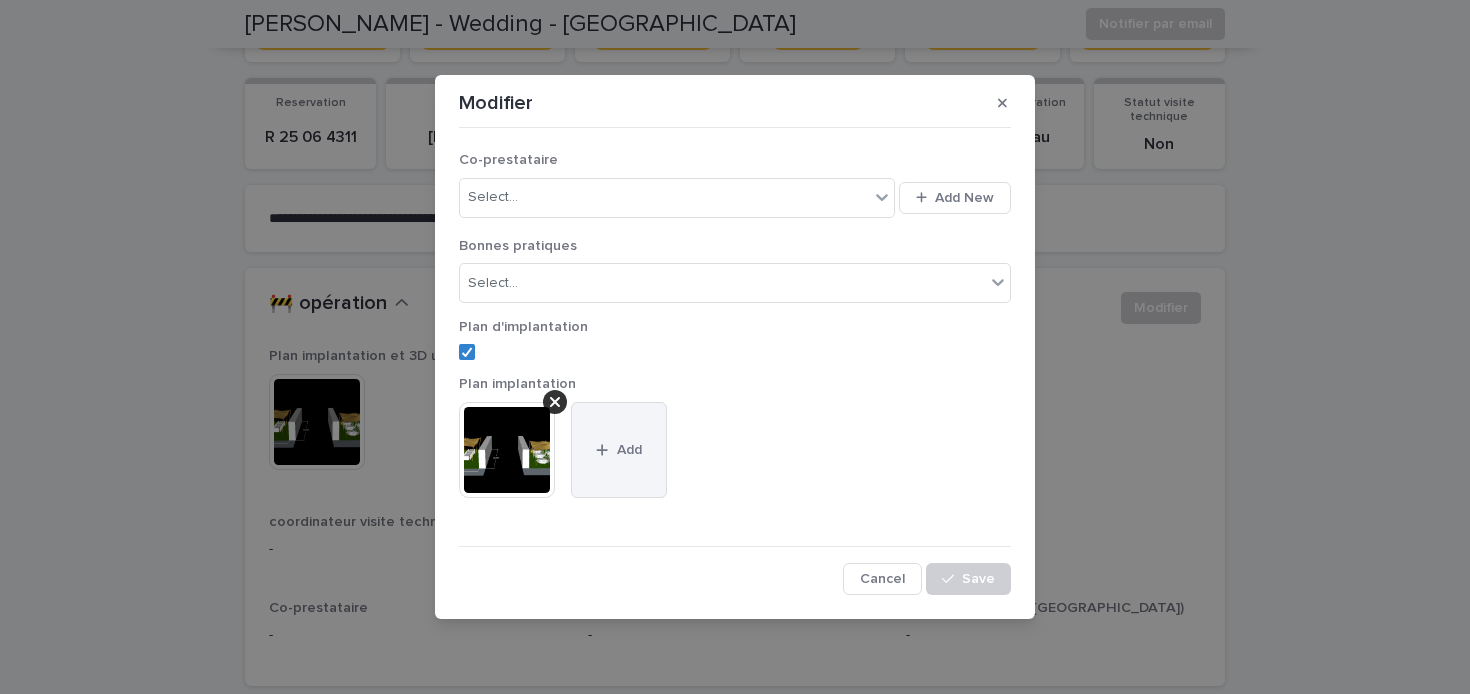 click on "Add" at bounding box center [619, 450] 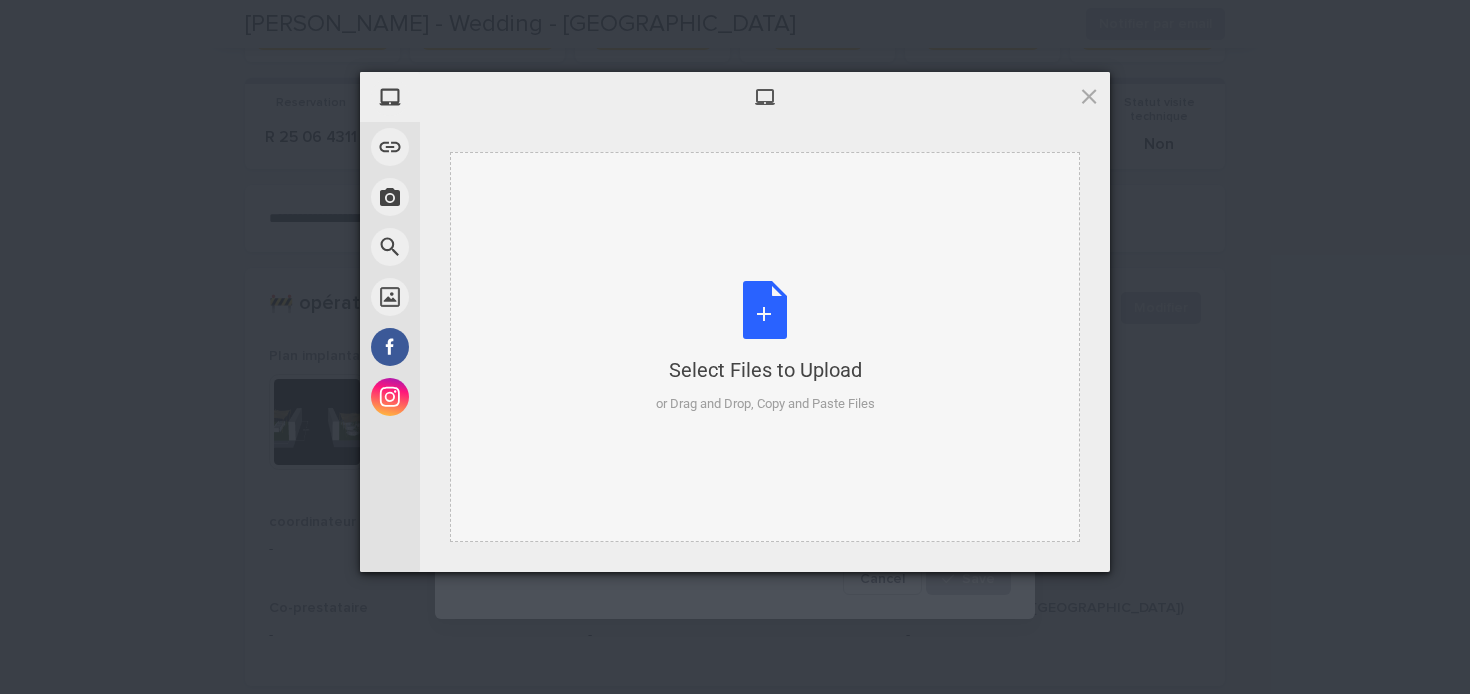 click on "Select Files to Upload
or Drag and Drop, Copy and Paste Files" at bounding box center (765, 347) 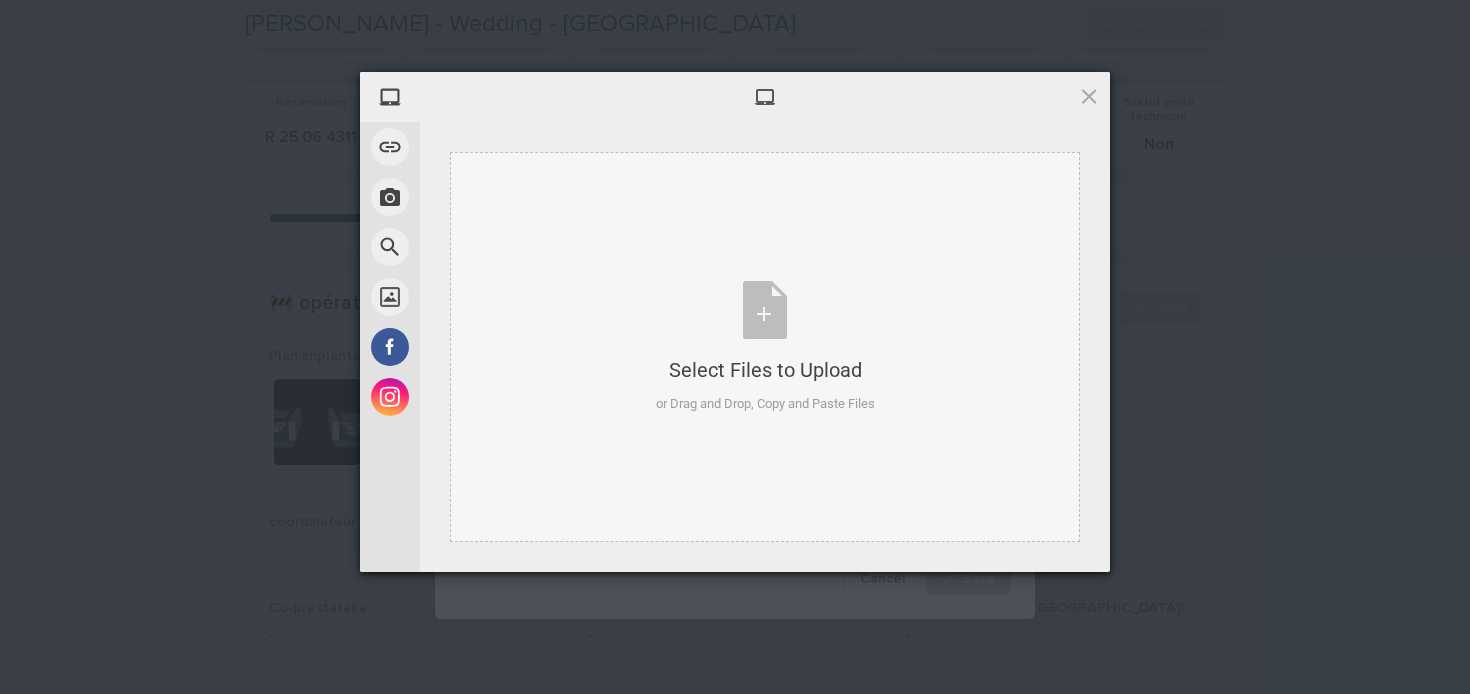 type 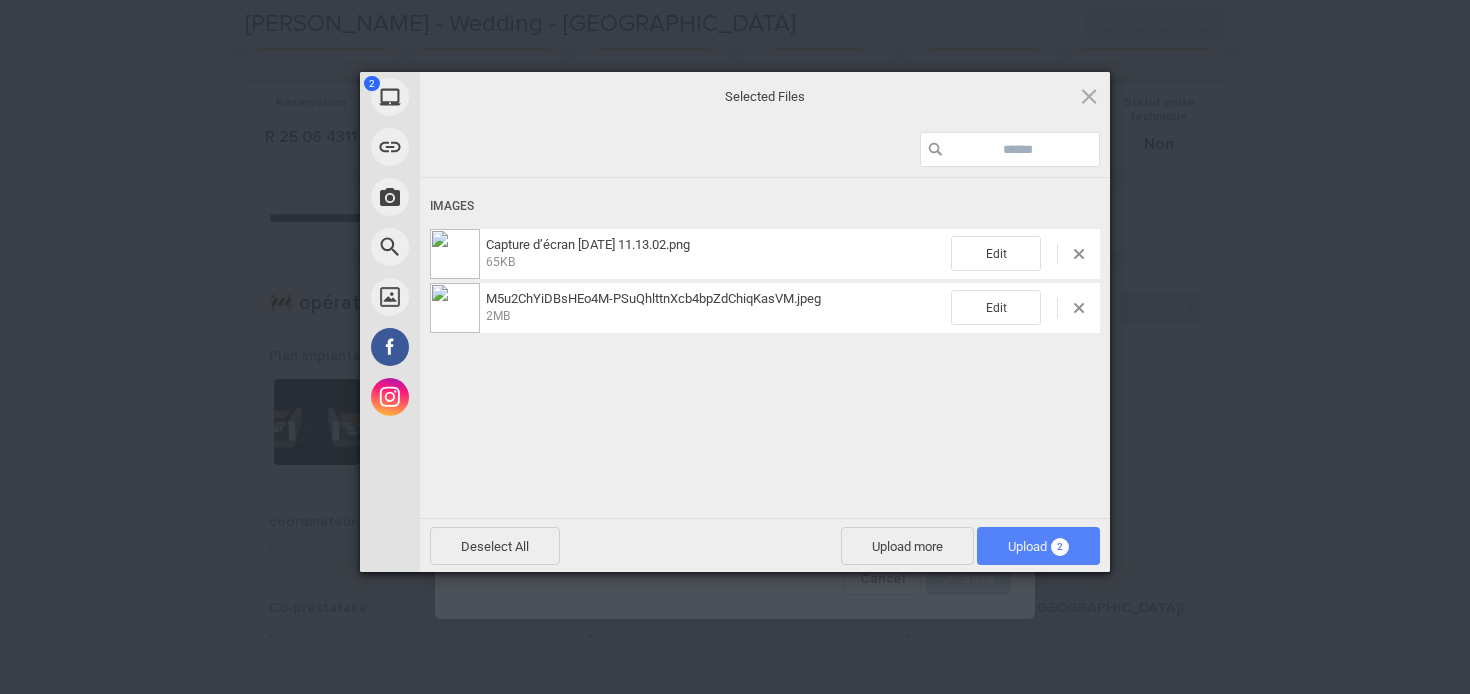 click on "Upload
2" at bounding box center (1038, 546) 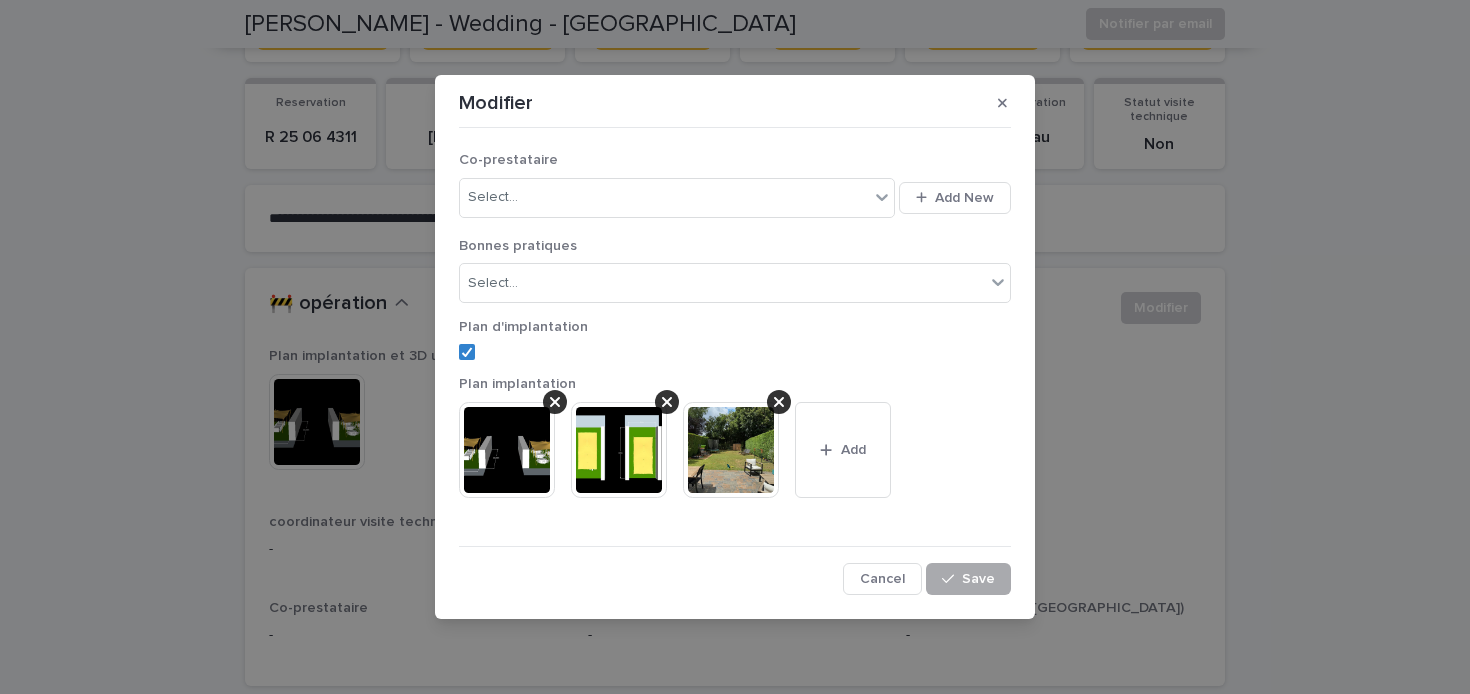 click on "Save" at bounding box center (978, 579) 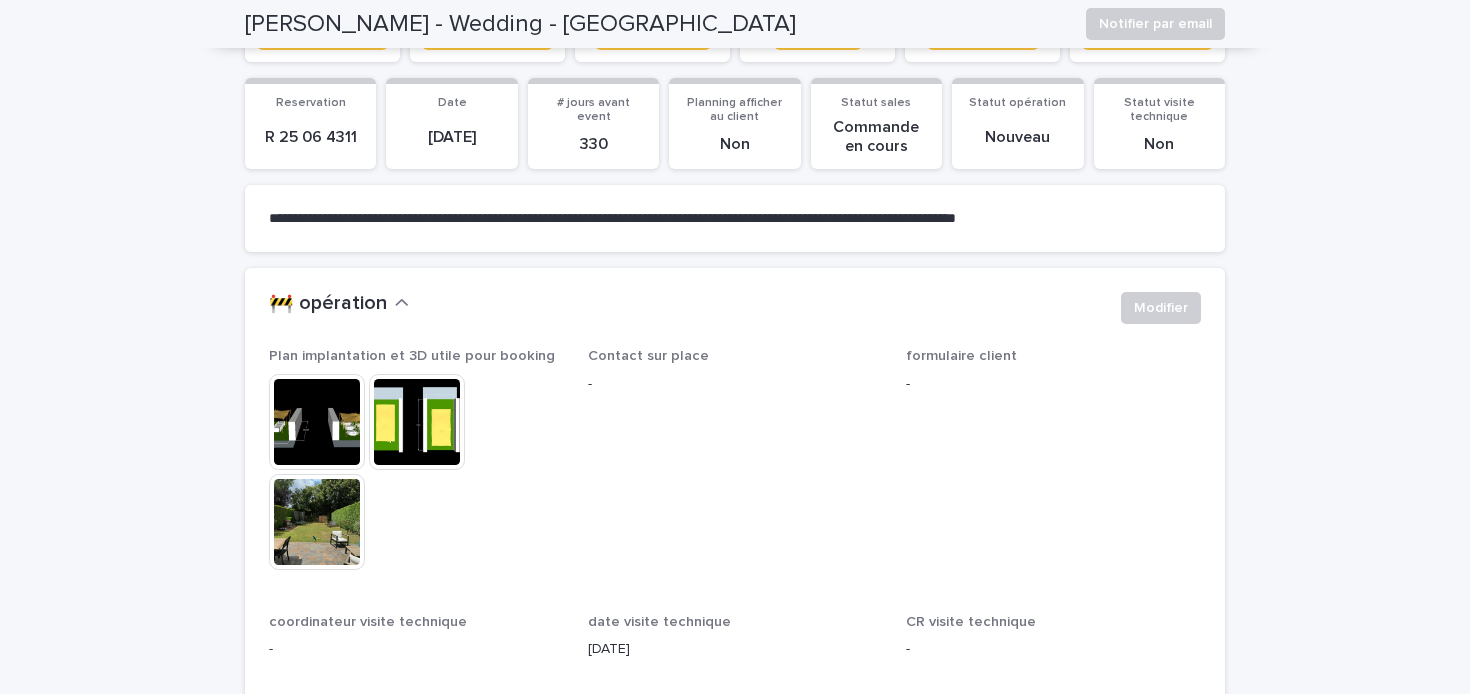 scroll, scrollTop: 0, scrollLeft: 0, axis: both 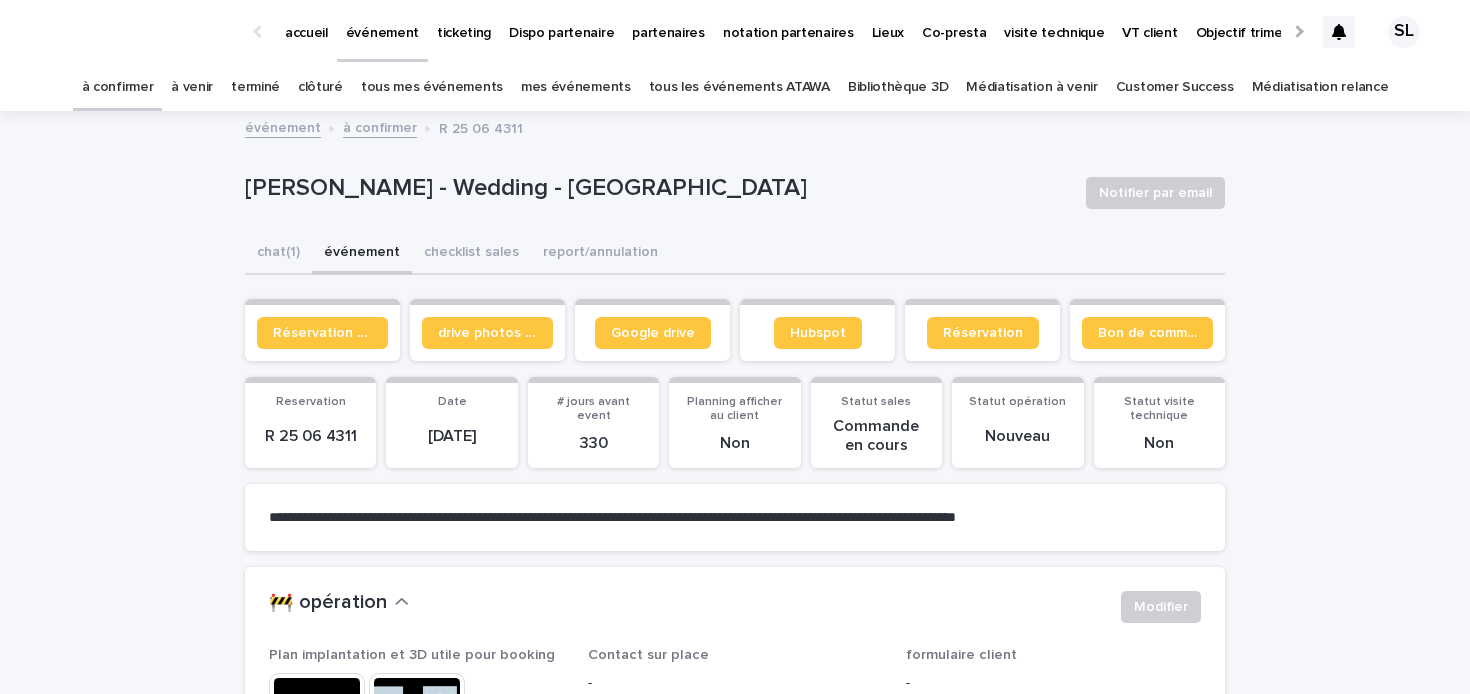 click on "à confirmer" at bounding box center (118, 87) 